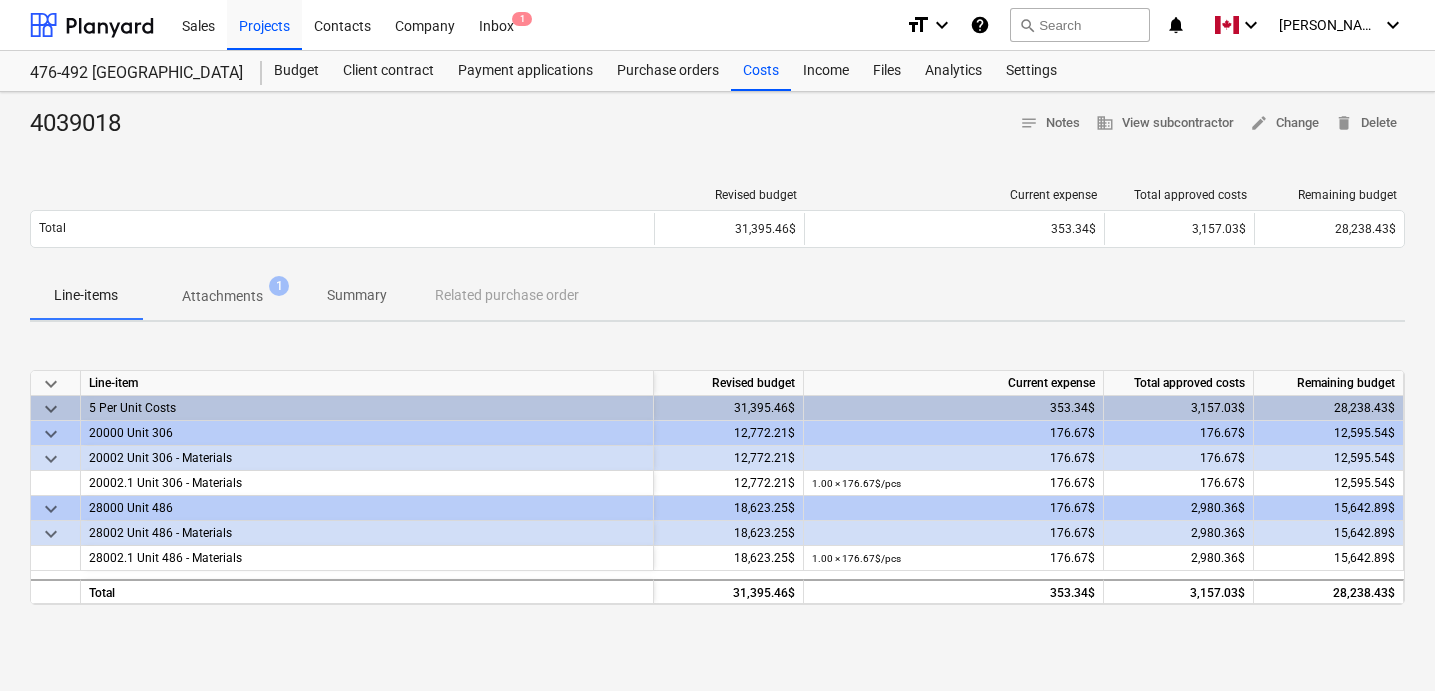 scroll, scrollTop: 0, scrollLeft: 0, axis: both 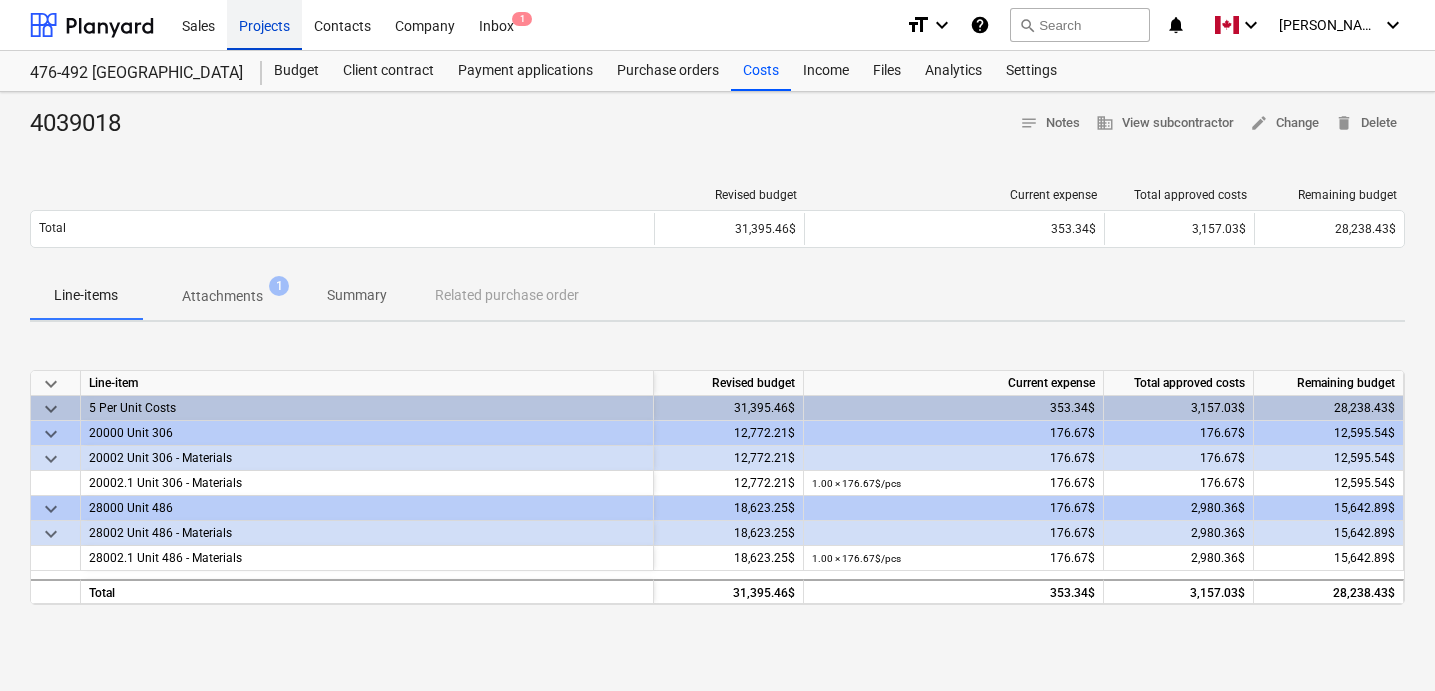 click on "Projects" at bounding box center [264, 24] 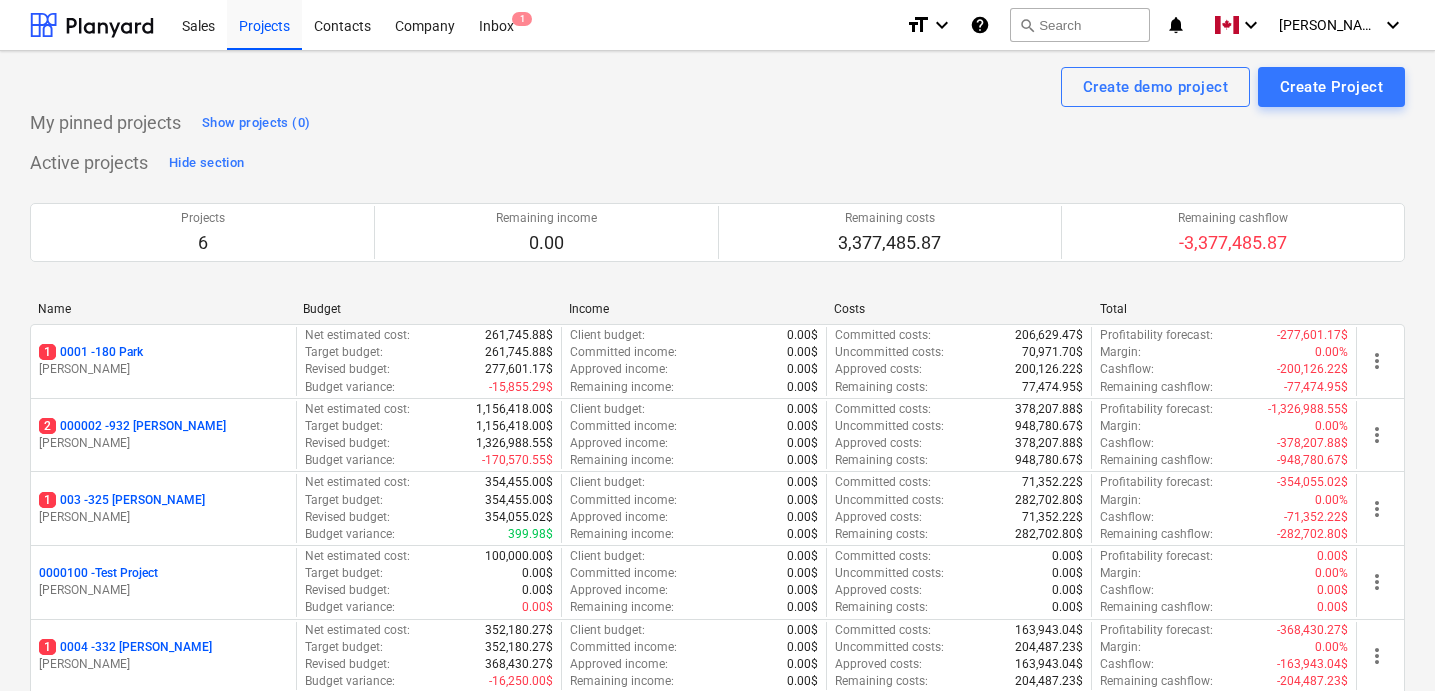 click on "My pinned projects Show projects (0)" at bounding box center (717, 123) 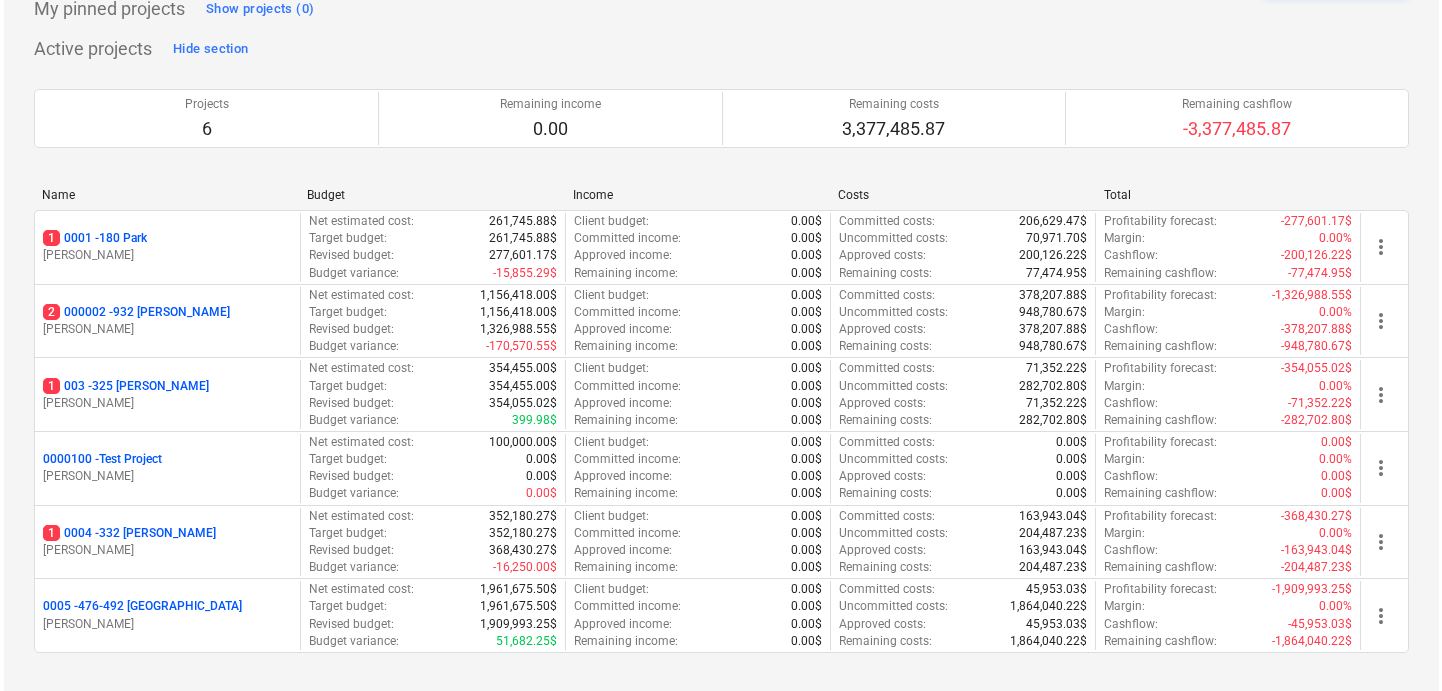 scroll, scrollTop: 0, scrollLeft: 0, axis: both 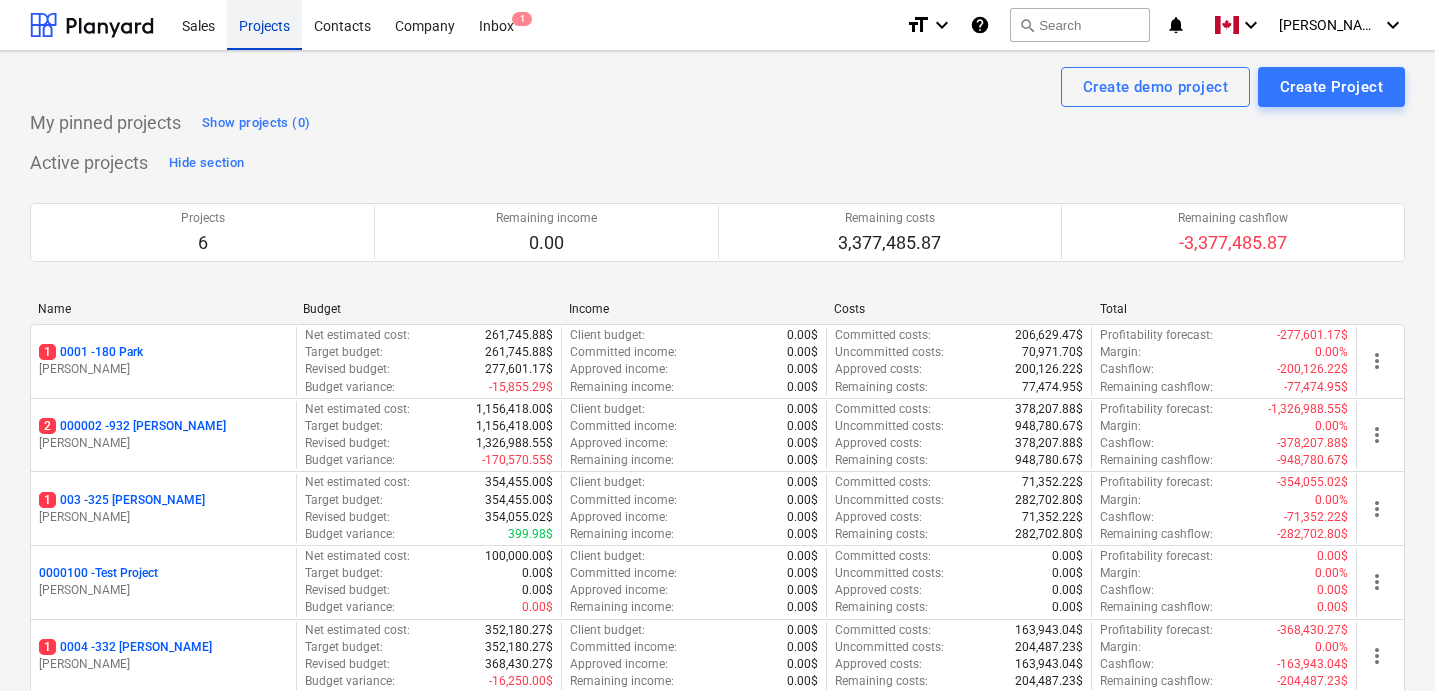 click on "Projects" at bounding box center (264, 24) 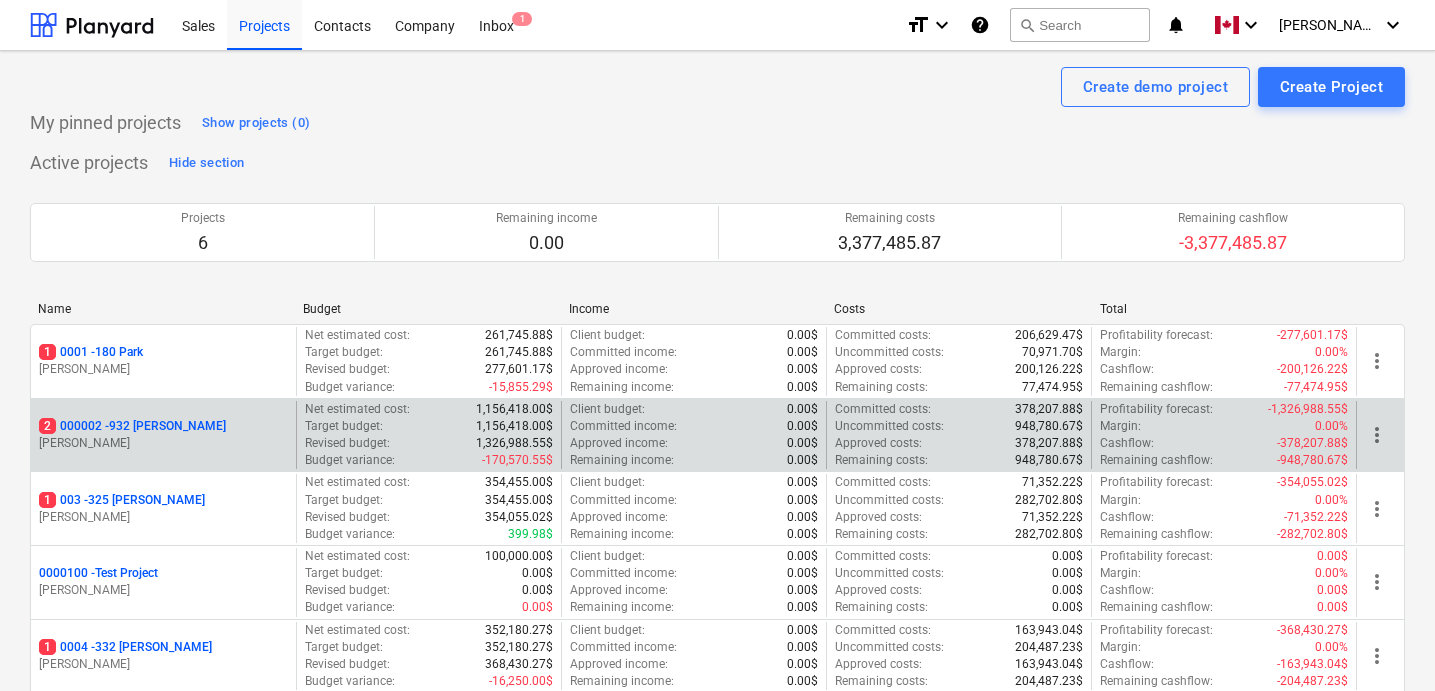click on "2  000002 -  932 [PERSON_NAME]" at bounding box center (132, 426) 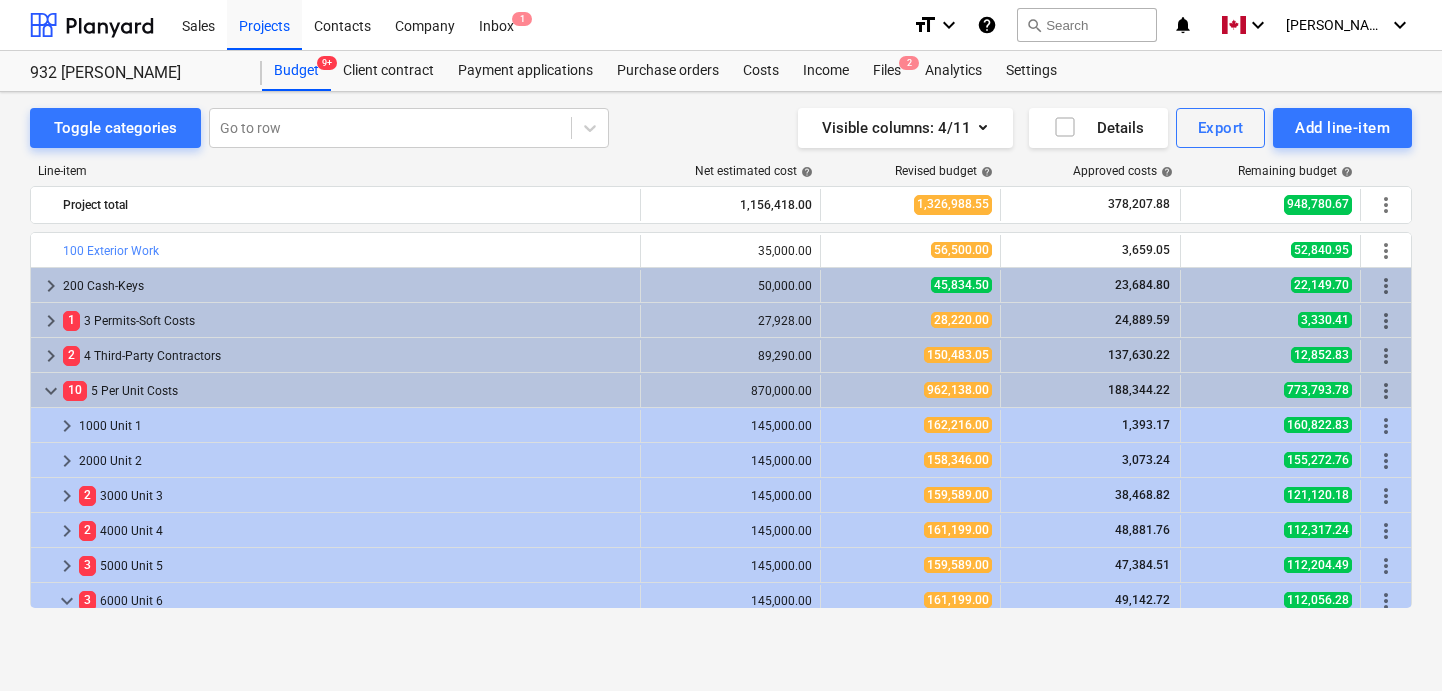 scroll, scrollTop: 331, scrollLeft: 0, axis: vertical 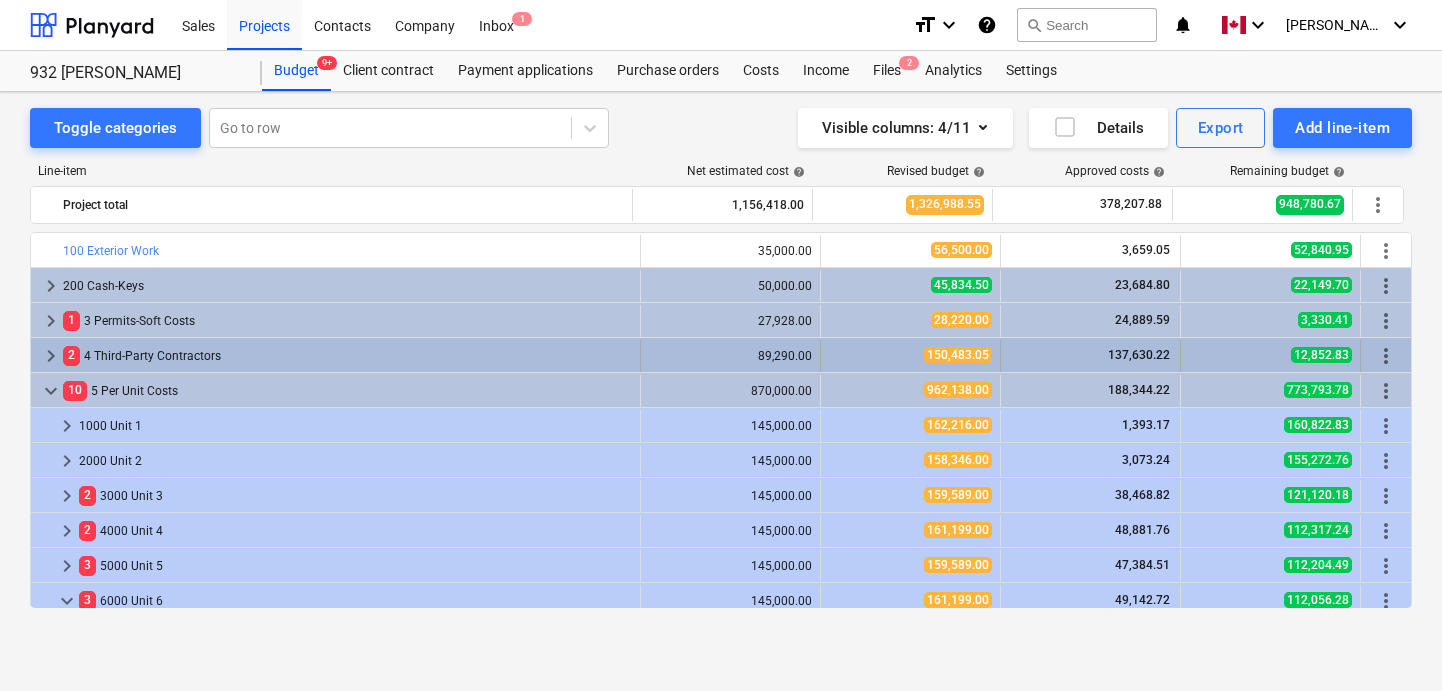 click on "keyboard_arrow_right" at bounding box center (51, 356) 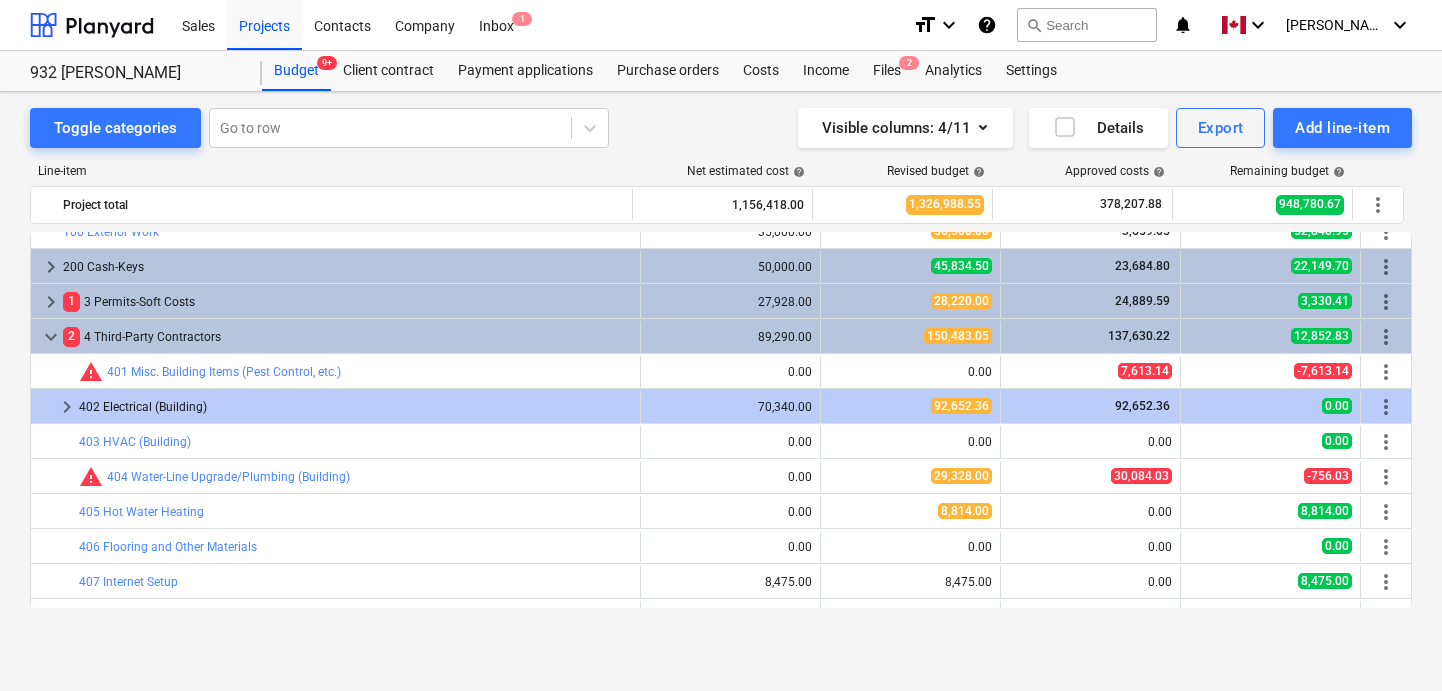 scroll, scrollTop: 0, scrollLeft: 0, axis: both 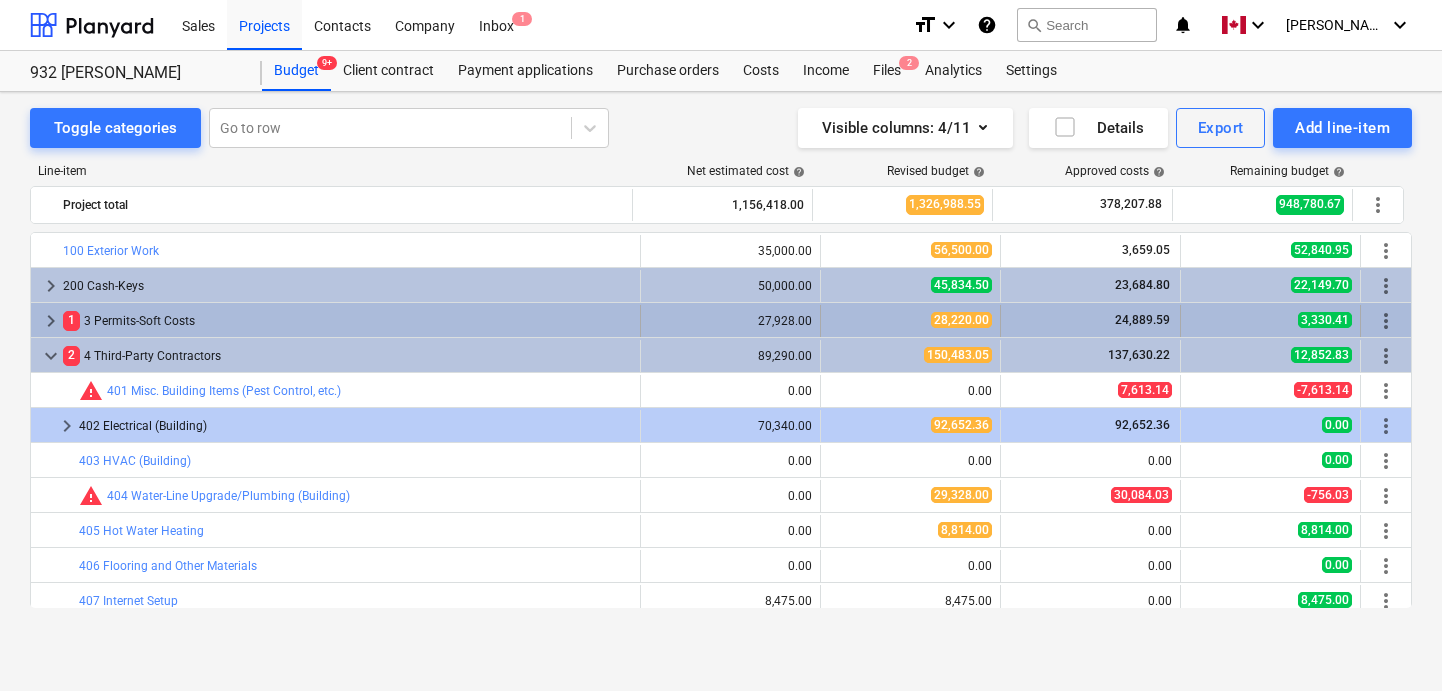 click on "keyboard_arrow_right" at bounding box center [51, 321] 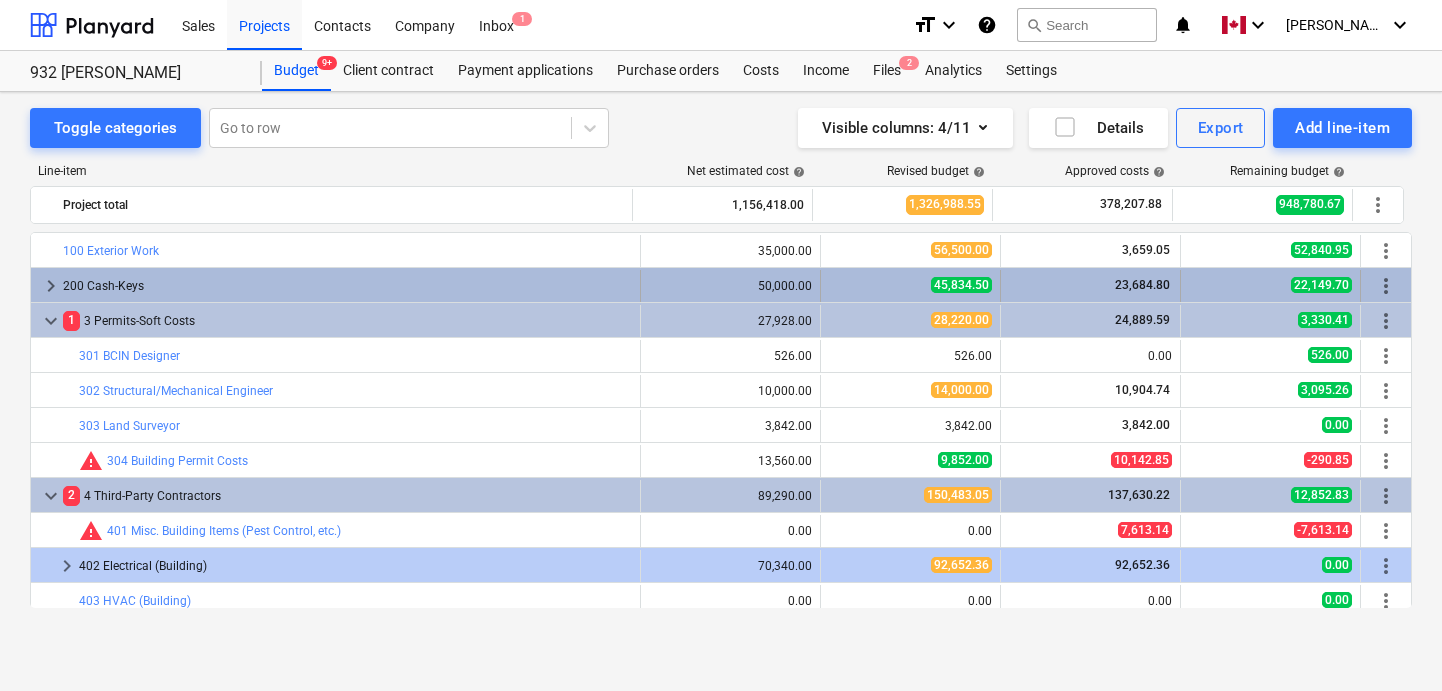 click on "keyboard_arrow_right" at bounding box center [51, 286] 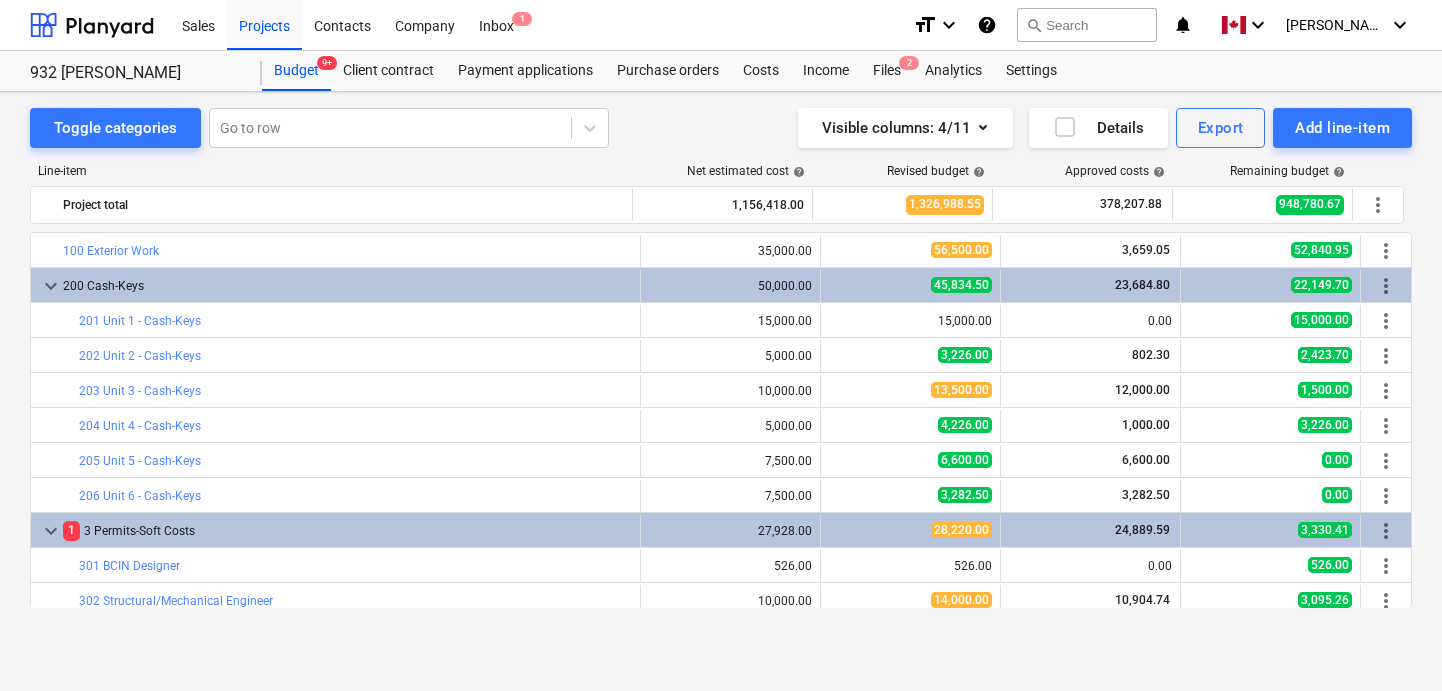 click on "Line-item Net estimated cost help Revised budget help Approved costs help Remaining budget help Project total 1,156,418.00 1,326,988.55 378,207.88 948,780.67 more_vert bar_chart 100 Exterior Work edit 35,000.00 edit 56,500.00 3,659.05 52,840.95 more_vert keyboard_arrow_down 200 Cash-Keys 50,000.00 45,834.50 23,684.80 22,149.70 more_vert bar_chart 201 Unit 1 - Cash-Keys edit 15,000.00 edit 15,000.00 0.00 15,000.00 more_vert bar_chart 202 Unit 2 - Cash-Keys edit 5,000.00 edit 3,226.00 802.30 2,423.70 more_vert bar_chart 203 Unit 3 - Cash-Keys edit 10,000.00 edit 13,500.00 12,000.00 1,500.00 more_vert bar_chart 204 Unit 4 - Cash-Keys edit 5,000.00 edit 4,226.00 1,000.00 3,226.00 more_vert bar_chart 205 Unit 5 - Cash-Keys edit 7,500.00 edit 6,600.00 6,600.00 0.00 more_vert bar_chart 206 Unit 6 - Cash-Keys edit 7,500.00 edit 3,282.50 3,282.50 0.00 more_vert keyboard_arrow_down 1 3 Permits-Soft Costs 27,928.00 28,220.00 24,889.59 3,330.41 more_vert bar_chart 301 BCIN Designer edit 526.00 edit 526.00 0.00 526.00 2 2" at bounding box center [721, 390] 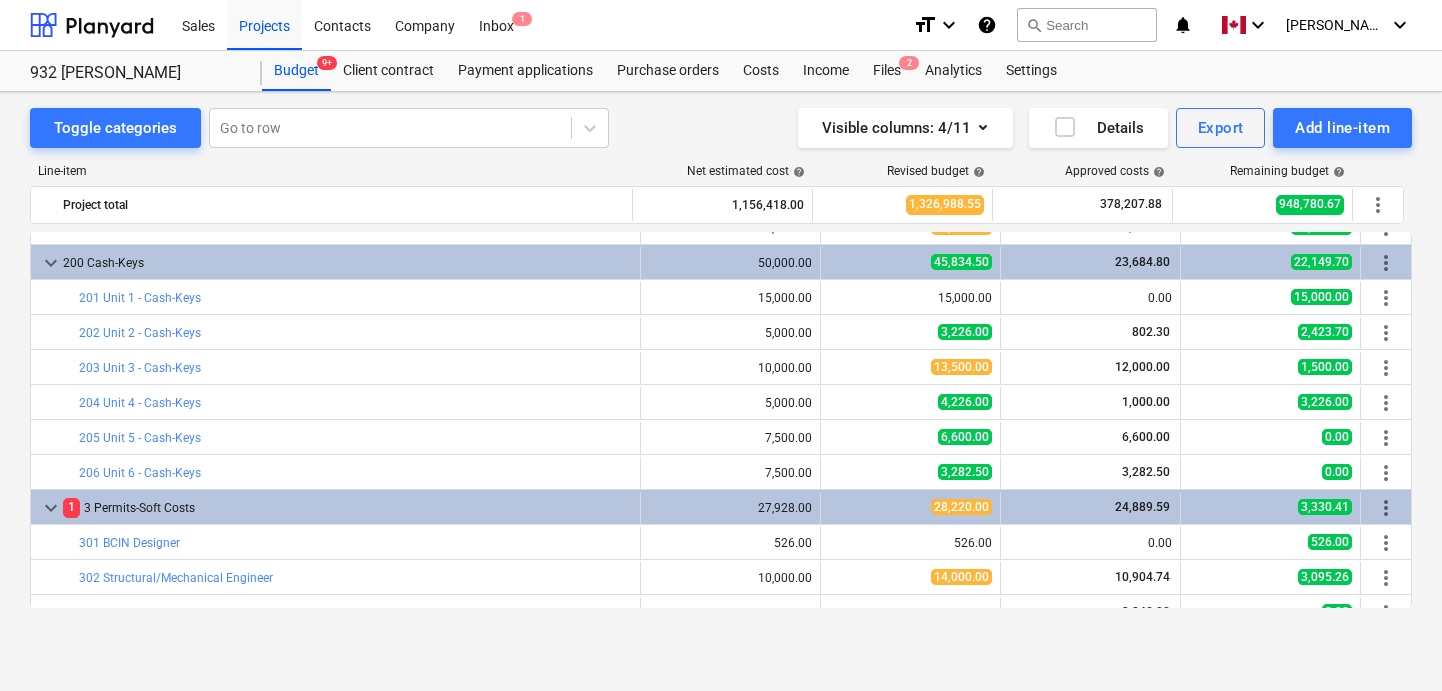 scroll, scrollTop: 0, scrollLeft: 0, axis: both 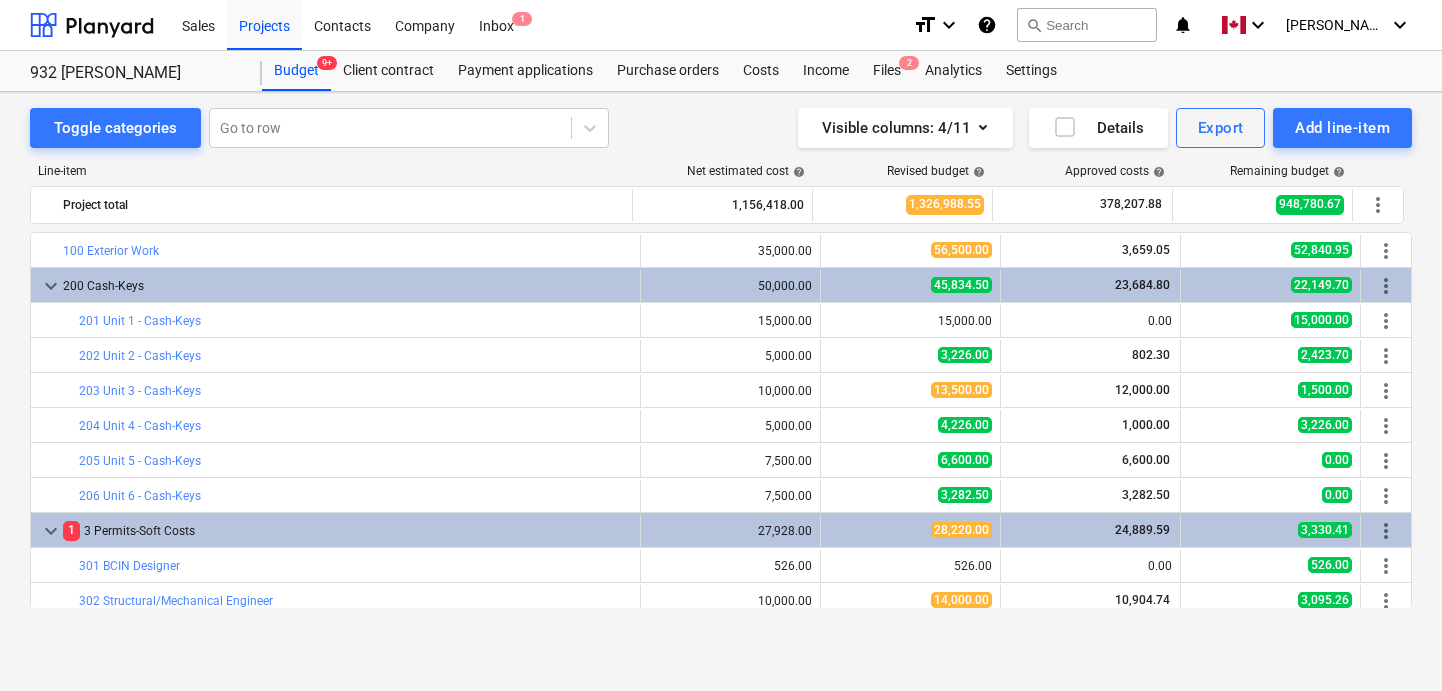 click on "Line-item Net estimated cost help Revised budget help Approved costs help Remaining budget help Project total 1,156,418.00 1,326,988.55 378,207.88 948,780.67 more_vert bar_chart 100 Exterior Work edit 35,000.00 edit 56,500.00 3,659.05 52,840.95 more_vert keyboard_arrow_down 200 Cash-Keys 50,000.00 45,834.50 23,684.80 22,149.70 more_vert bar_chart 201 Unit 1 - Cash-Keys edit 15,000.00 edit 15,000.00 0.00 15,000.00 more_vert bar_chart 202 Unit 2 - Cash-Keys edit 5,000.00 edit 3,226.00 802.30 2,423.70 more_vert bar_chart 203 Unit 3 - Cash-Keys edit 10,000.00 edit 13,500.00 12,000.00 1,500.00 more_vert bar_chart 204 Unit 4 - Cash-Keys edit 5,000.00 edit 4,226.00 1,000.00 3,226.00 more_vert bar_chart 205 Unit 5 - Cash-Keys edit 7,500.00 edit 6,600.00 6,600.00 0.00 more_vert bar_chart 206 Unit 6 - Cash-Keys edit 7,500.00 edit 3,282.50 3,282.50 0.00 more_vert keyboard_arrow_down 1 3 Permits-Soft Costs 27,928.00 28,220.00 24,889.59 3,330.41 more_vert bar_chart 301 BCIN Designer edit 526.00 edit 526.00 0.00 526.00 2 2" at bounding box center (721, 390) 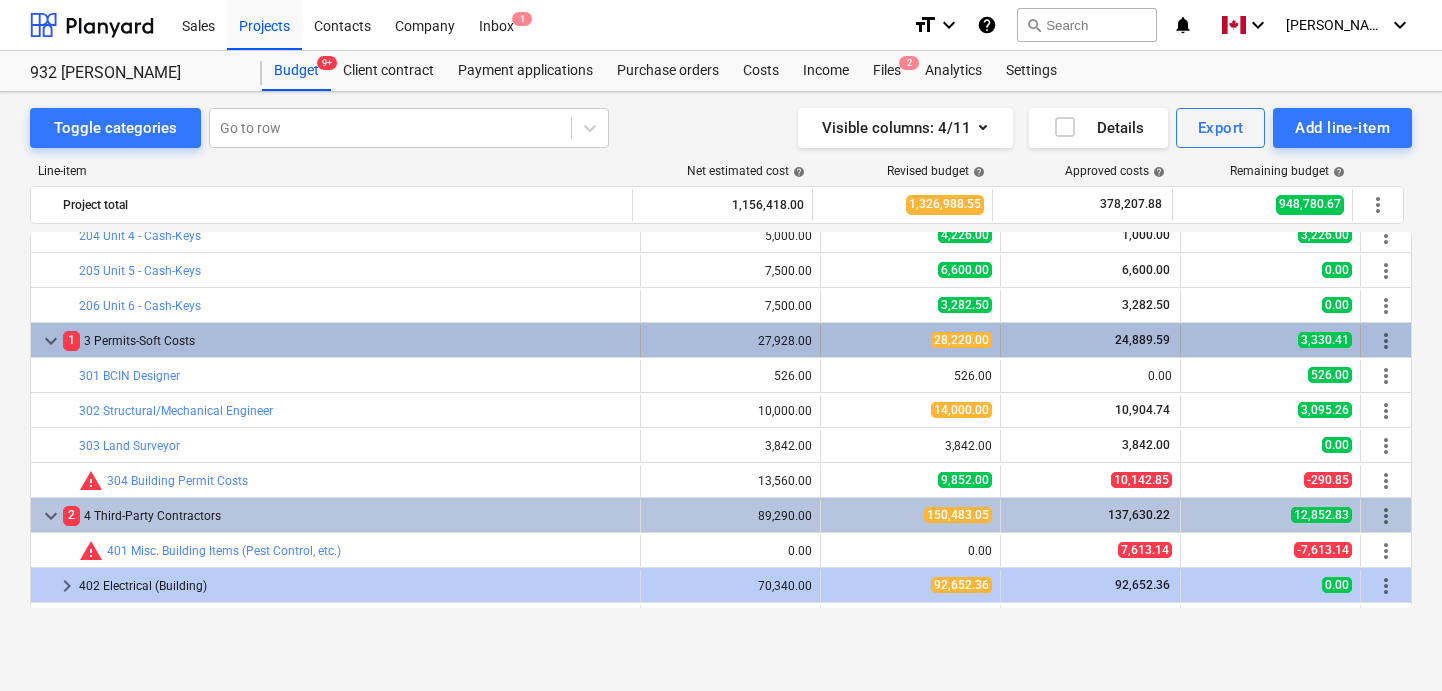 scroll, scrollTop: 0, scrollLeft: 0, axis: both 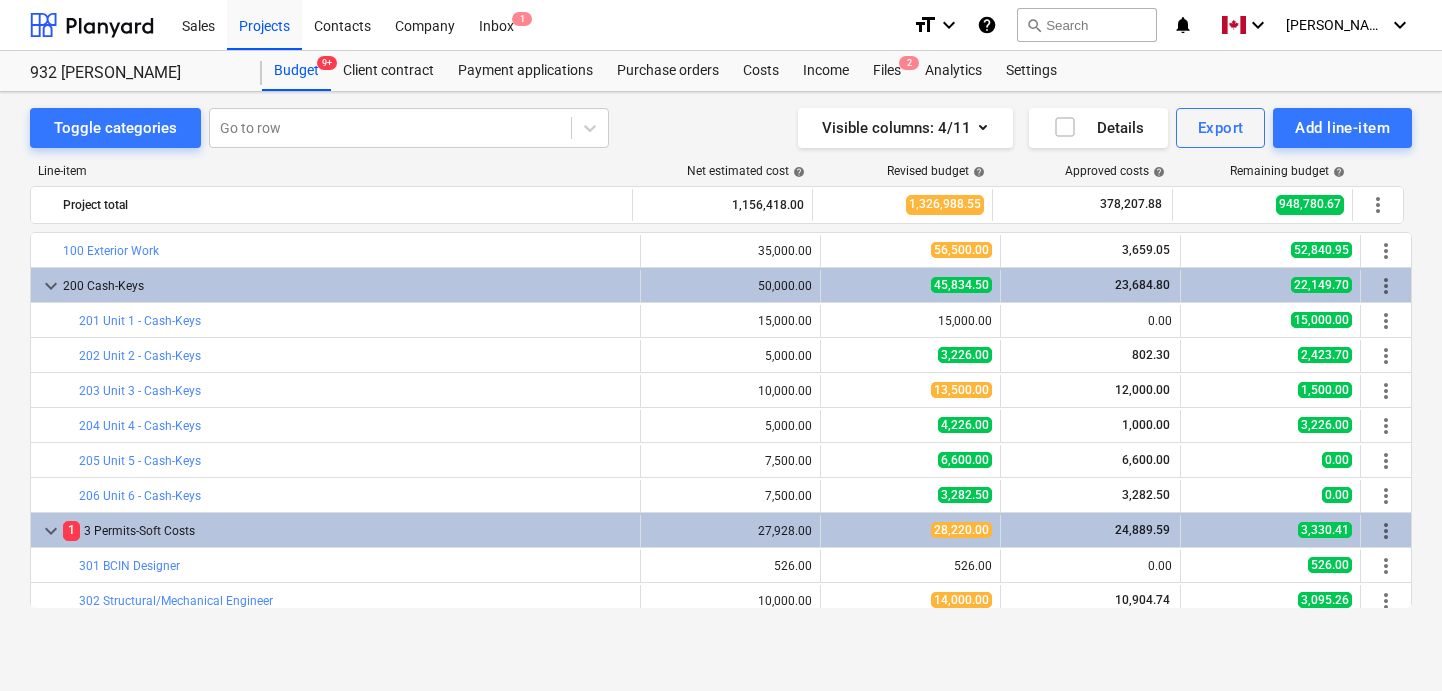 click on "Line-item Net estimated cost help Revised budget help Approved costs help Remaining budget help Project total 1,156,418.00 1,326,988.55 378,207.88 948,780.67 more_vert bar_chart 100 Exterior Work edit 35,000.00 edit 56,500.00 3,659.05 52,840.95 more_vert keyboard_arrow_down 200 Cash-Keys 50,000.00 45,834.50 23,684.80 22,149.70 more_vert bar_chart 201 Unit 1 - Cash-Keys edit 15,000.00 edit 15,000.00 0.00 15,000.00 more_vert bar_chart 202 Unit 2 - Cash-Keys edit 5,000.00 edit 3,226.00 802.30 2,423.70 more_vert bar_chart 203 Unit 3 - Cash-Keys edit 10,000.00 edit 13,500.00 12,000.00 1,500.00 more_vert bar_chart 204 Unit 4 - Cash-Keys edit 5,000.00 edit 4,226.00 1,000.00 3,226.00 more_vert bar_chart 205 Unit 5 - Cash-Keys edit 7,500.00 edit 6,600.00 6,600.00 0.00 more_vert bar_chart 206 Unit 6 - Cash-Keys edit 7,500.00 edit 3,282.50 3,282.50 0.00 more_vert keyboard_arrow_down 1 3 Permits-Soft Costs 27,928.00 28,220.00 24,889.59 3,330.41 more_vert bar_chart 301 BCIN Designer edit 526.00 edit 526.00 0.00 526.00 2 2" at bounding box center (721, 390) 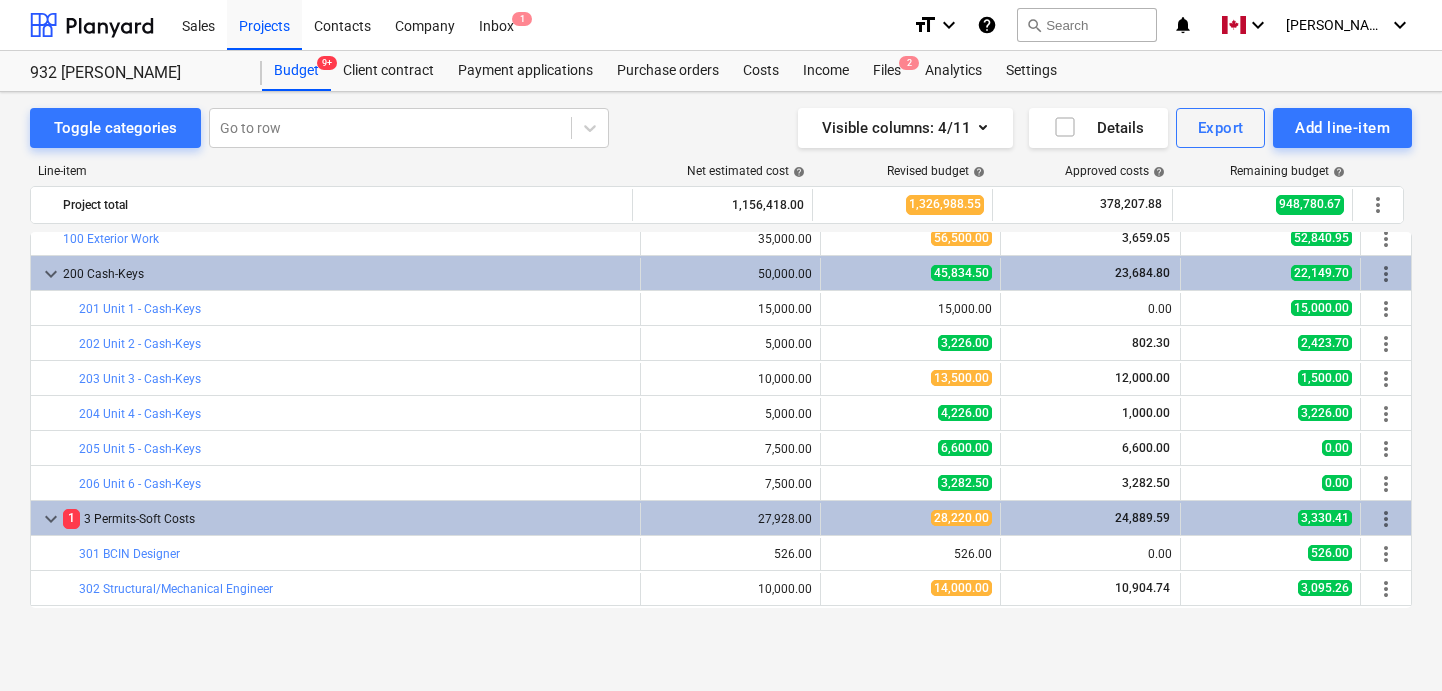 scroll, scrollTop: 0, scrollLeft: 0, axis: both 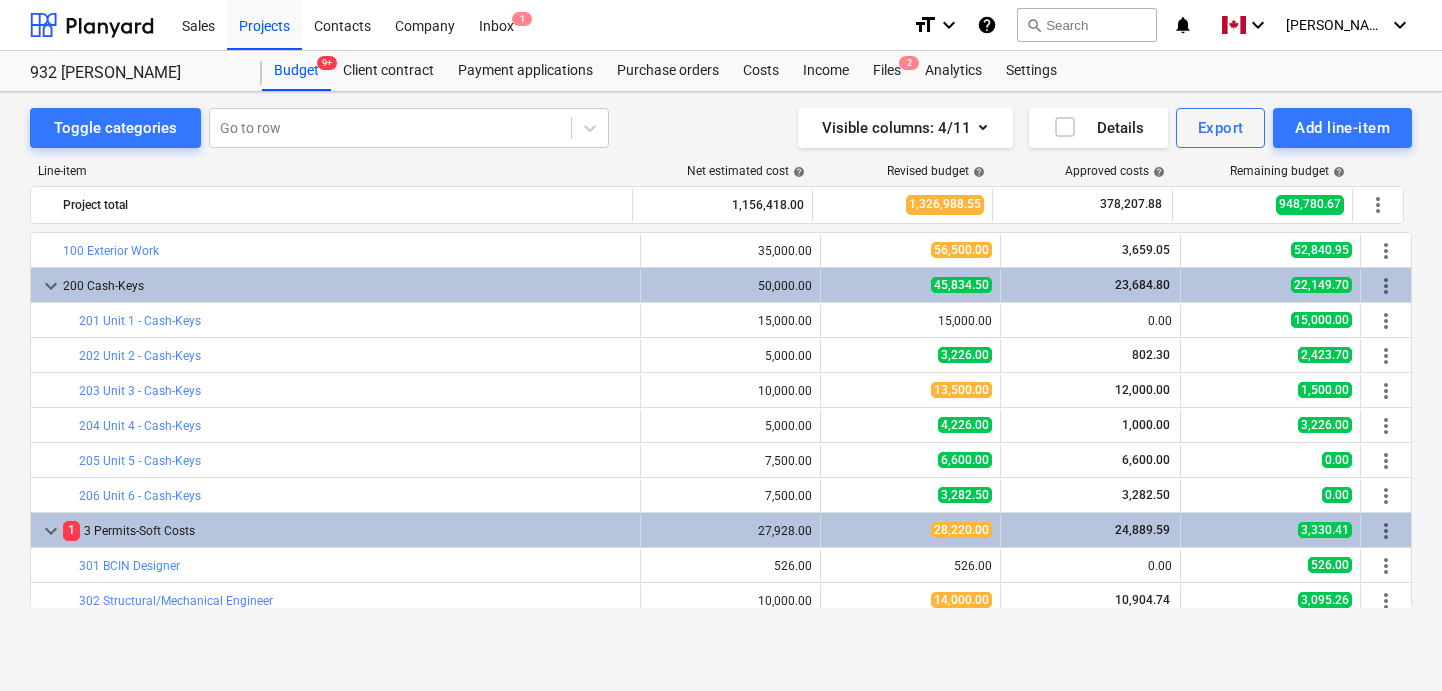 click on "Line-item Net estimated cost help Revised budget help Approved costs help Remaining budget help Project total 1,156,418.00 1,326,988.55 378,207.88 948,780.67 more_vert bar_chart 100 Exterior Work edit 35,000.00 edit 56,500.00 3,659.05 52,840.95 more_vert keyboard_arrow_down 200 Cash-Keys 50,000.00 45,834.50 23,684.80 22,149.70 more_vert bar_chart 201 Unit 1 - Cash-Keys edit 15,000.00 edit 15,000.00 0.00 15,000.00 more_vert bar_chart 202 Unit 2 - Cash-Keys edit 5,000.00 edit 3,226.00 802.30 2,423.70 more_vert bar_chart 203 Unit 3 - Cash-Keys edit 10,000.00 edit 13,500.00 12,000.00 1,500.00 more_vert bar_chart 204 Unit 4 - Cash-Keys edit 5,000.00 edit 4,226.00 1,000.00 3,226.00 more_vert bar_chart 205 Unit 5 - Cash-Keys edit 7,500.00 edit 6,600.00 6,600.00 0.00 more_vert bar_chart 206 Unit 6 - Cash-Keys edit 7,500.00 edit 3,282.50 3,282.50 0.00 more_vert keyboard_arrow_down 1 3 Permits-Soft Costs 27,928.00 28,220.00 24,889.59 3,330.41 more_vert bar_chart 301 BCIN Designer edit 526.00 edit 526.00 0.00 526.00 2 2" at bounding box center (721, 390) 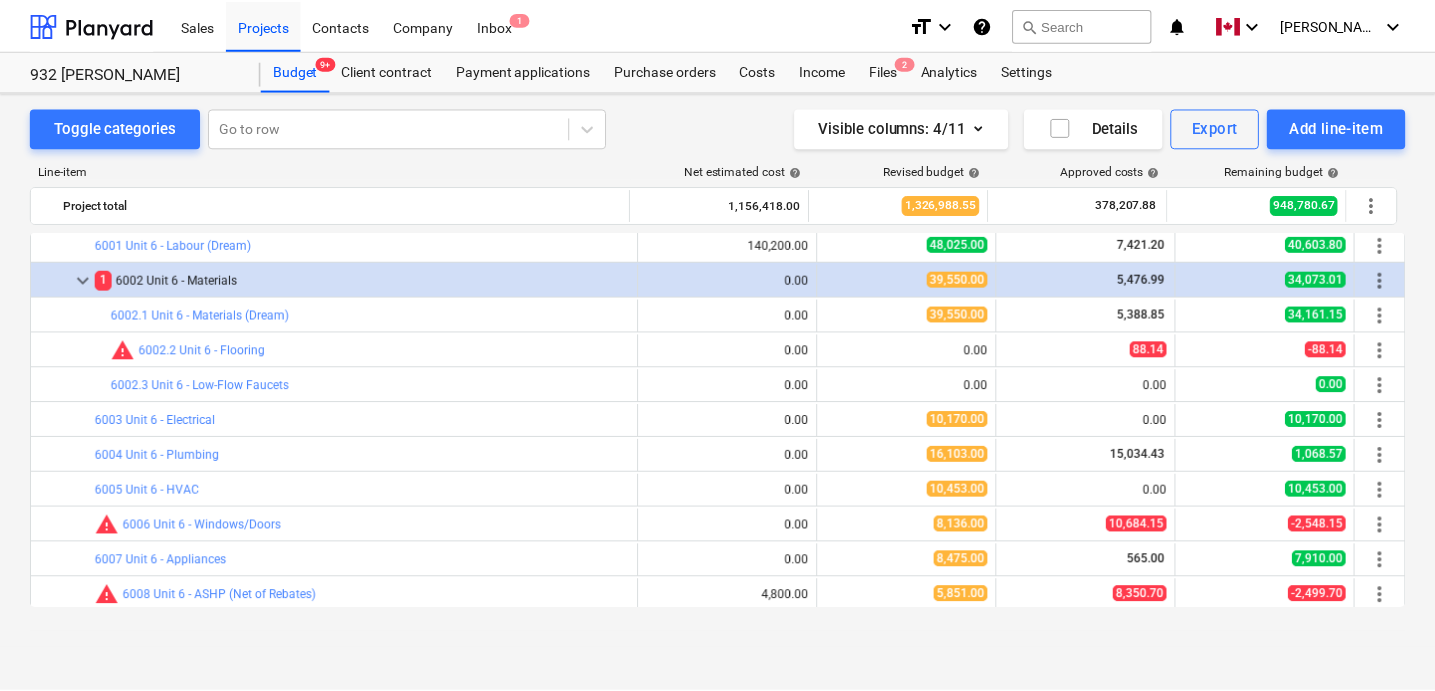 scroll, scrollTop: 1164, scrollLeft: 0, axis: vertical 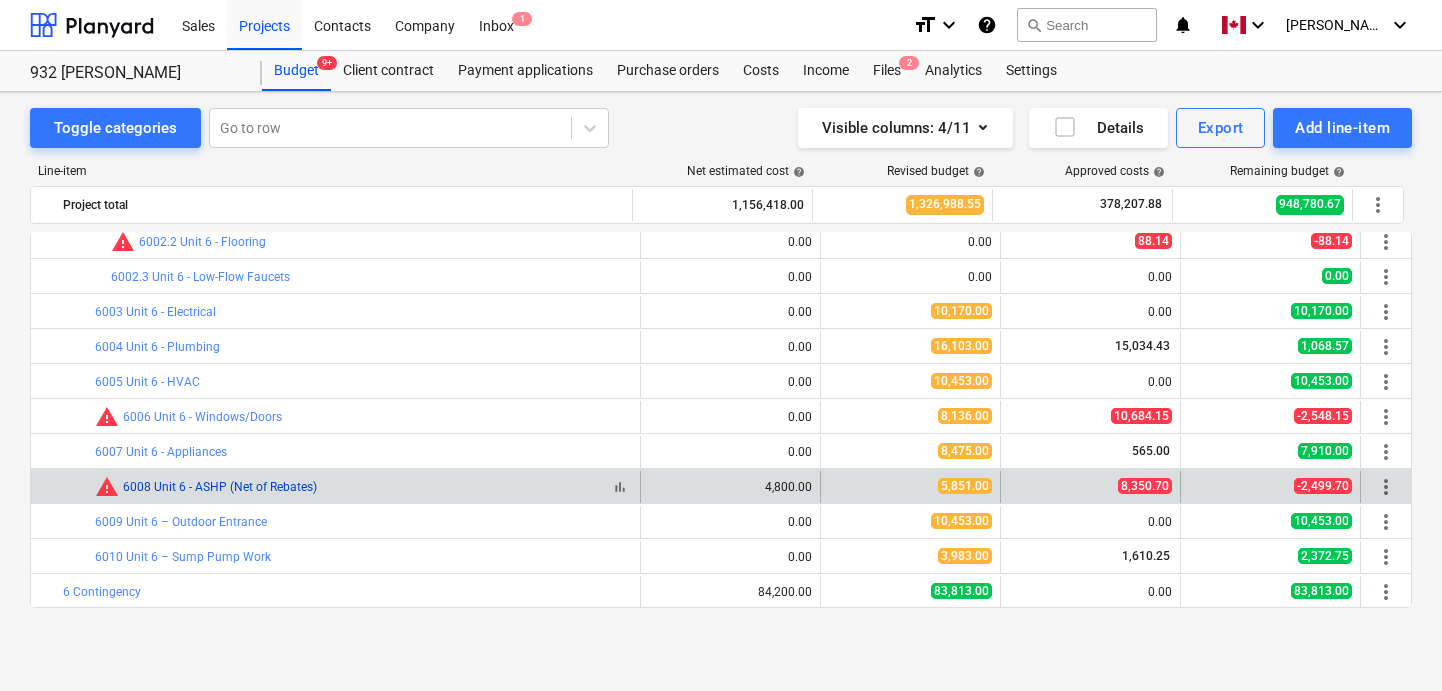 click on "6008 Unit 6 - ASHP (Net of Rebates)" at bounding box center [220, 487] 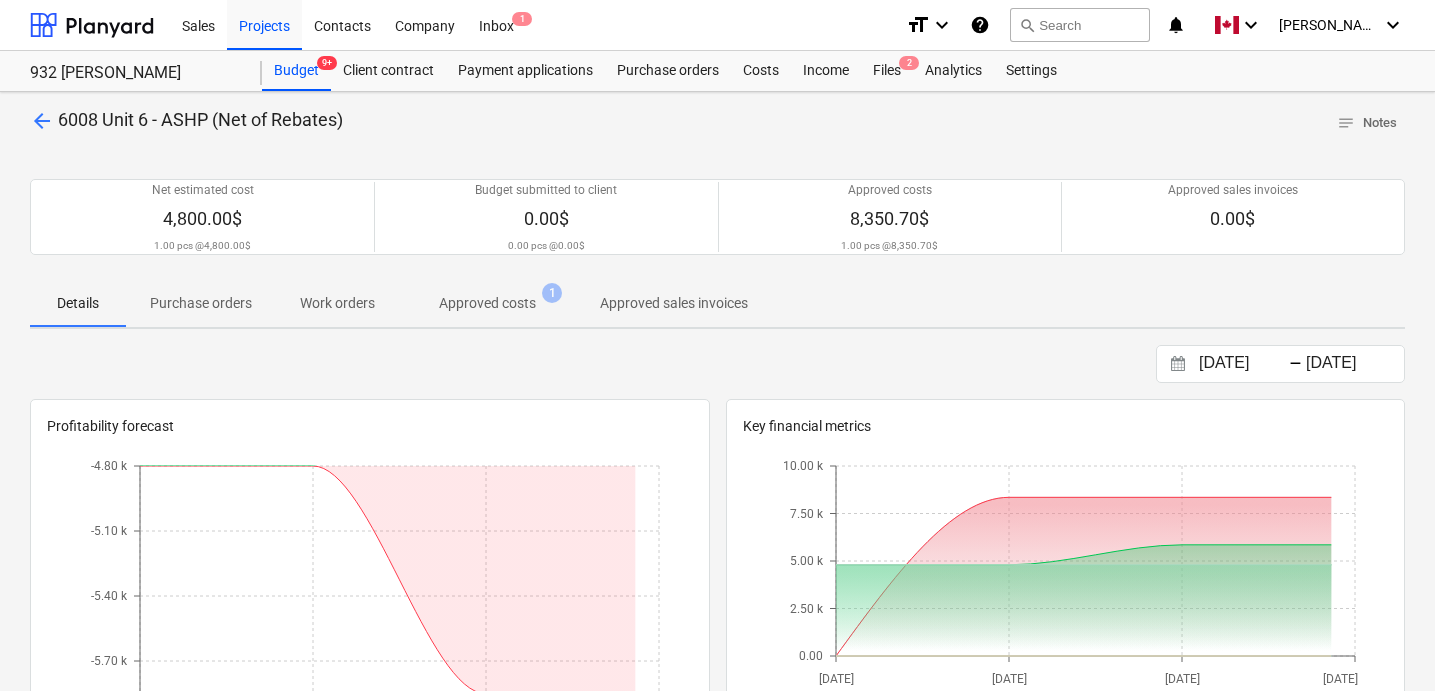 click on "Approved costs" at bounding box center [487, 303] 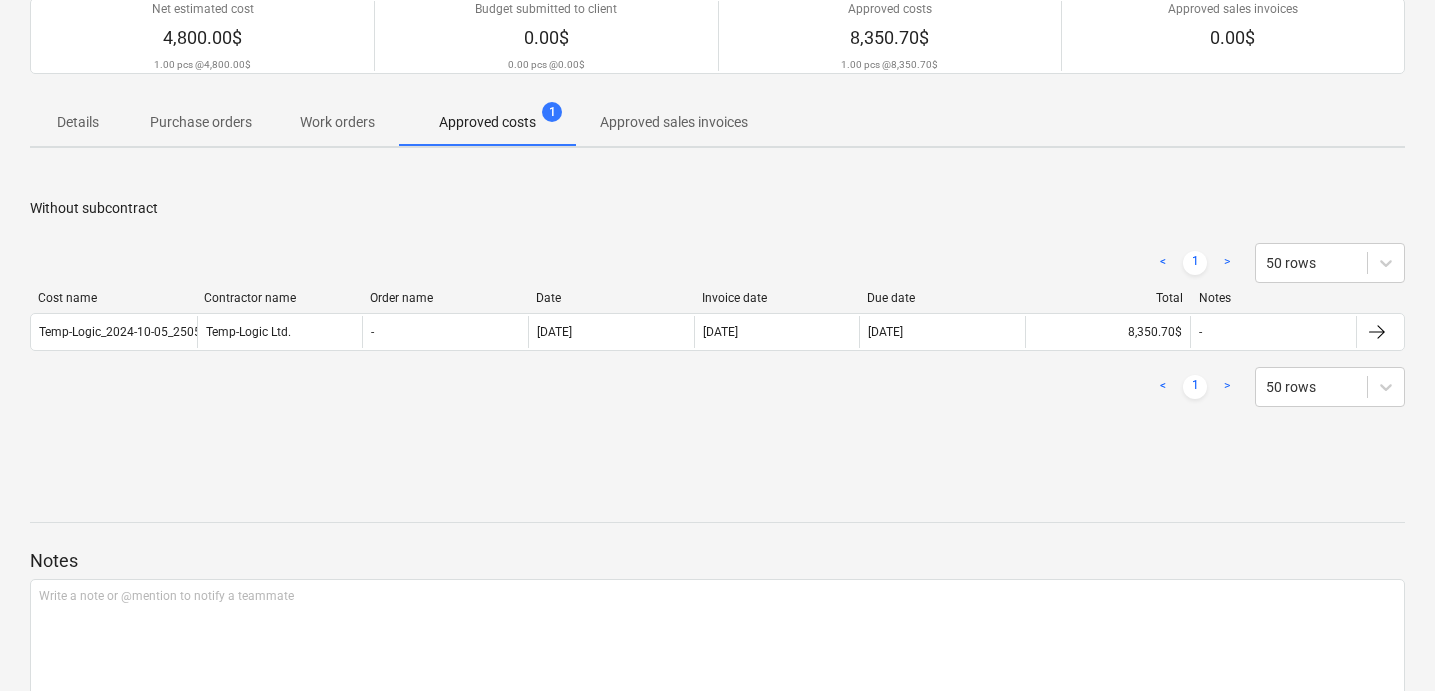 scroll, scrollTop: 165, scrollLeft: 0, axis: vertical 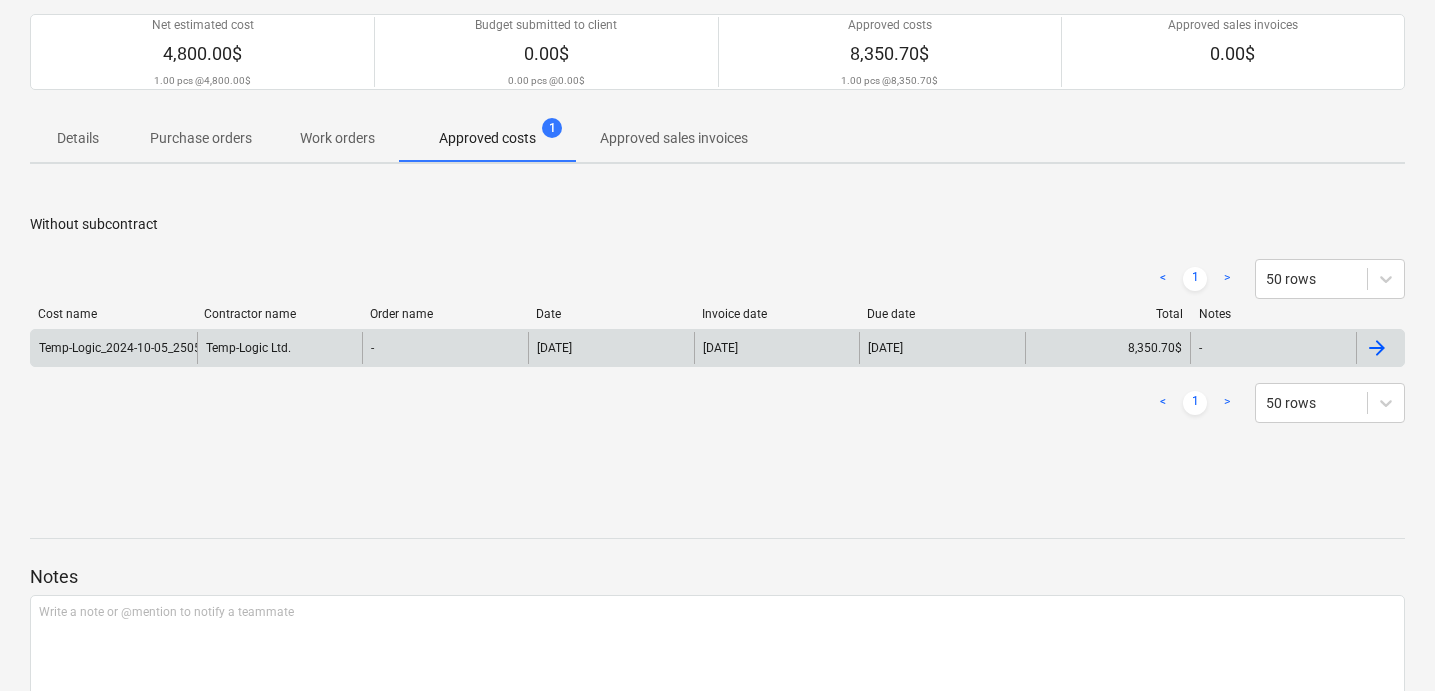click at bounding box center [1377, 348] 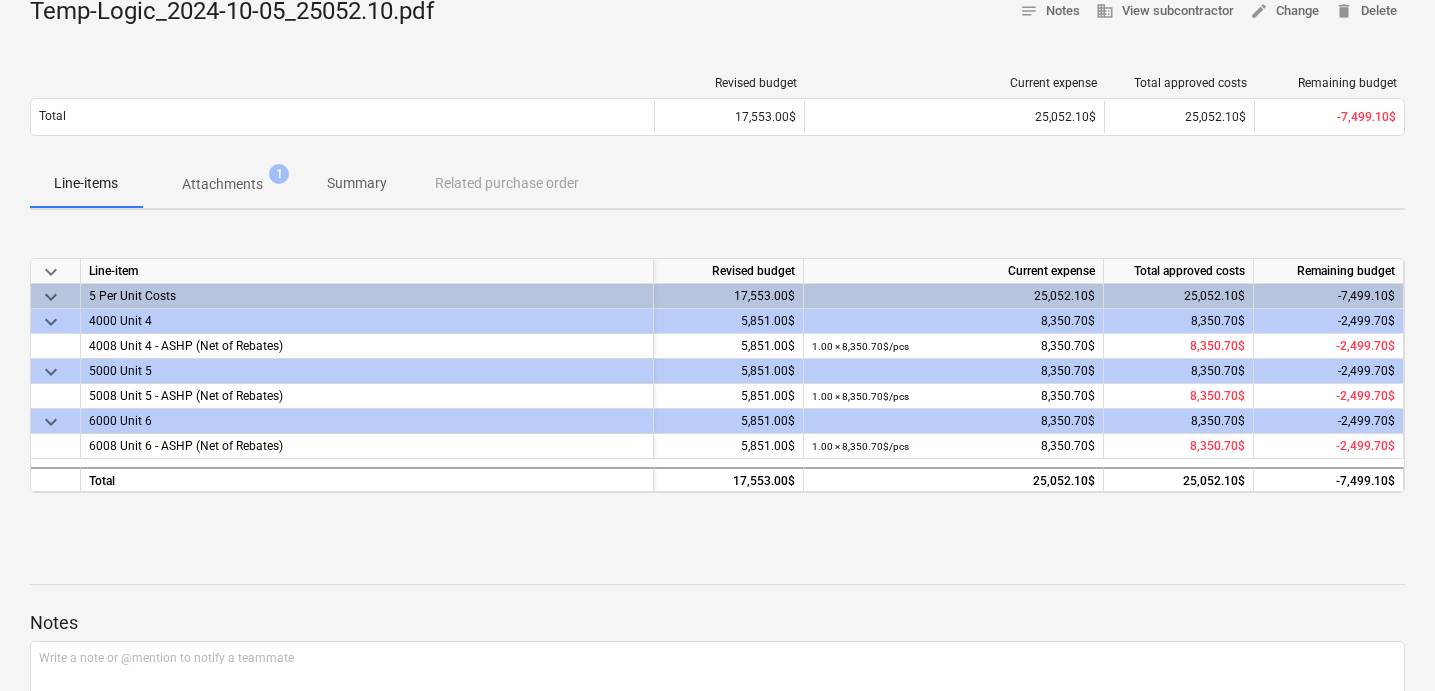 scroll, scrollTop: 139, scrollLeft: 0, axis: vertical 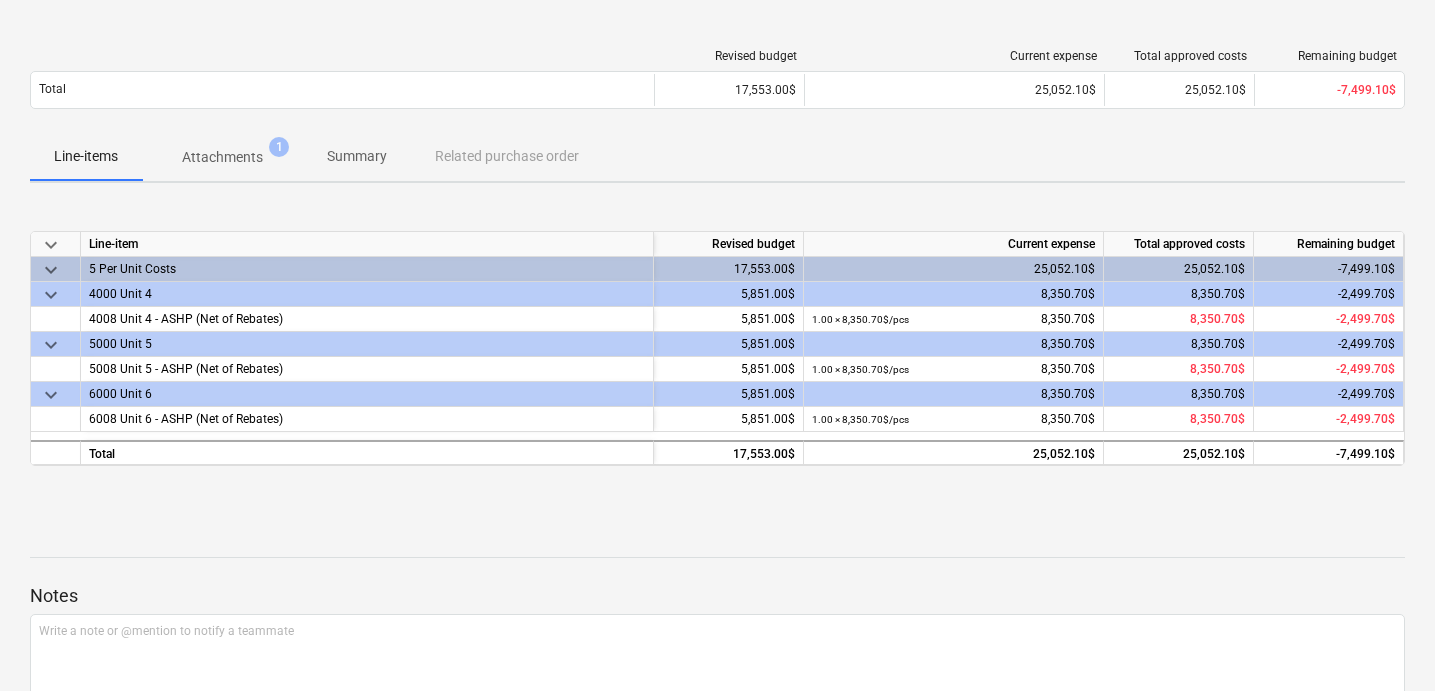 click on "Attachments" at bounding box center (222, 157) 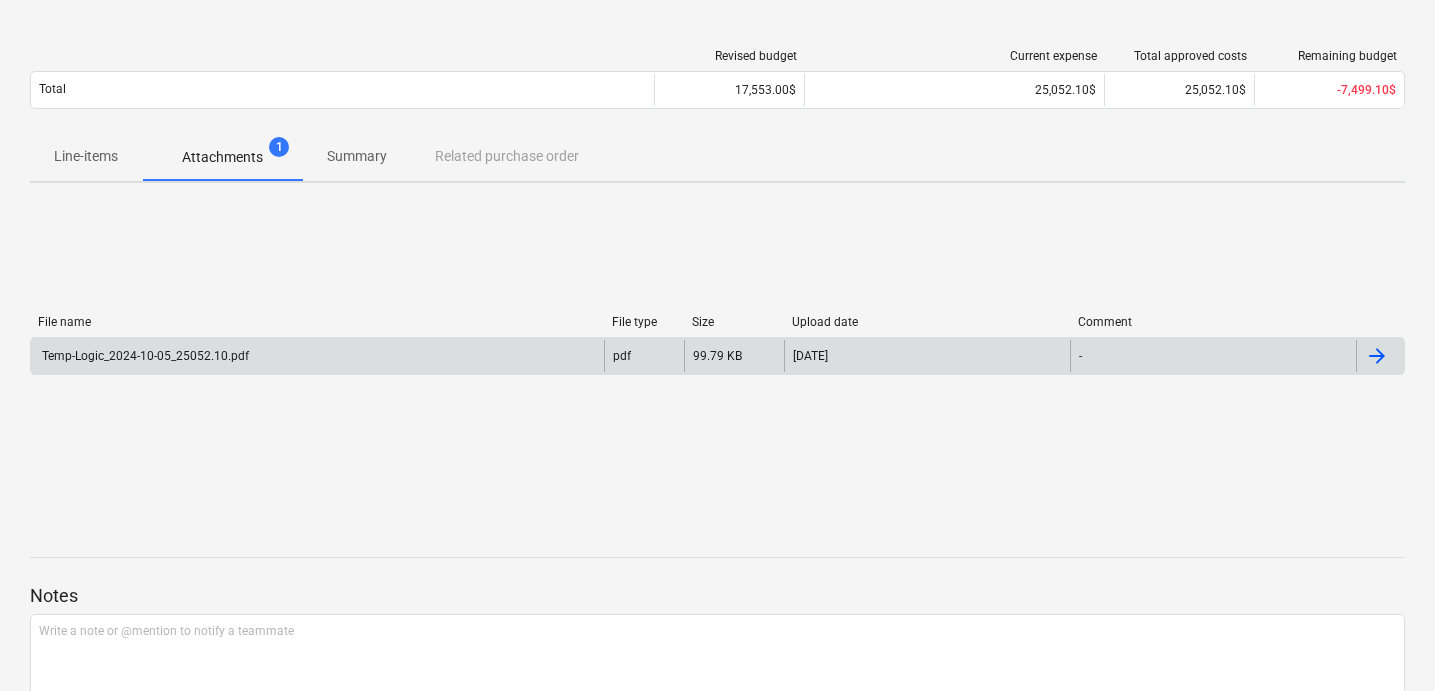 click at bounding box center [1377, 356] 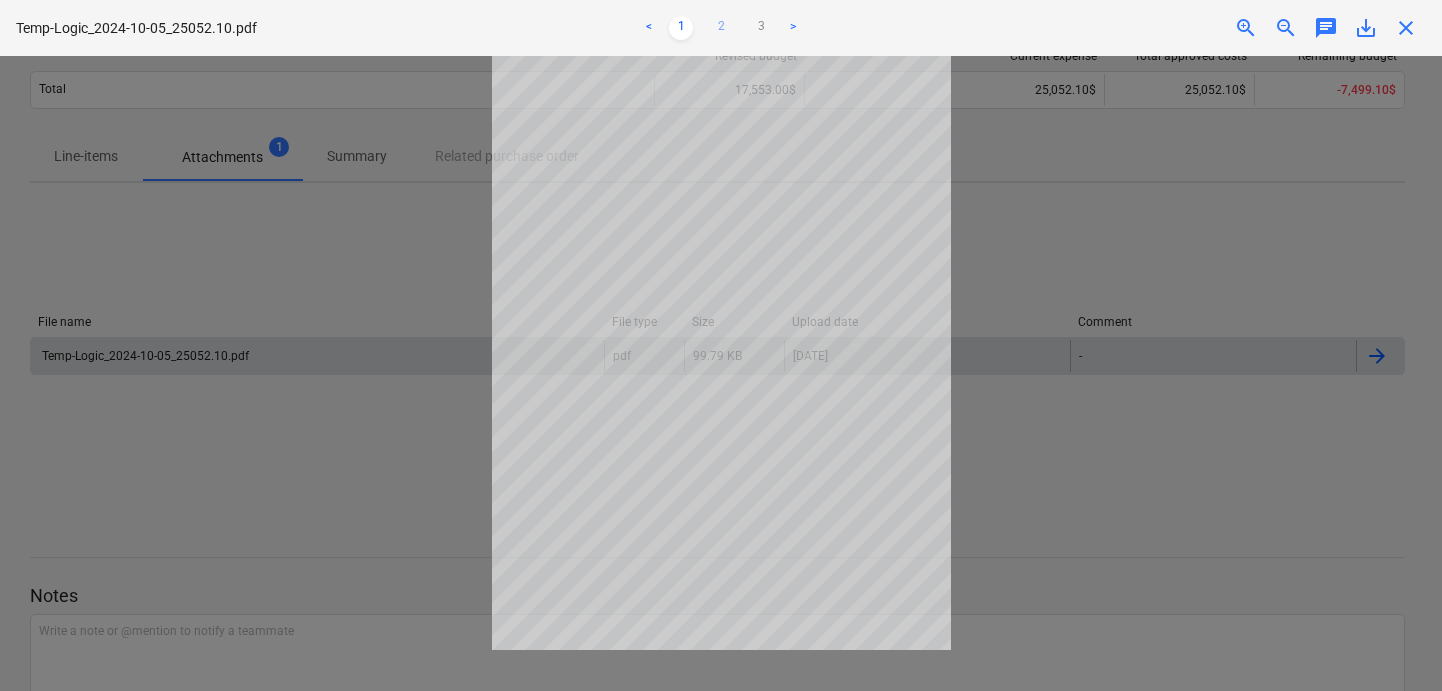click on "2" at bounding box center [721, 28] 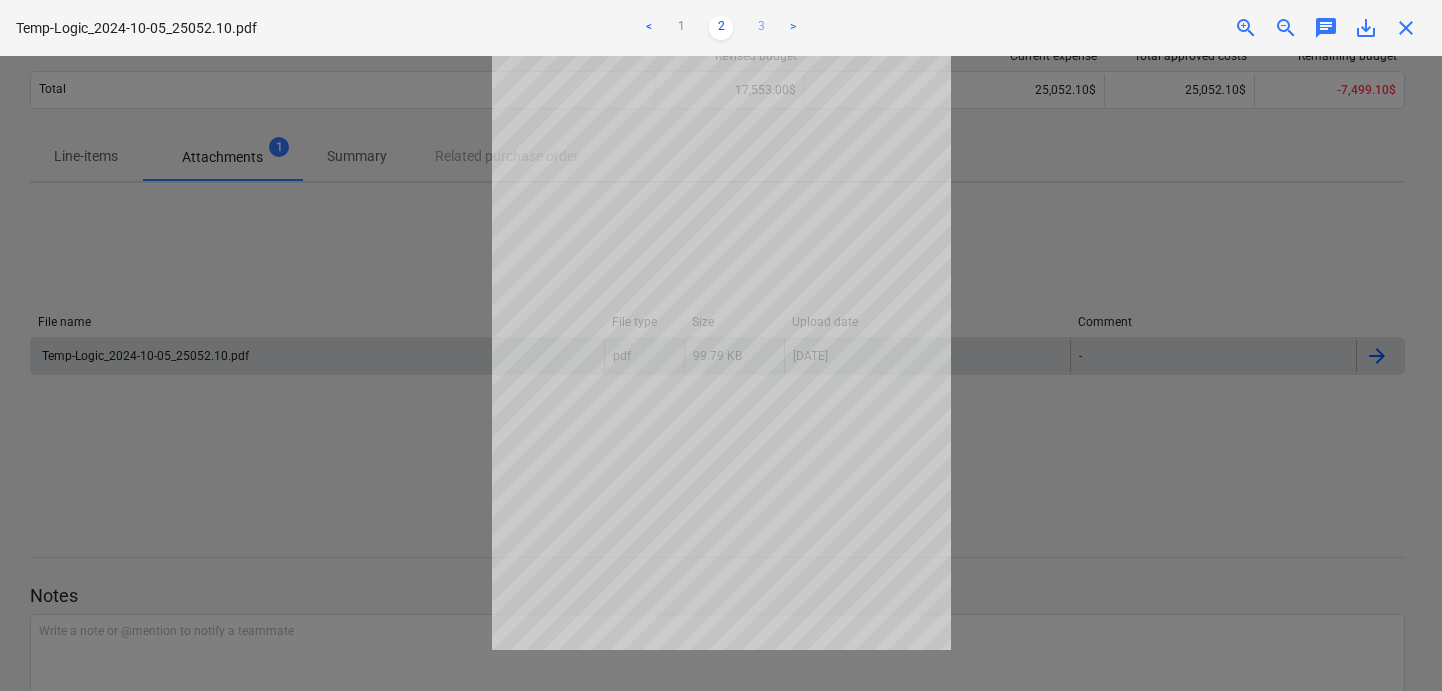 click on "3" at bounding box center (761, 28) 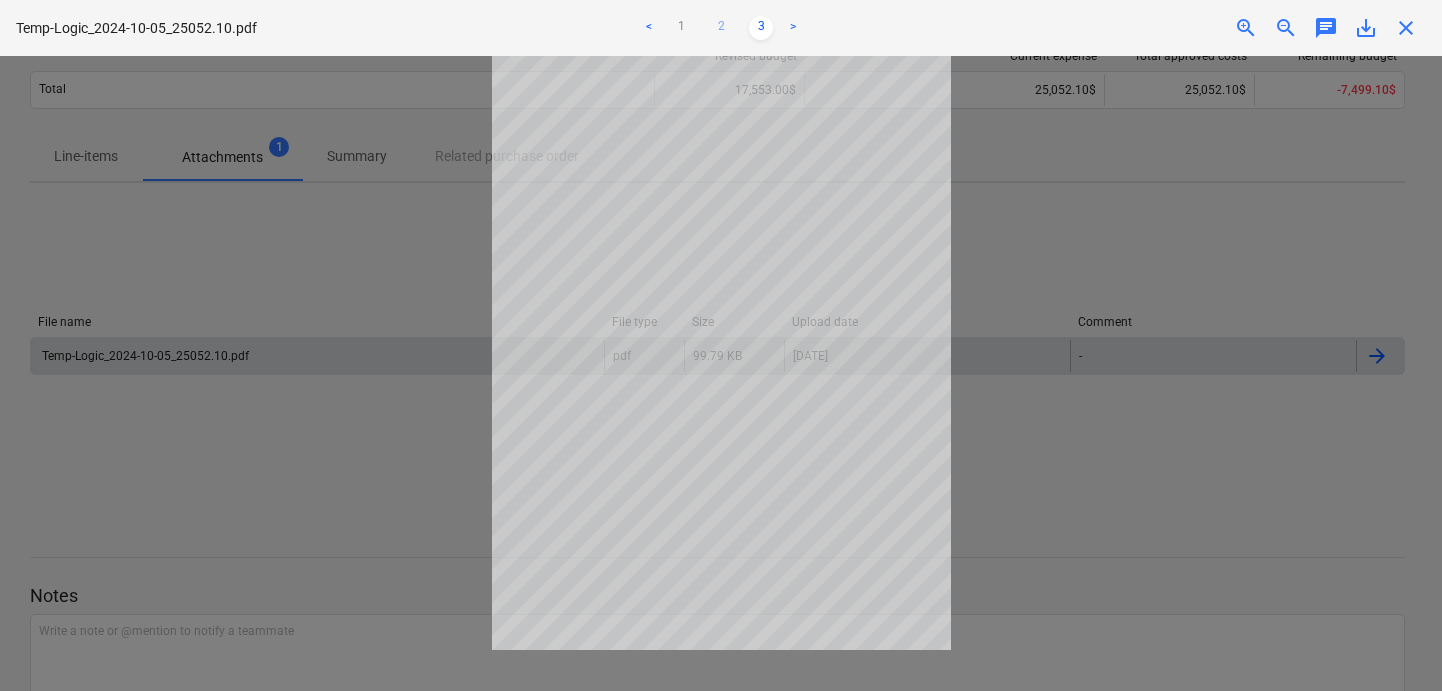 click on "2" at bounding box center (721, 28) 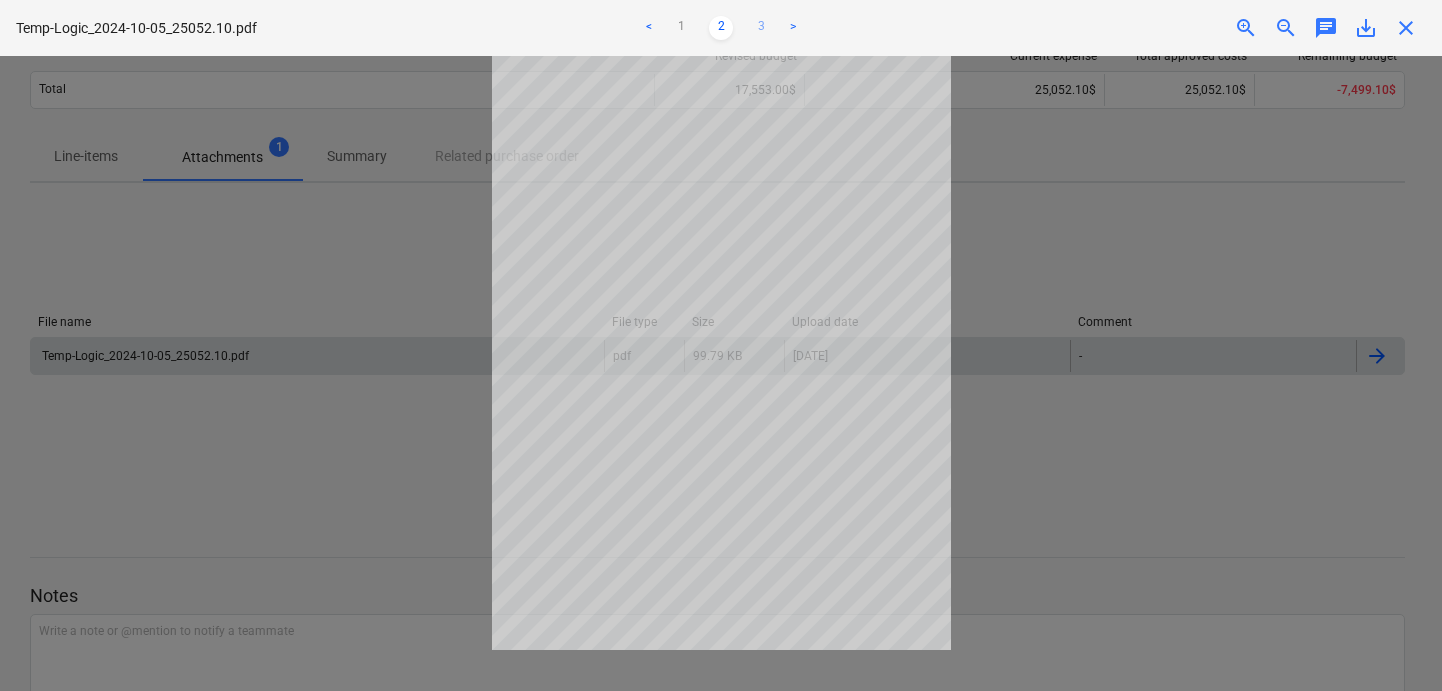 click on "3" at bounding box center (761, 28) 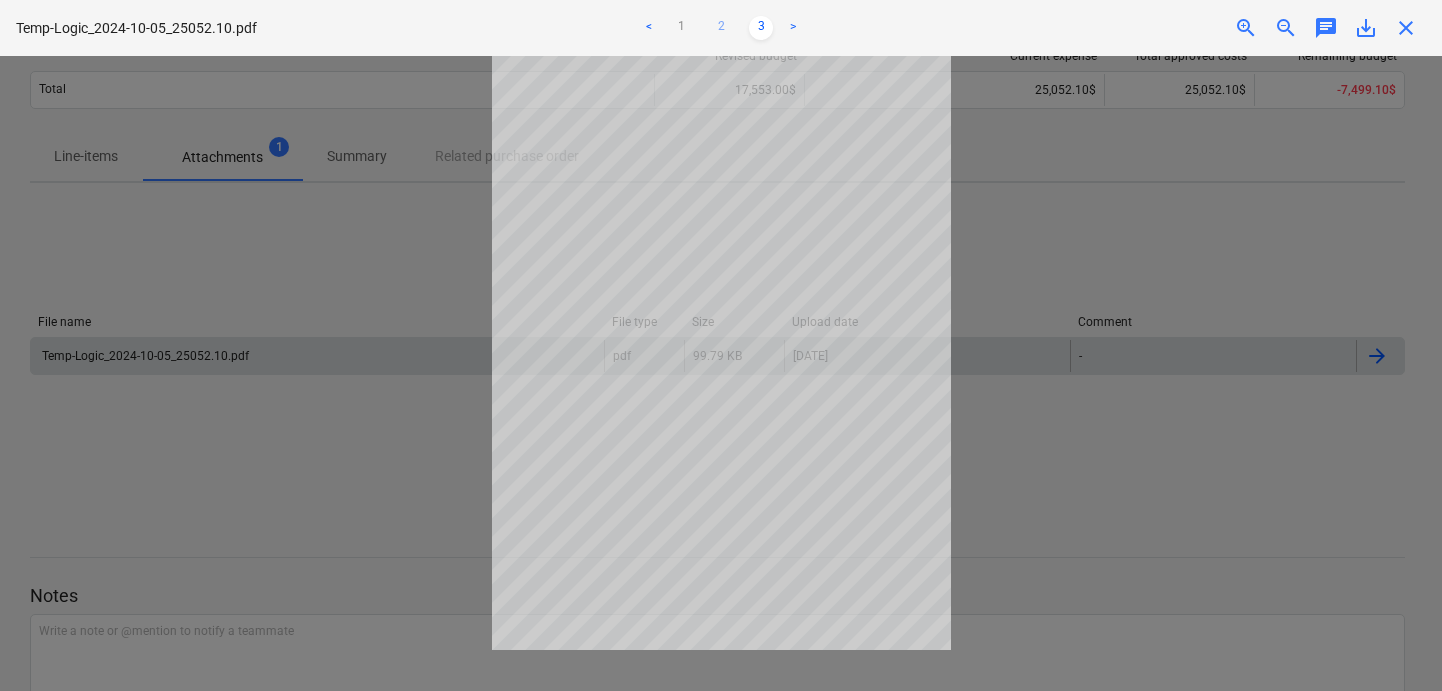click on "2" at bounding box center (721, 28) 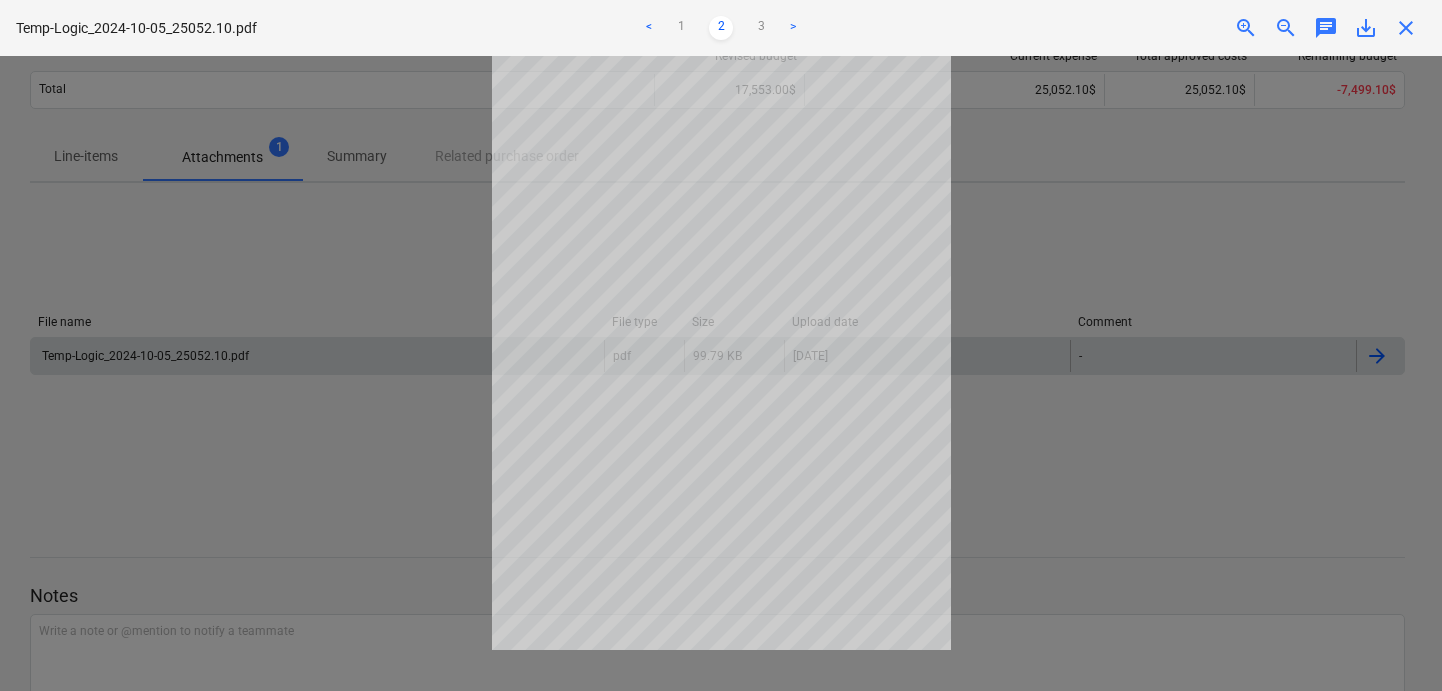 click on "close" at bounding box center (1406, 28) 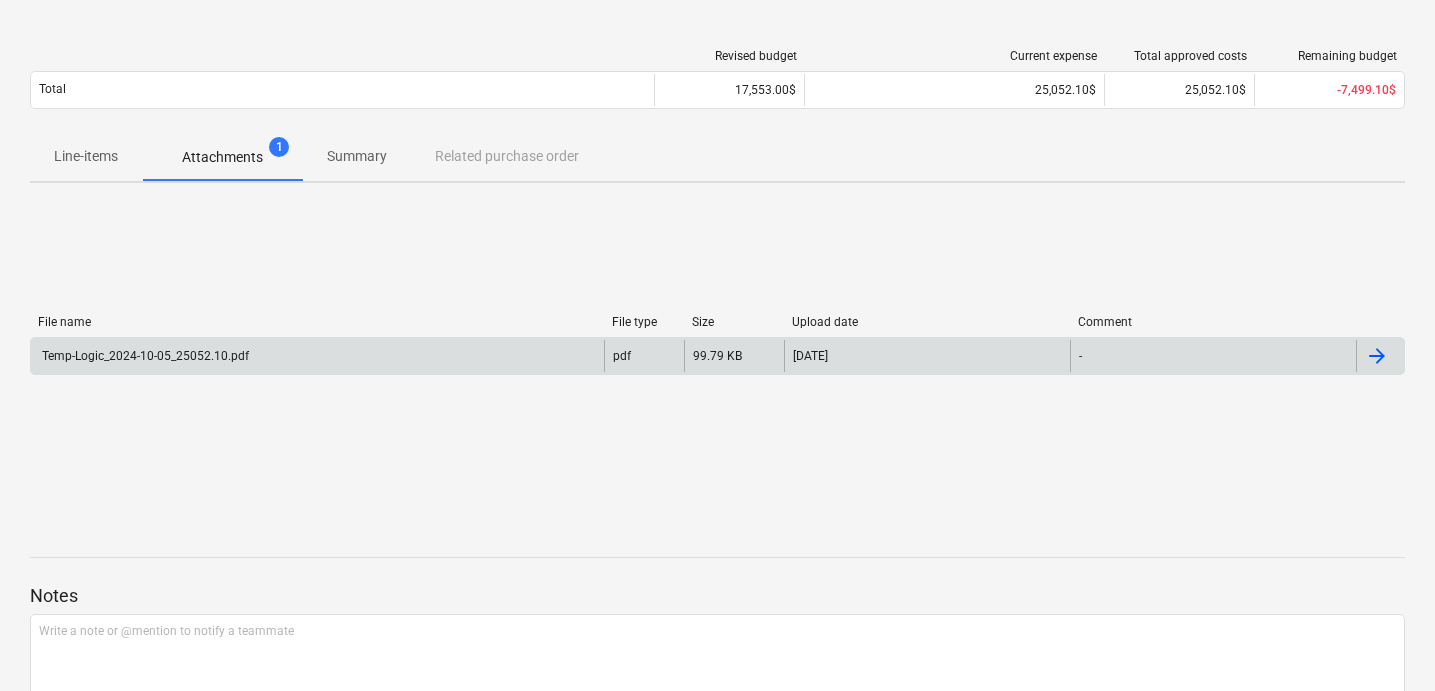 scroll, scrollTop: 260, scrollLeft: 0, axis: vertical 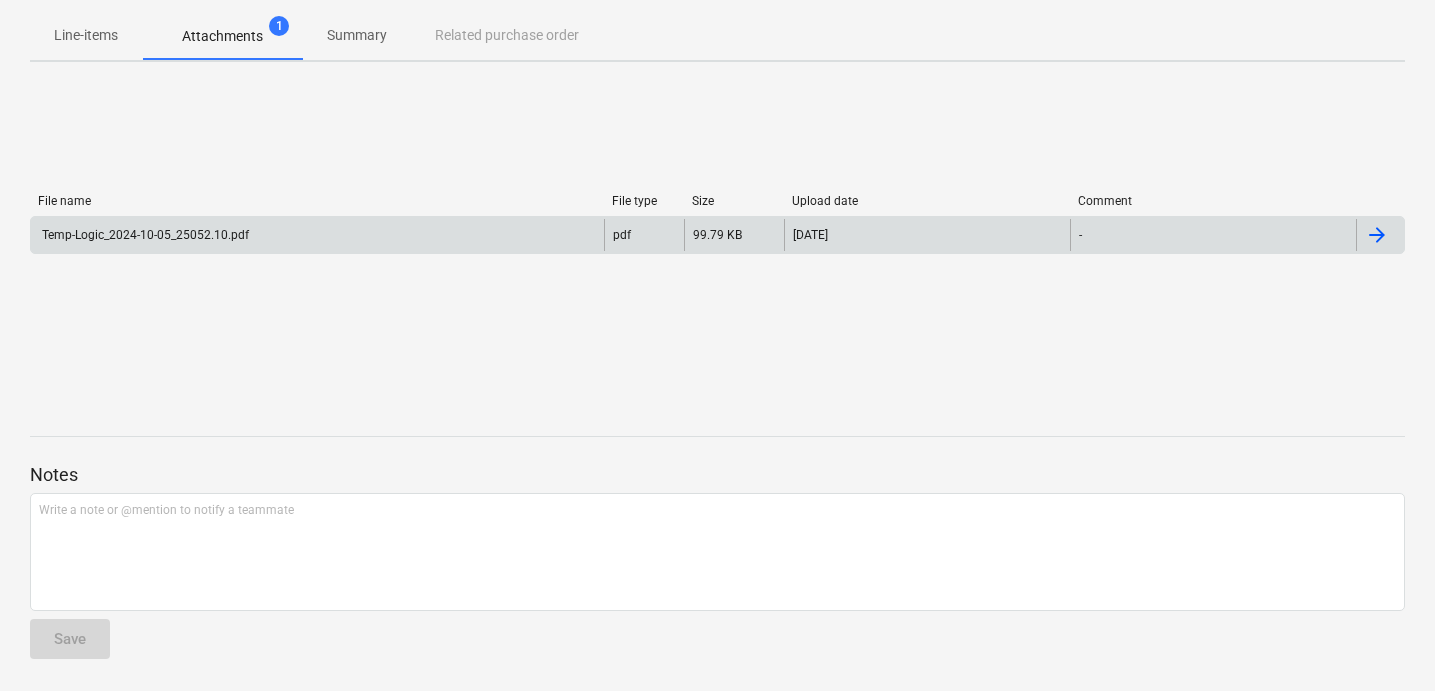 click on "File name File type Size Upload date Comment   Temp-Logic_2024-10-05_25052.10.pdf pdf 99.79 KB [DATE] - Please wait [DATE]" at bounding box center (717, 228) 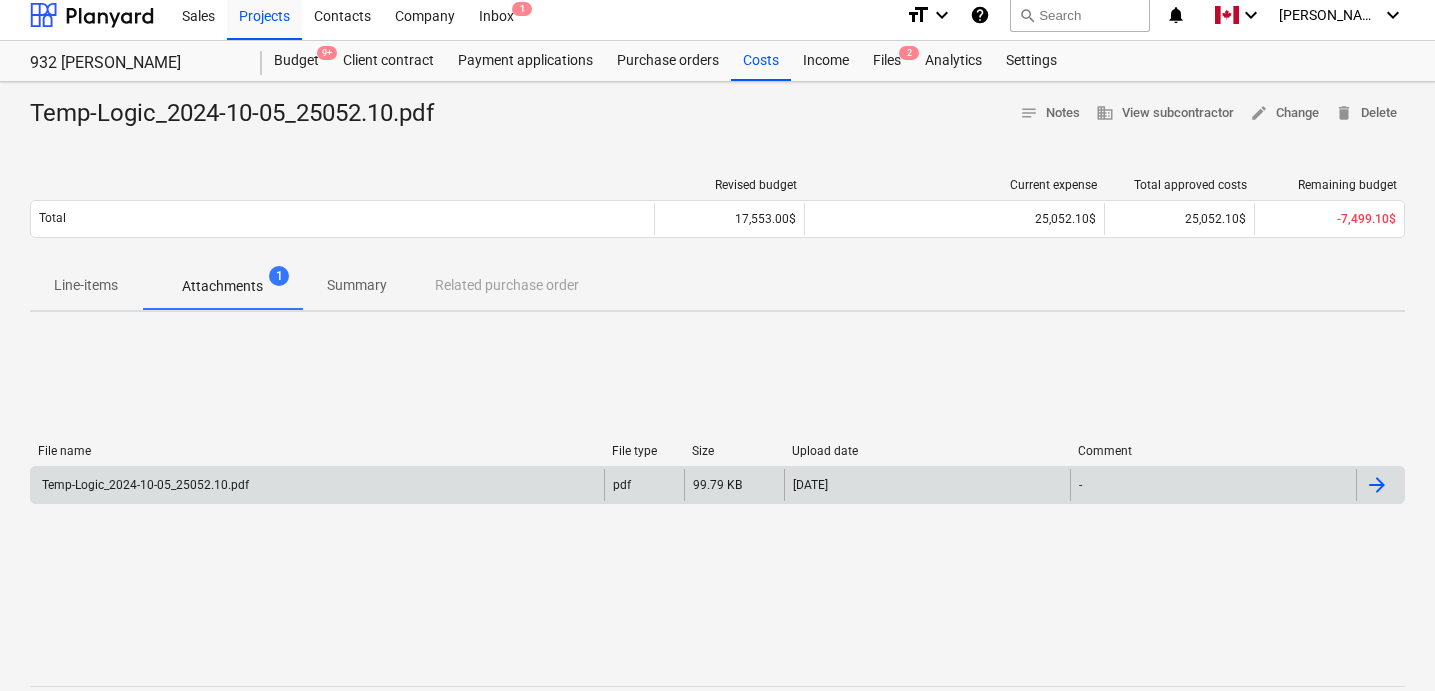 scroll, scrollTop: 0, scrollLeft: 0, axis: both 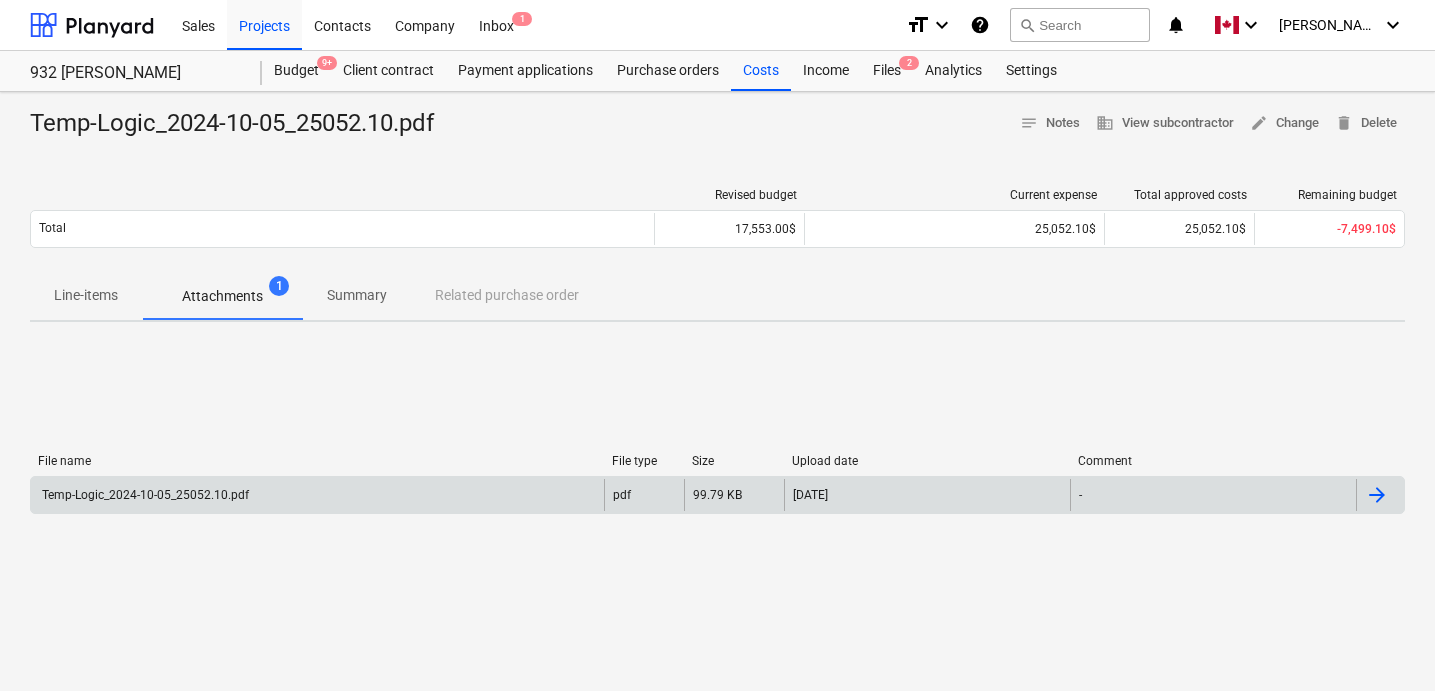 click on "File name File type Size Upload date Comment   Temp-Logic_2024-10-05_25052.10.pdf pdf 99.79 KB [DATE] - Please wait [DATE]" at bounding box center (717, 488) 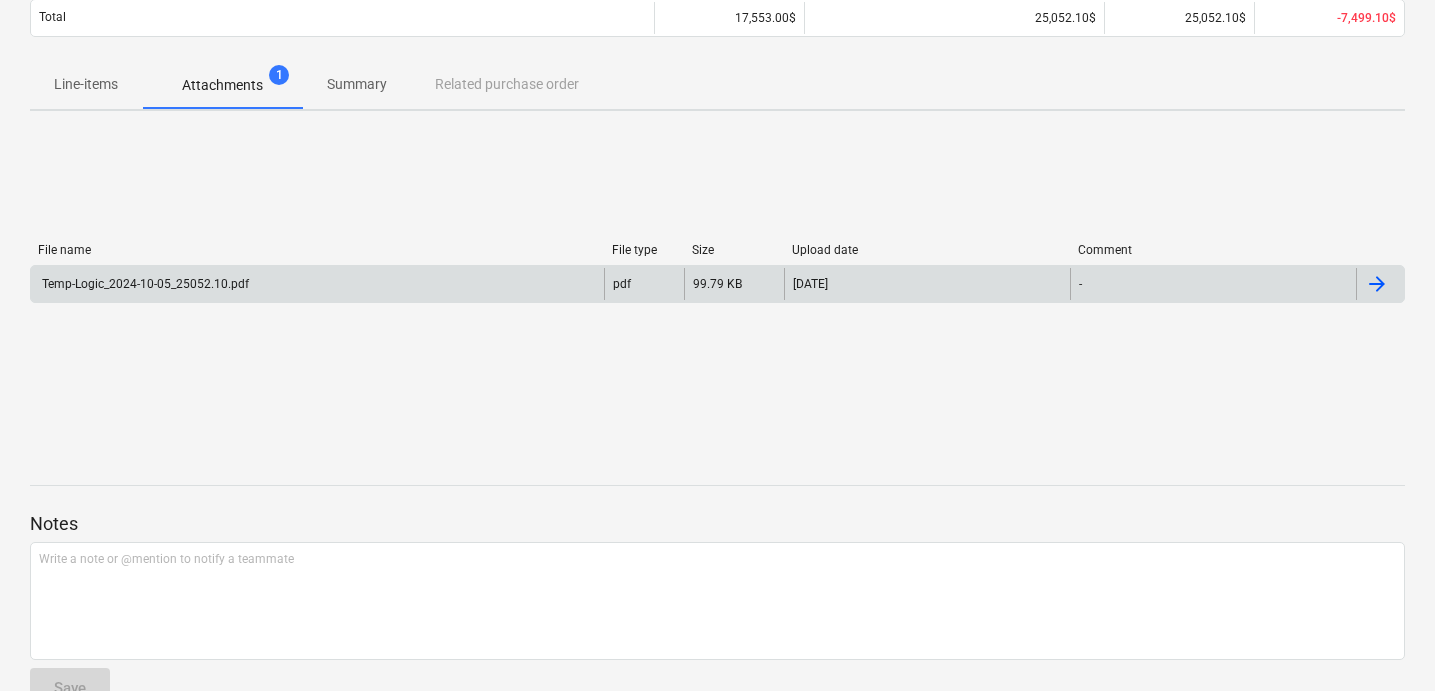 scroll, scrollTop: 260, scrollLeft: 0, axis: vertical 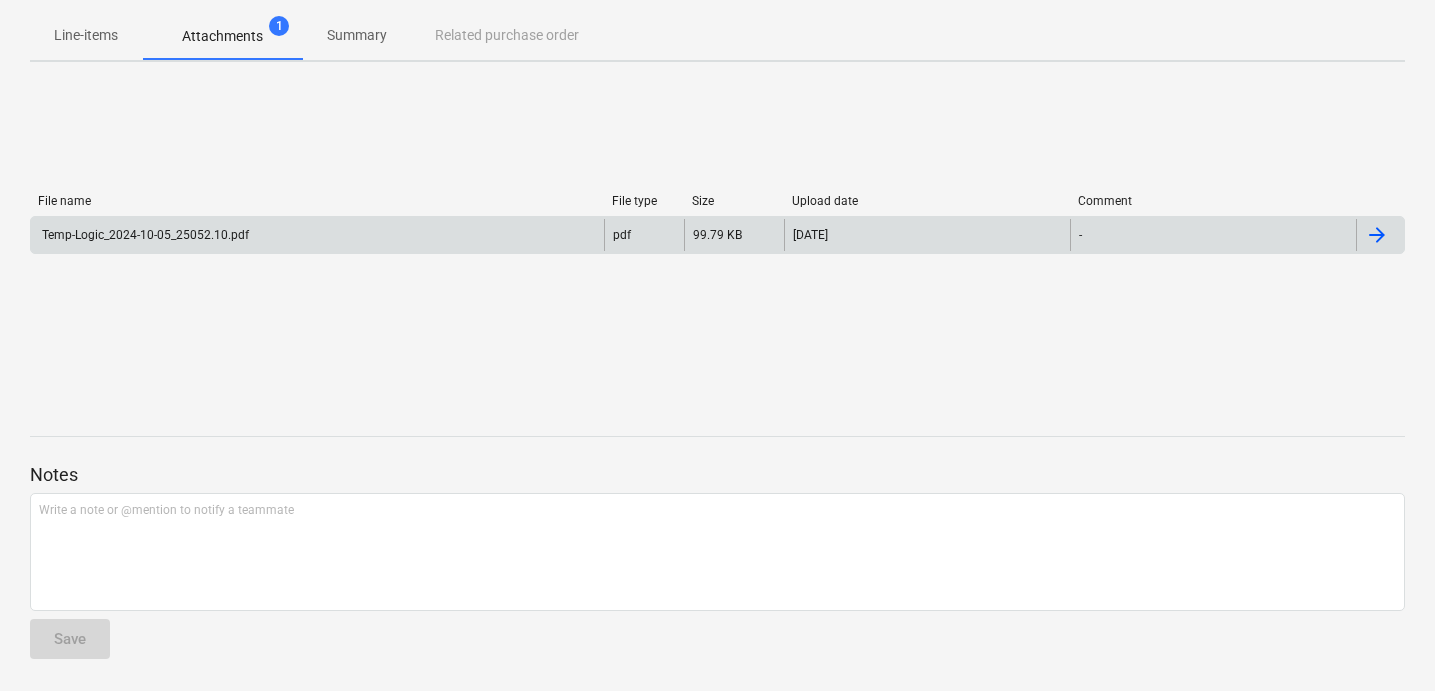 click on "File name File type Size Upload date Comment   Temp-Logic_2024-10-05_25052.10.pdf pdf 99.79 KB [DATE] - Please wait [DATE]" at bounding box center [717, 228] 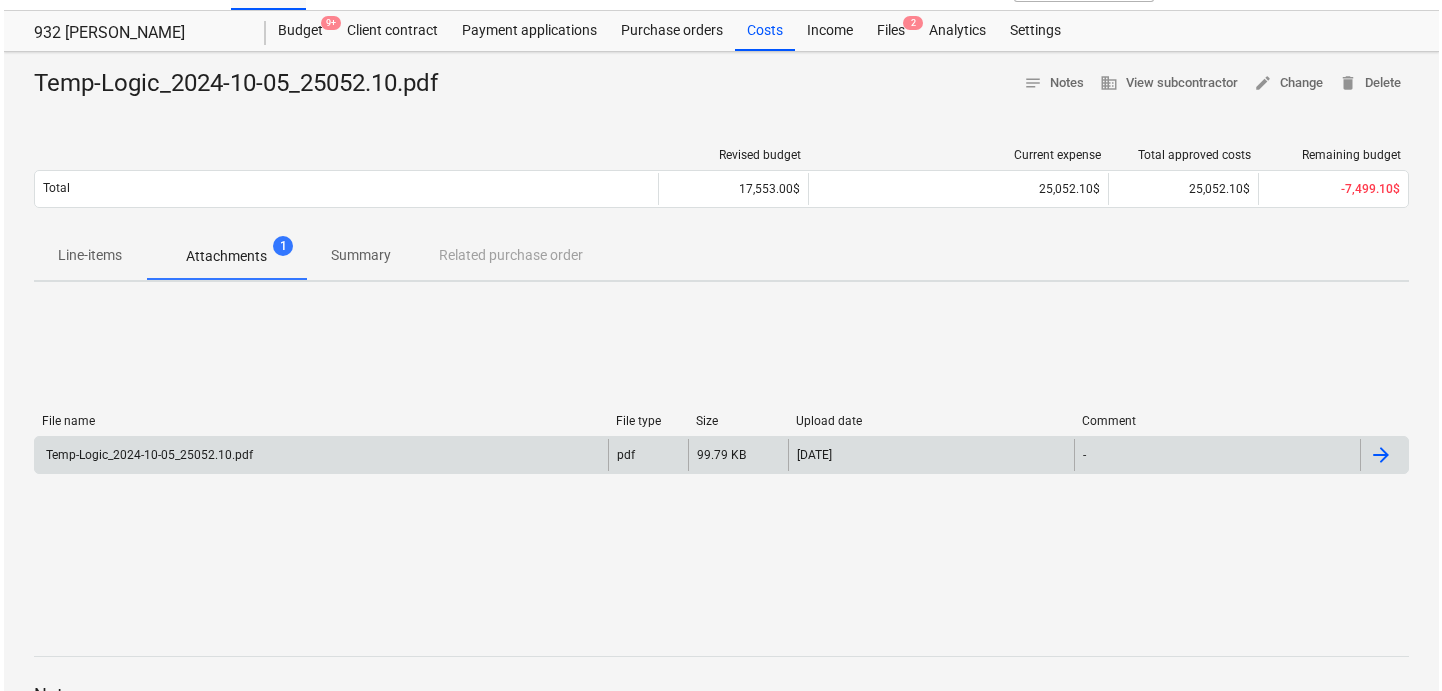 scroll, scrollTop: 0, scrollLeft: 0, axis: both 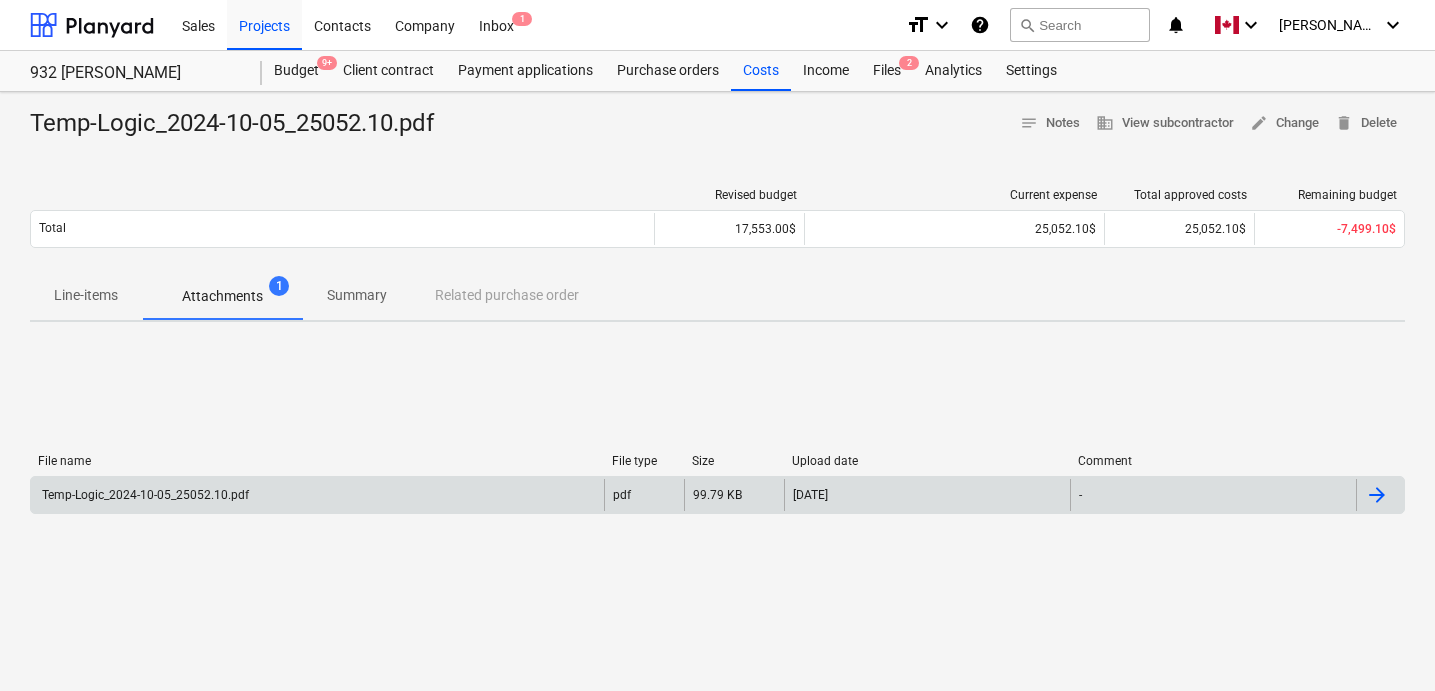 click on "Line-items" at bounding box center [86, 295] 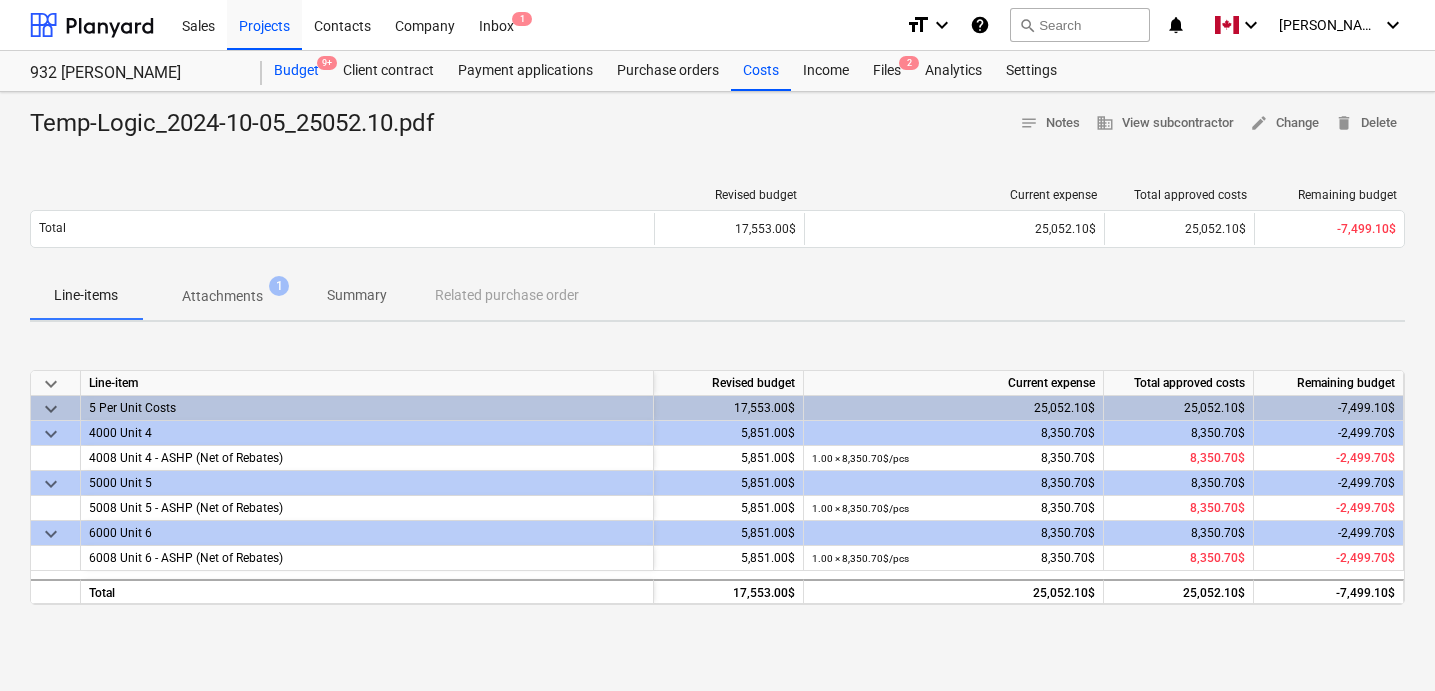 click on "Budget 9+" at bounding box center (296, 71) 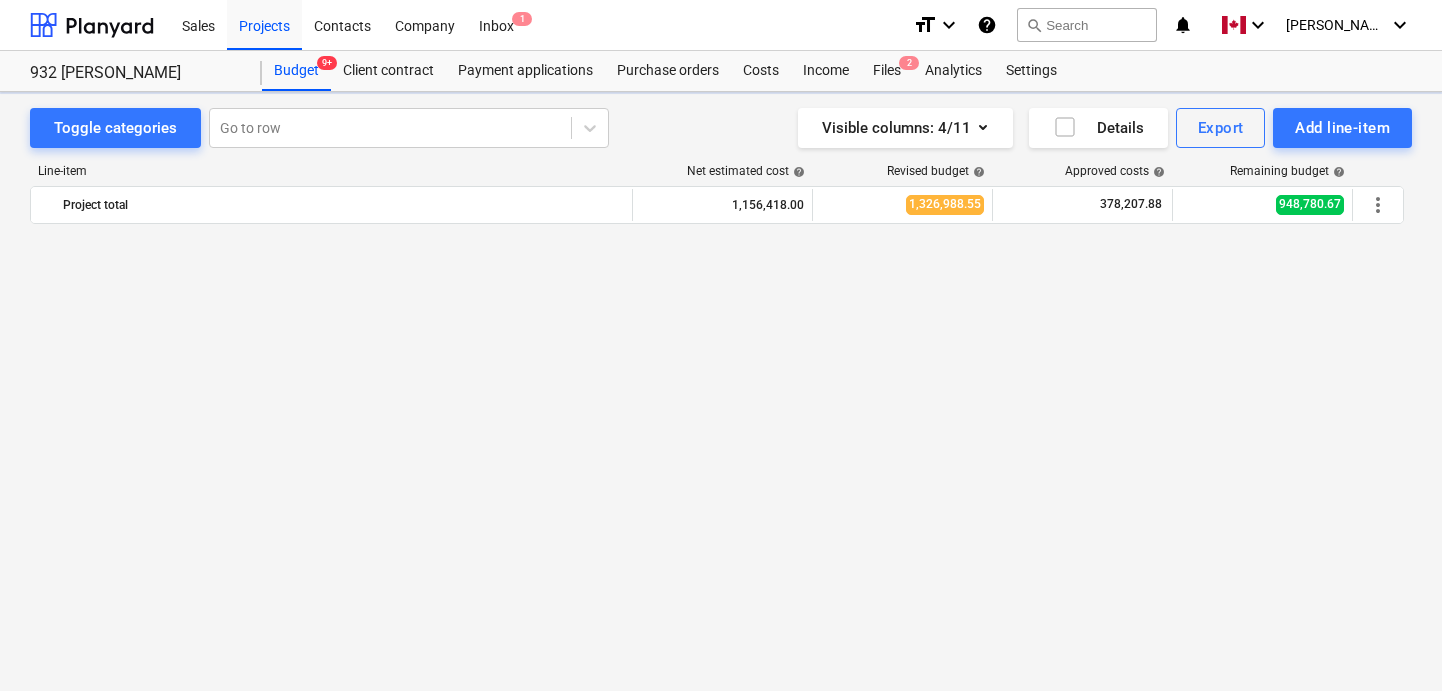 scroll, scrollTop: 1164, scrollLeft: 0, axis: vertical 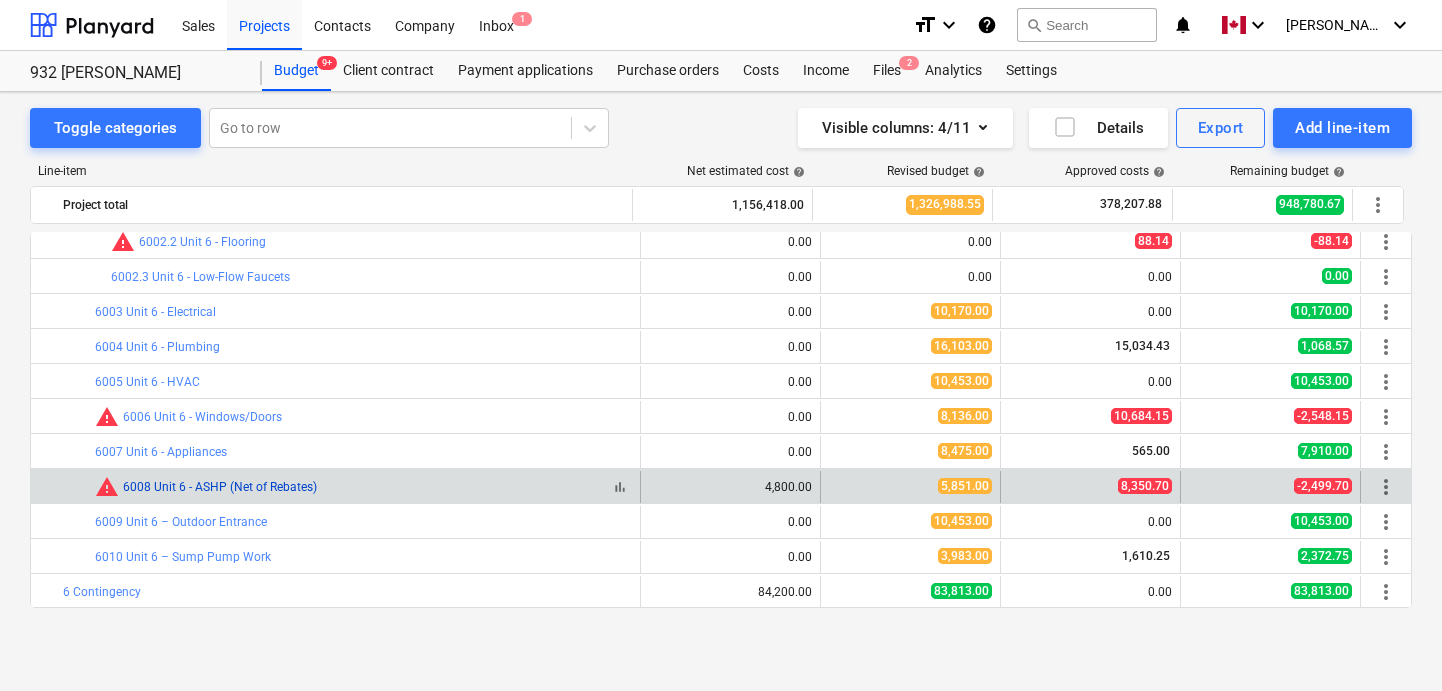 click on "6008 Unit 6 - ASHP (Net of Rebates)" at bounding box center [220, 487] 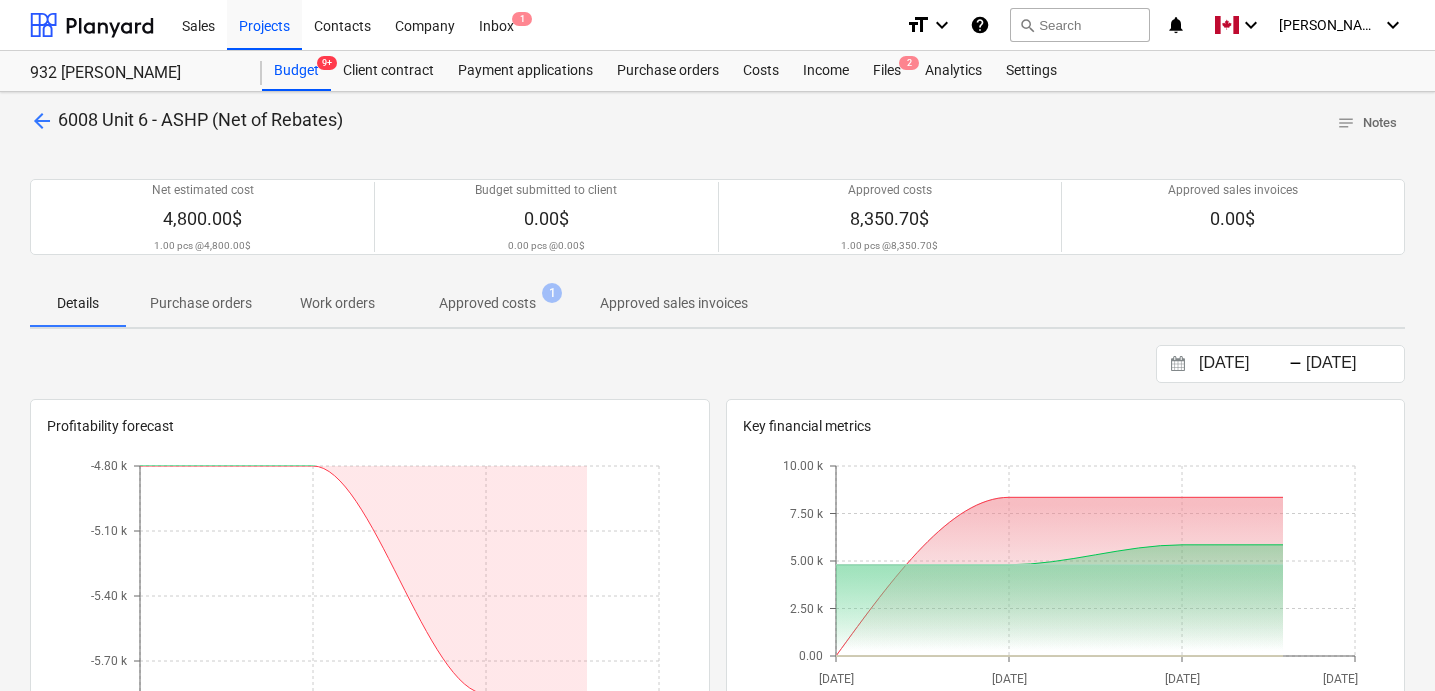 click on "Approved costs" at bounding box center (487, 303) 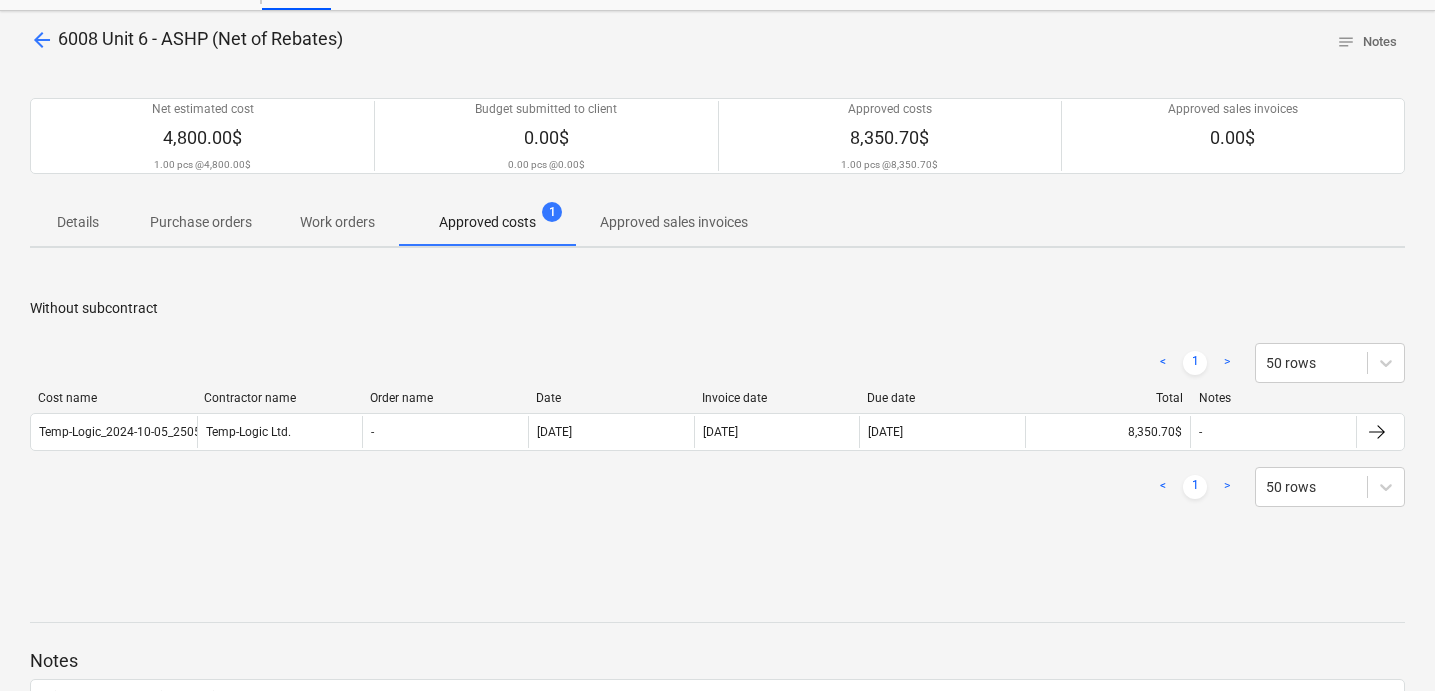 scroll, scrollTop: 110, scrollLeft: 0, axis: vertical 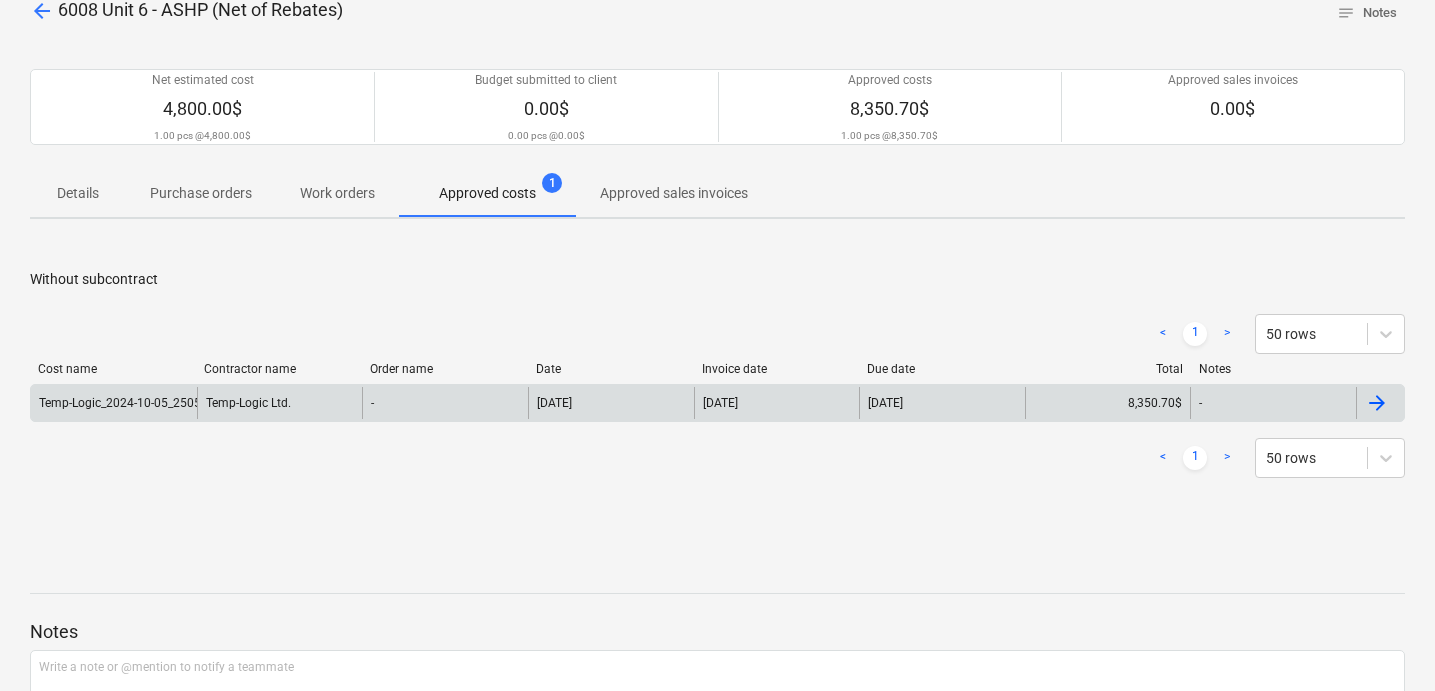 click at bounding box center (1377, 403) 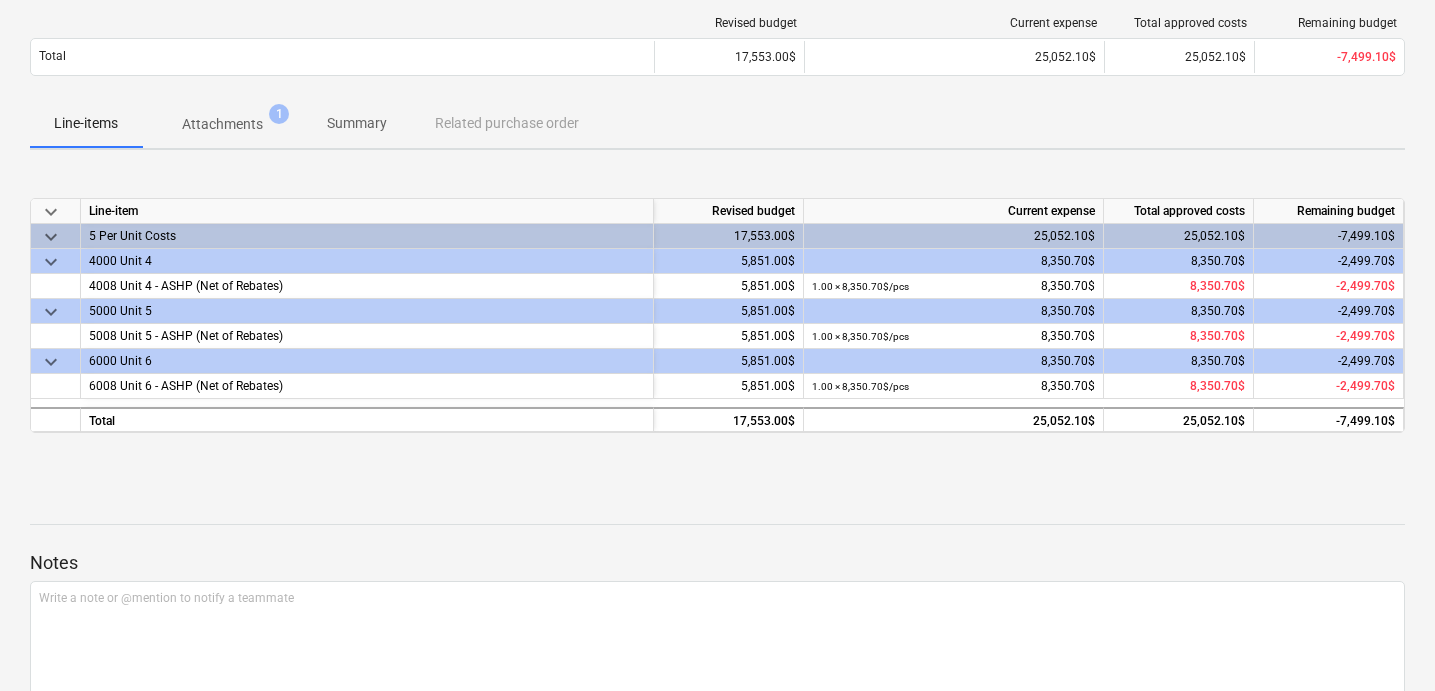 scroll, scrollTop: 176, scrollLeft: 0, axis: vertical 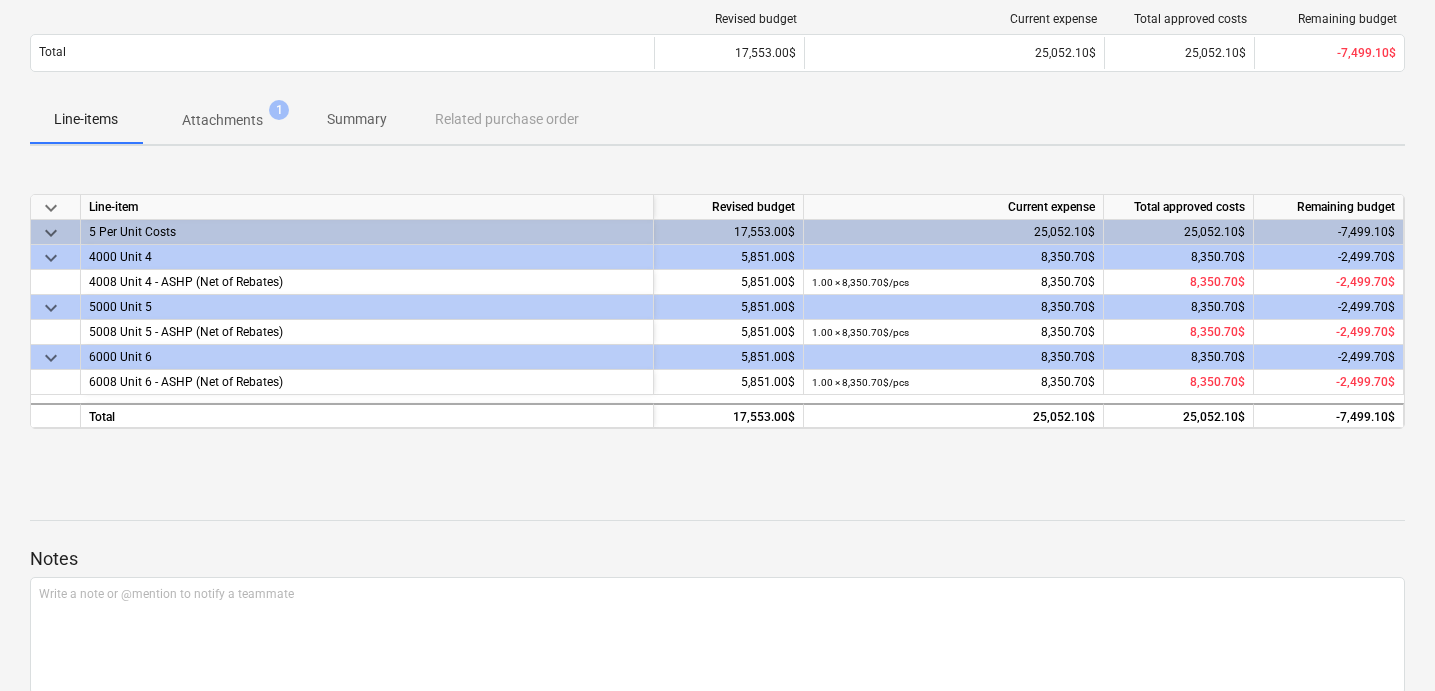 click on "Attachments" at bounding box center [222, 120] 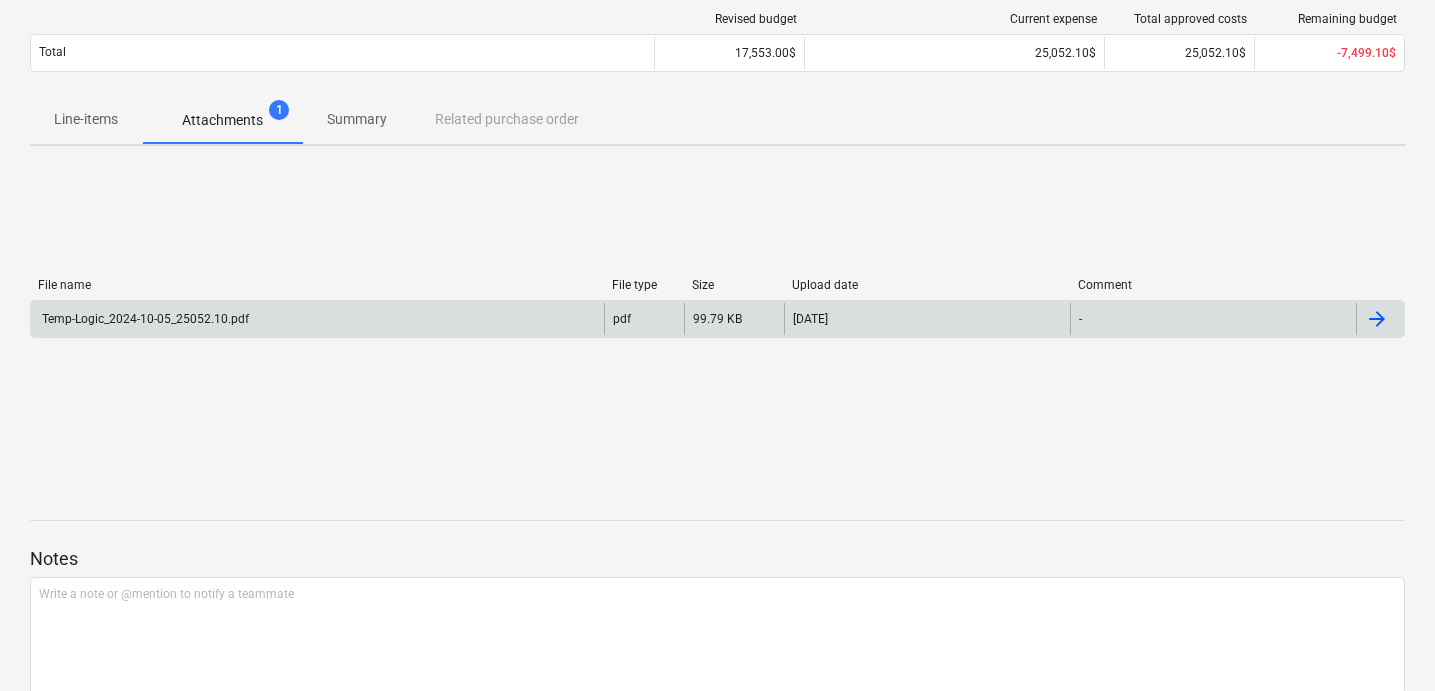 click at bounding box center (1377, 319) 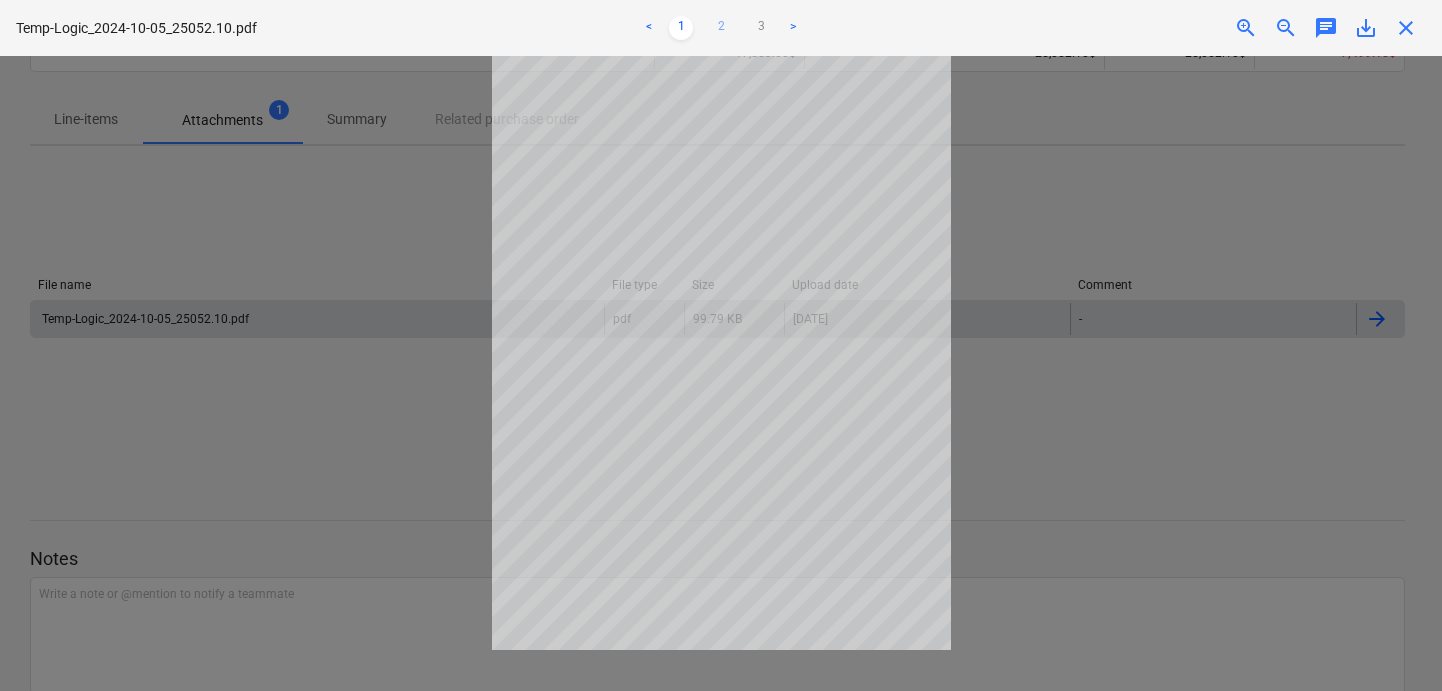 click on "2" at bounding box center [721, 28] 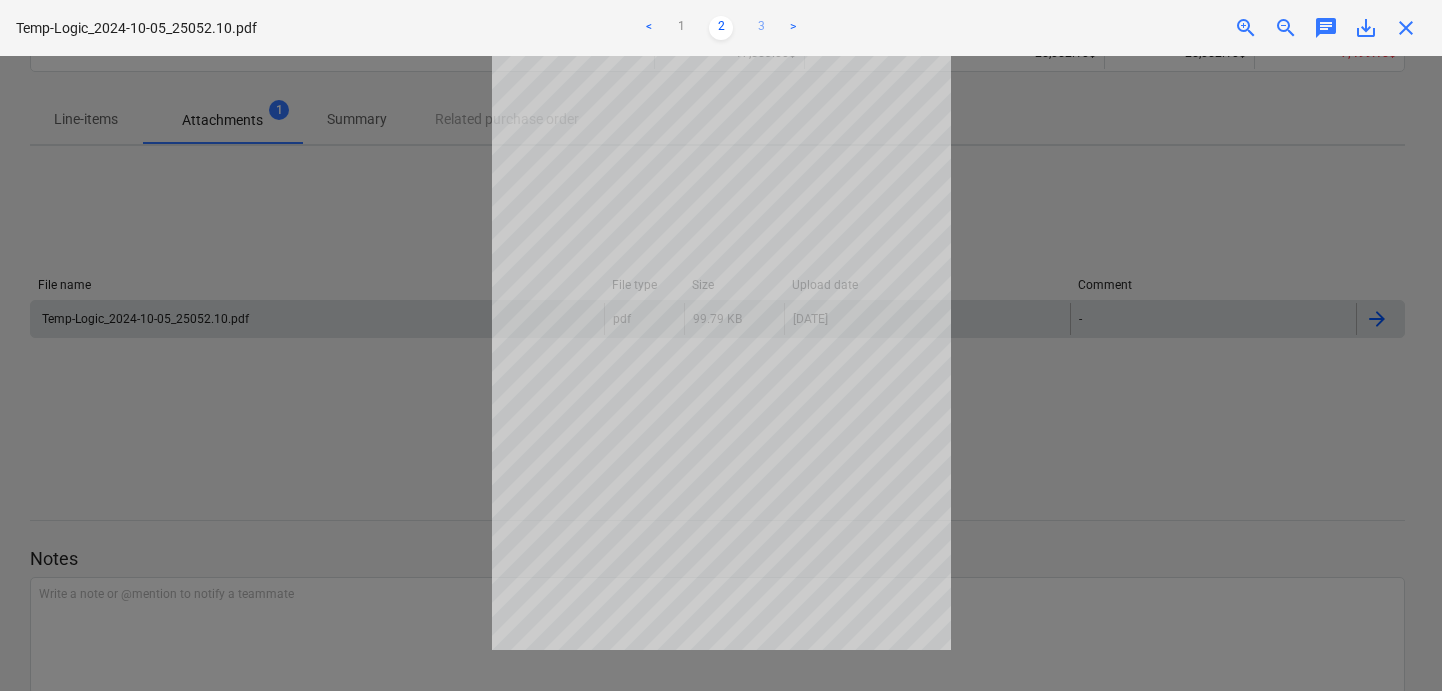 click on "3" at bounding box center [761, 28] 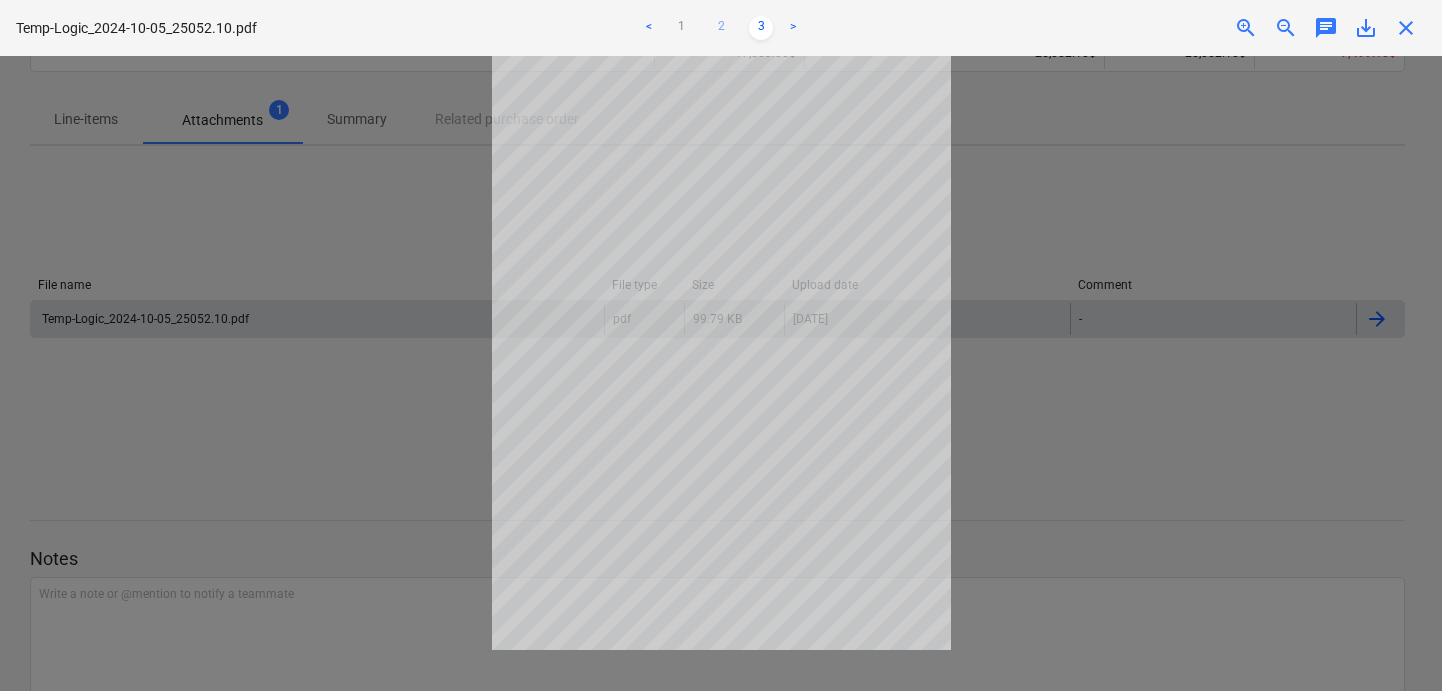 click on "2" at bounding box center (721, 28) 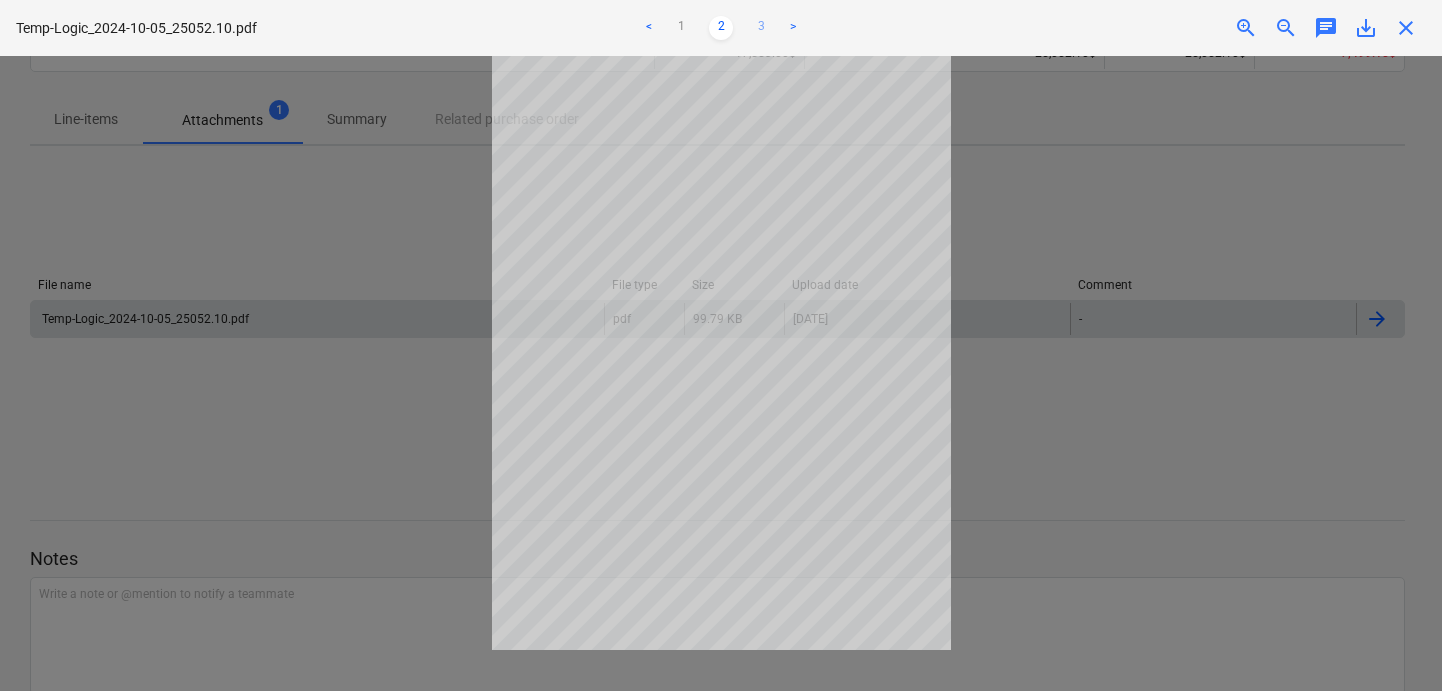 click on "3" at bounding box center (761, 28) 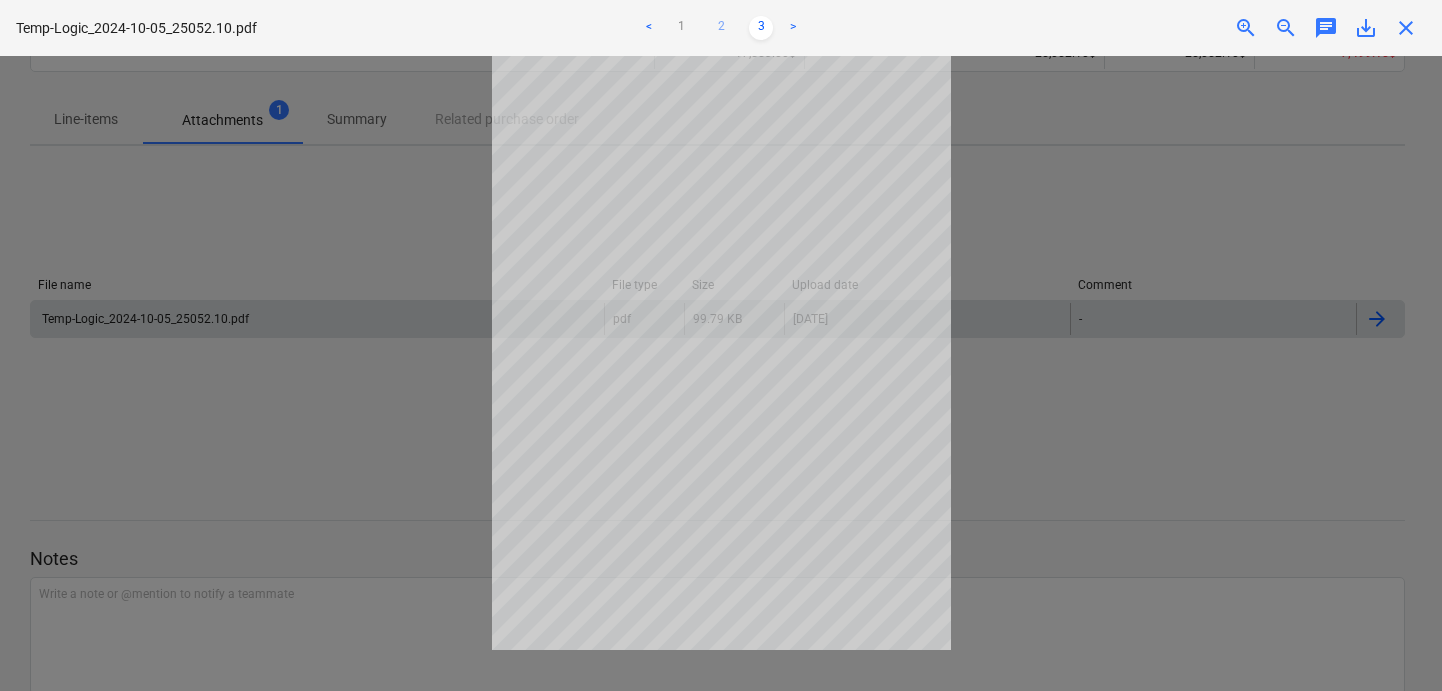click on "2" at bounding box center (721, 28) 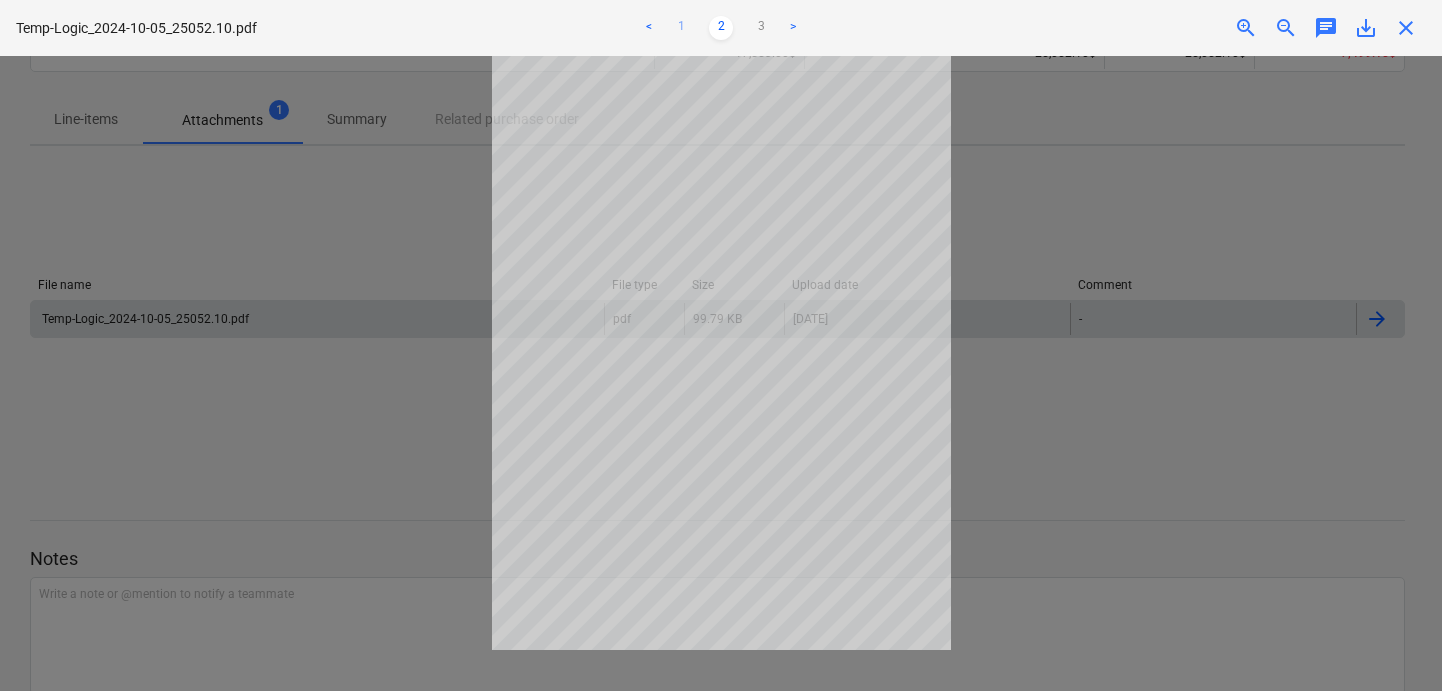 click on "1" at bounding box center [681, 28] 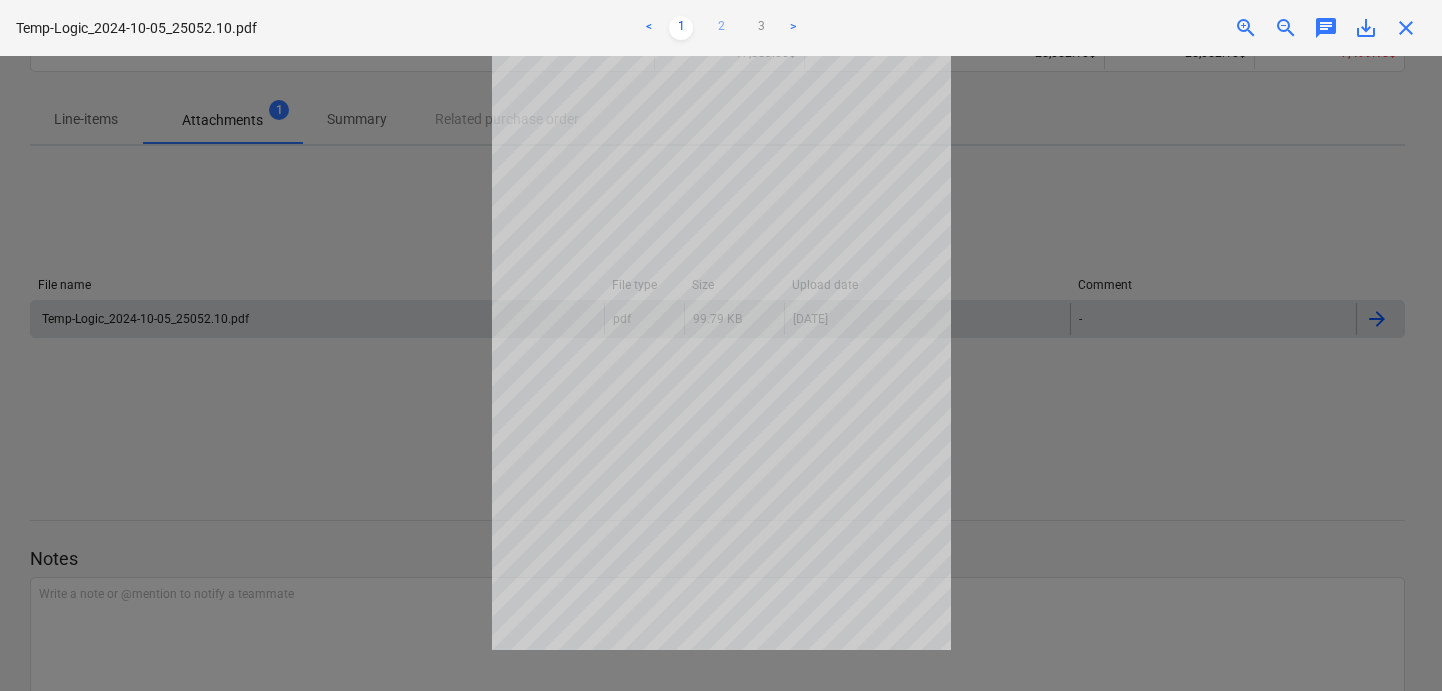 click on "2" at bounding box center (721, 28) 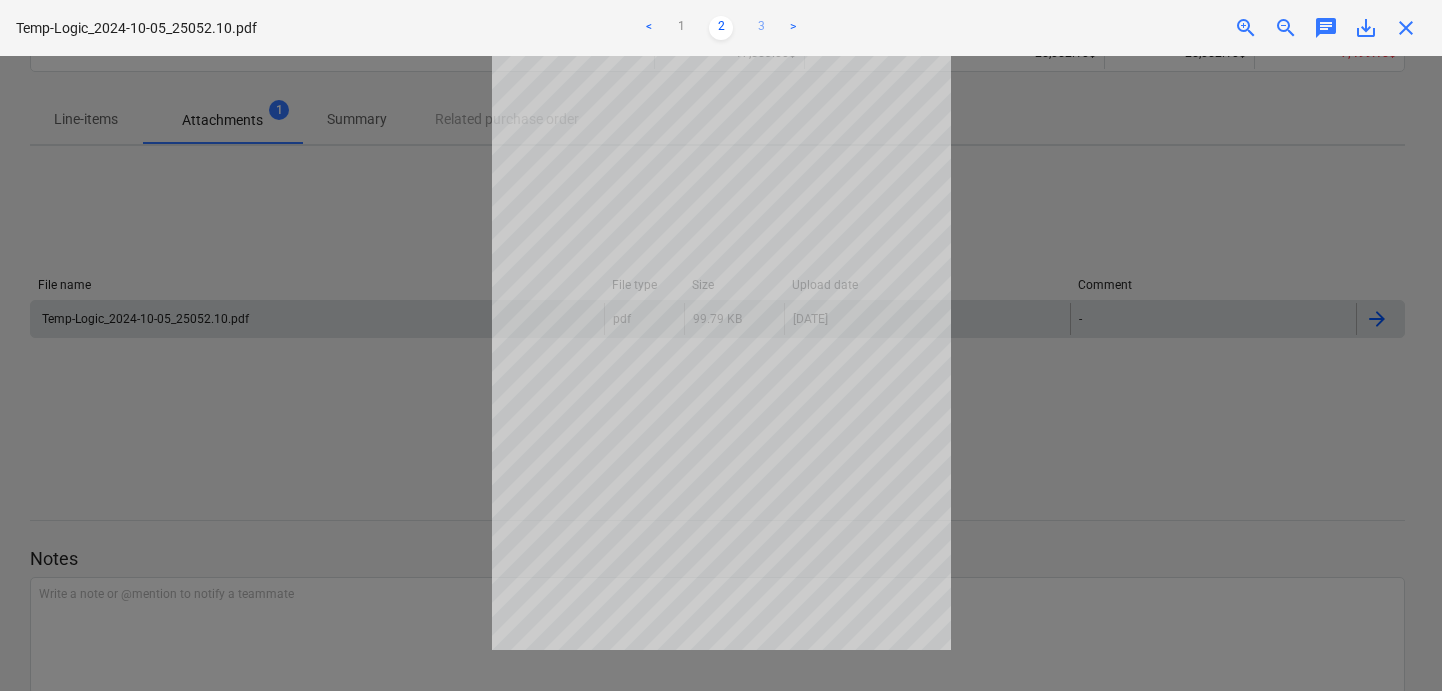 click on "3" at bounding box center [761, 28] 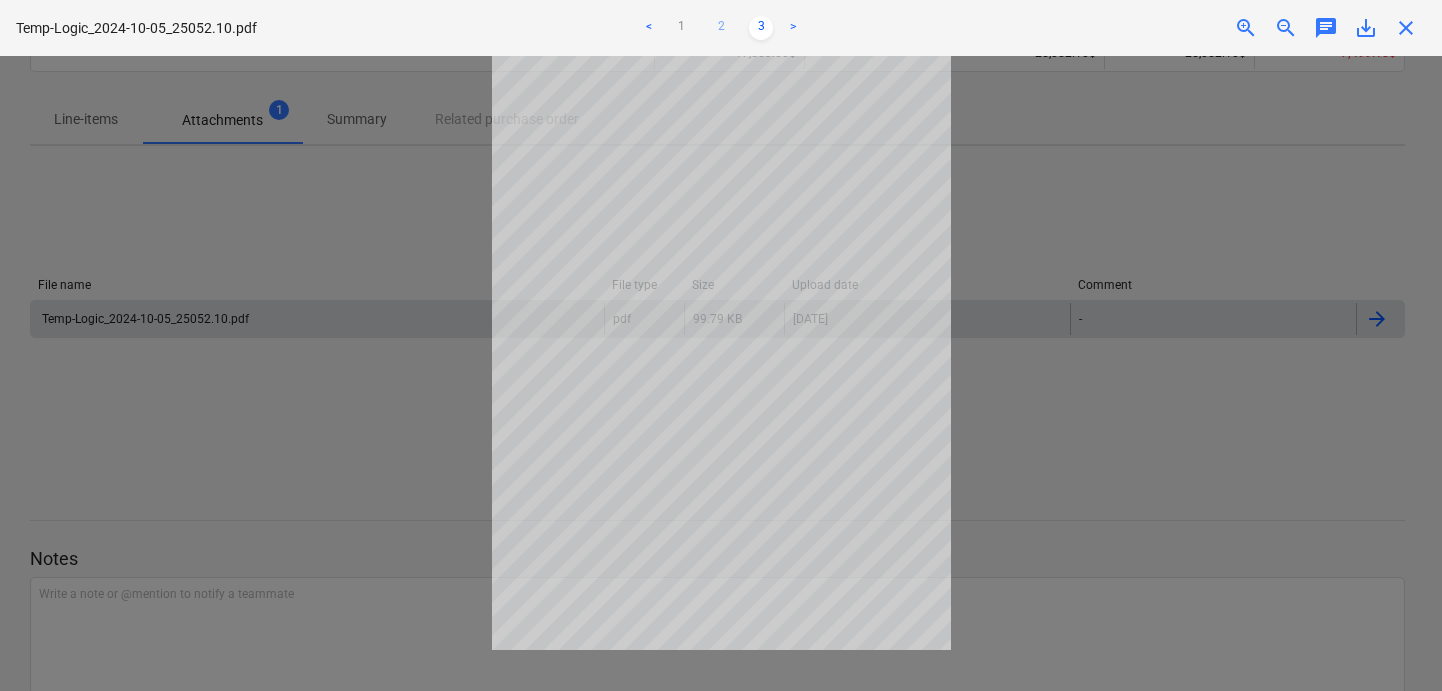 click on "2" at bounding box center [721, 28] 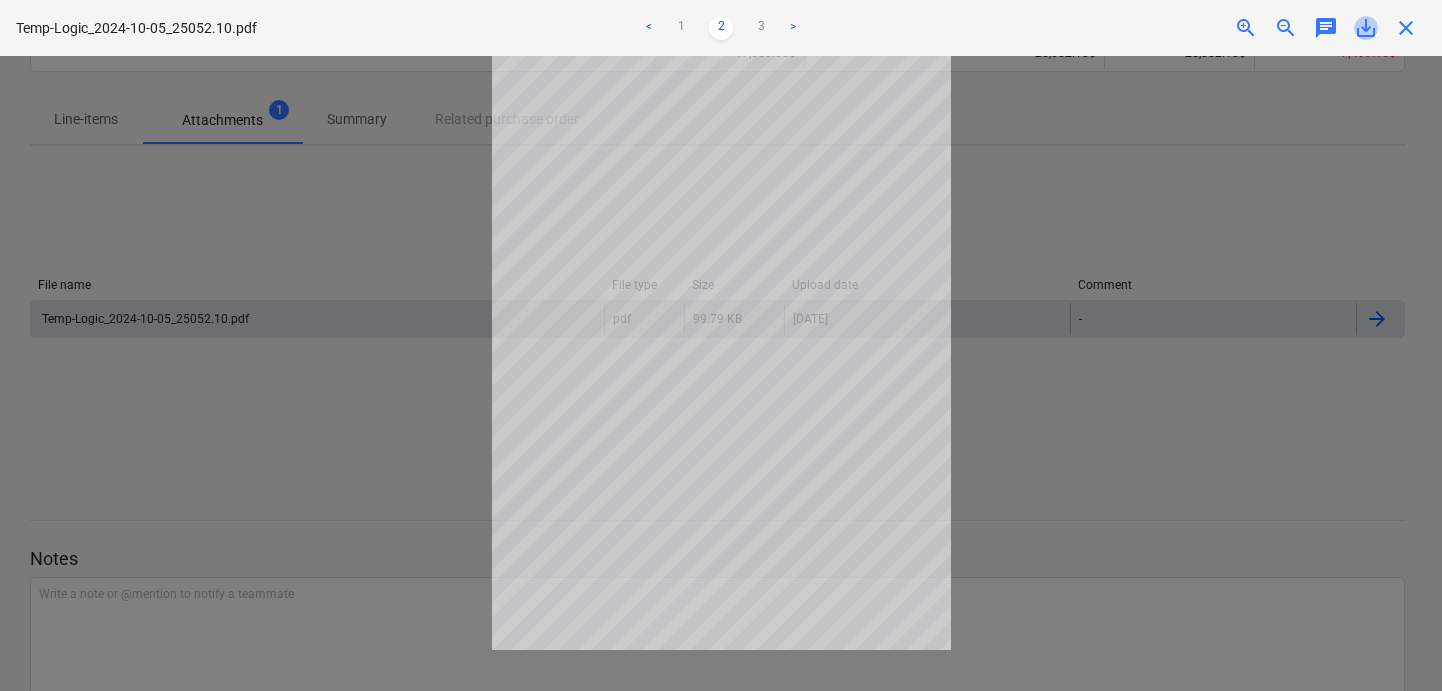 click on "save_alt" at bounding box center (1366, 28) 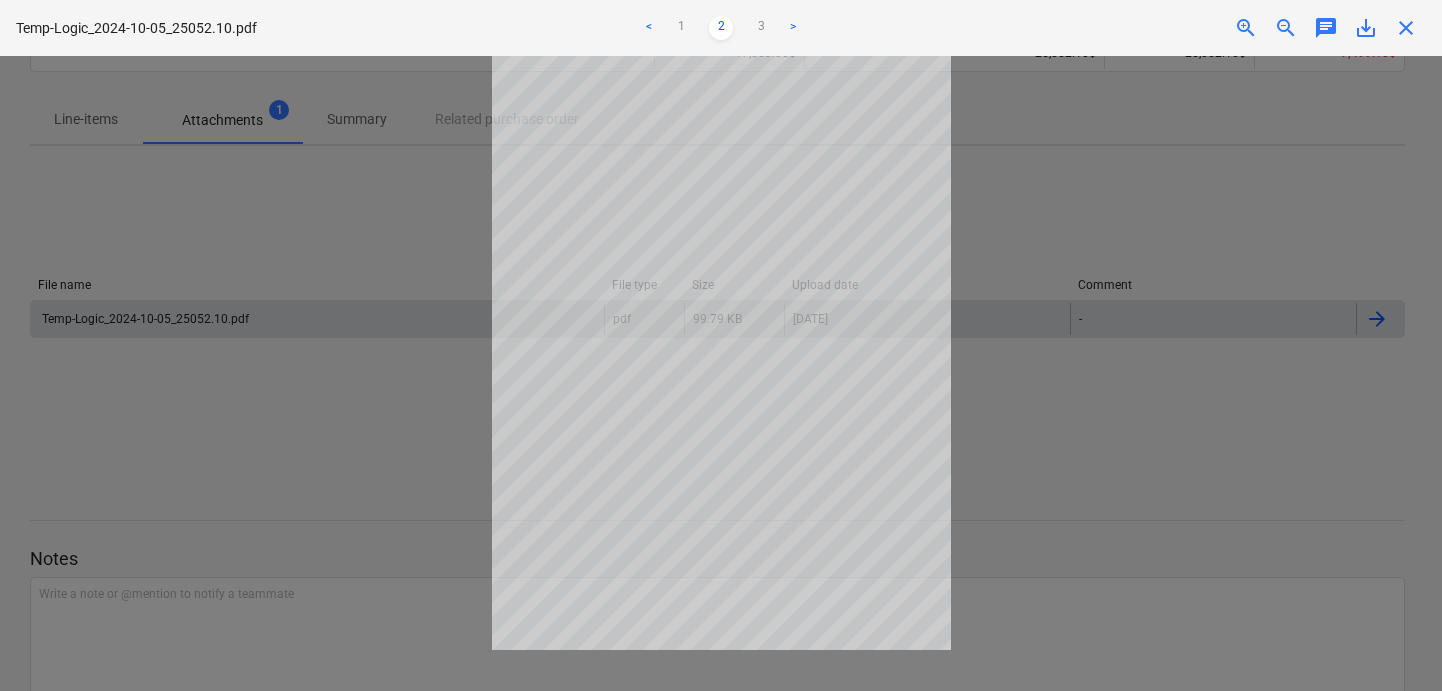 click on "close" at bounding box center (1406, 28) 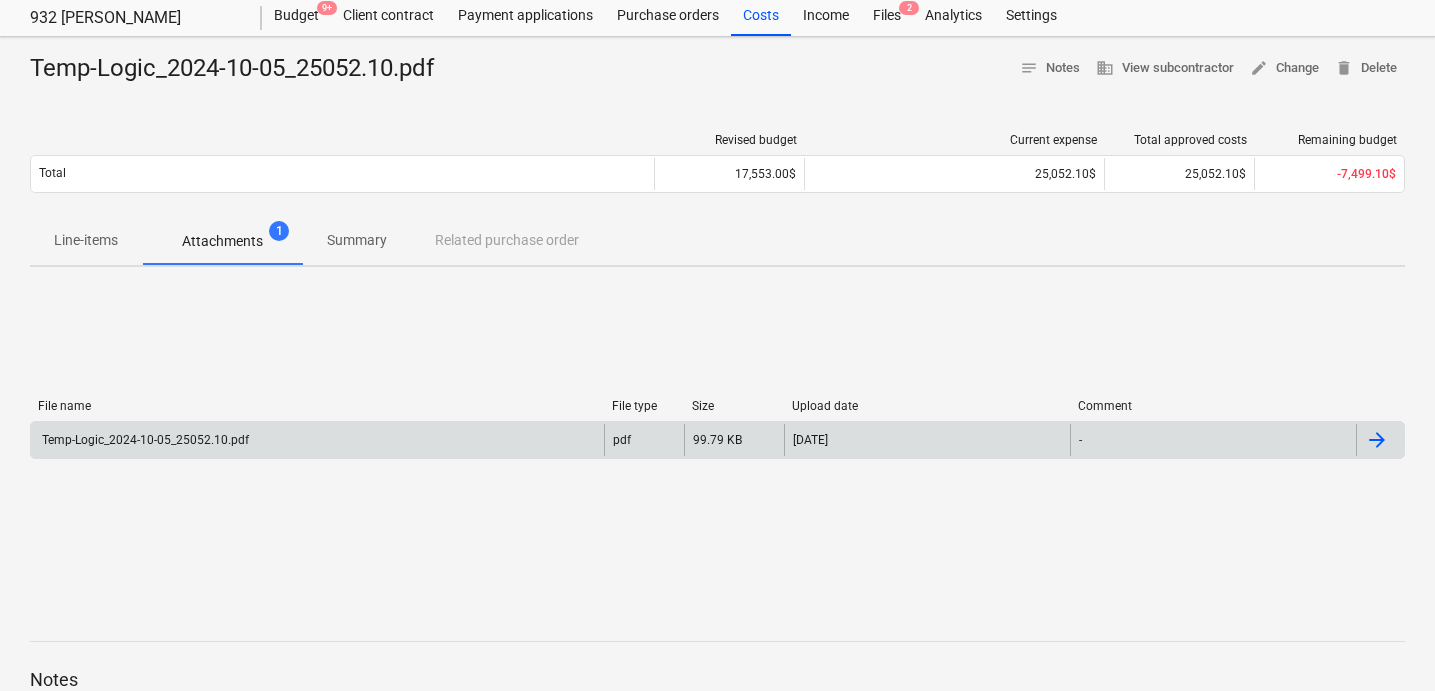 scroll, scrollTop: 0, scrollLeft: 0, axis: both 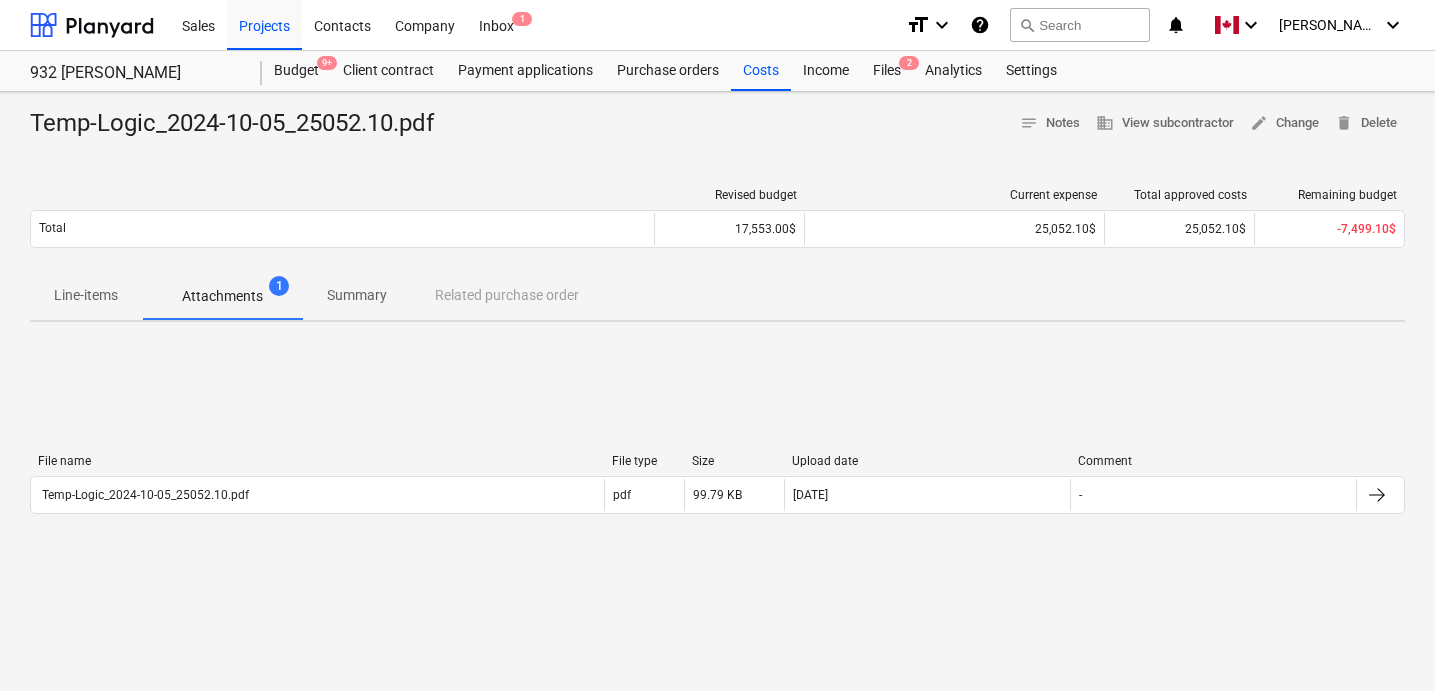 click on "File name File type Size Upload date Comment   Temp-Logic_2024-10-05_25052.10.pdf pdf 99.79 KB [DATE] - Please wait [DATE]" at bounding box center (717, 488) 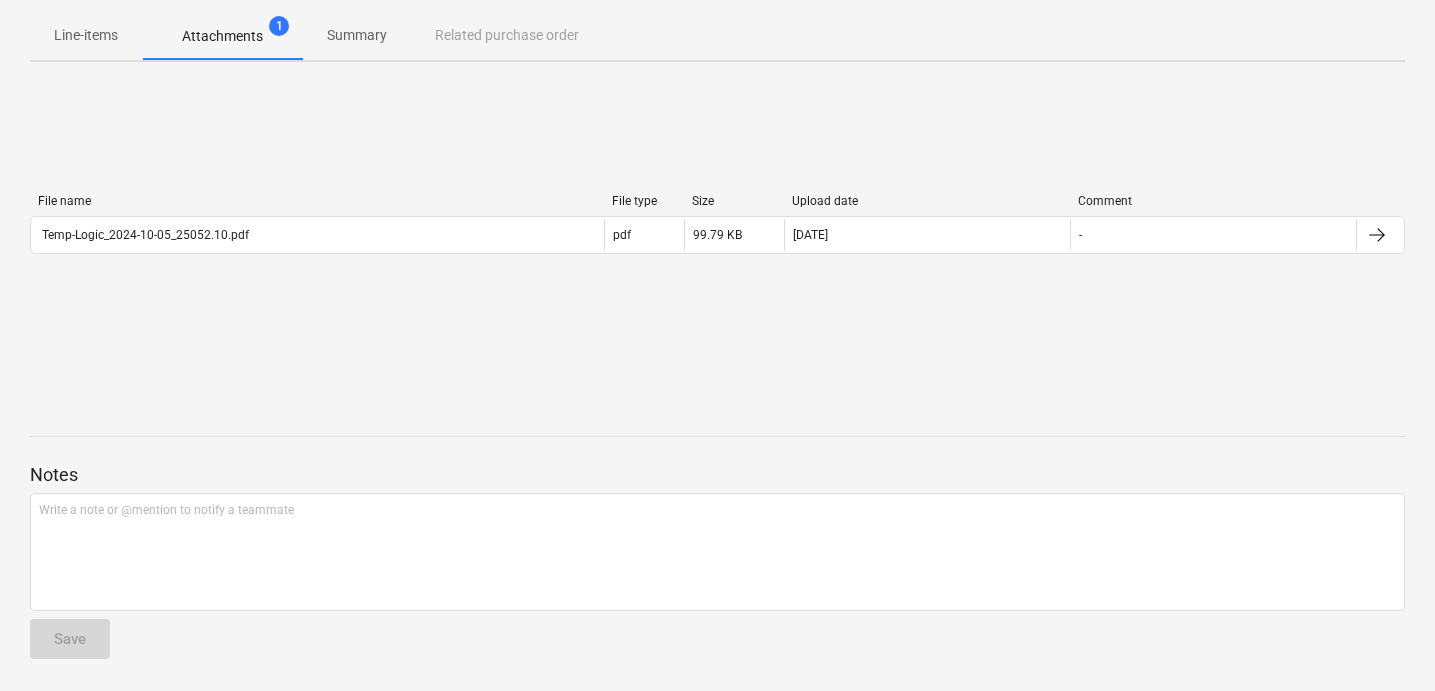 click at bounding box center (717, 455) 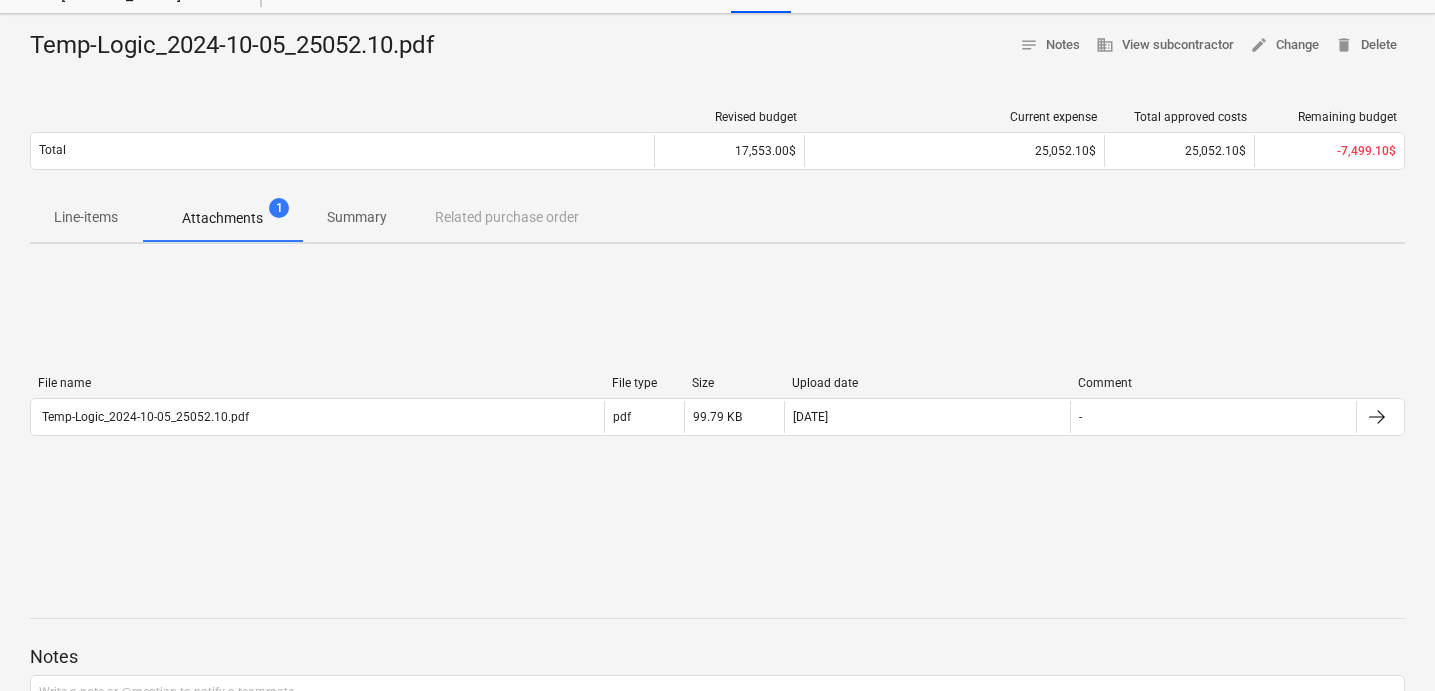scroll, scrollTop: 28, scrollLeft: 0, axis: vertical 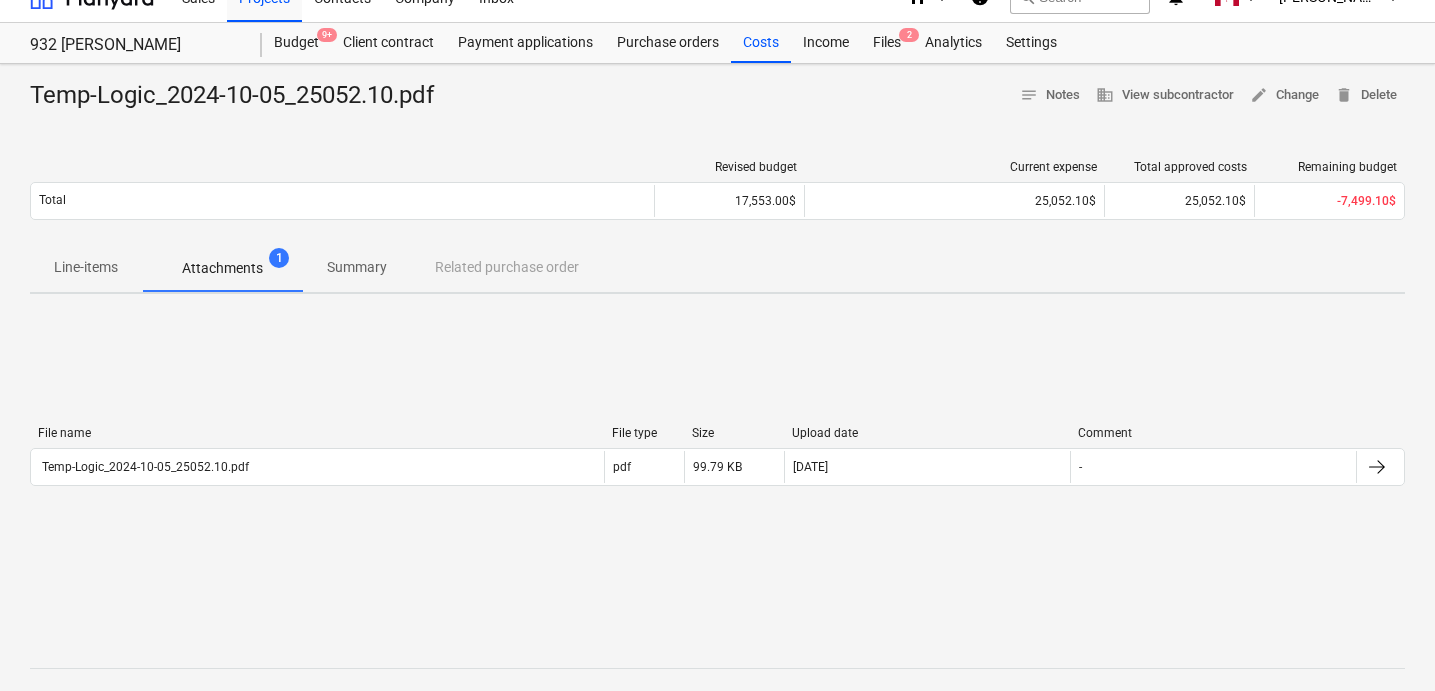 click on "File name File type Size Upload date Comment   Temp-Logic_2024-10-05_25052.10.pdf pdf 99.79 KB [DATE] - Please wait [DATE]" at bounding box center (717, 460) 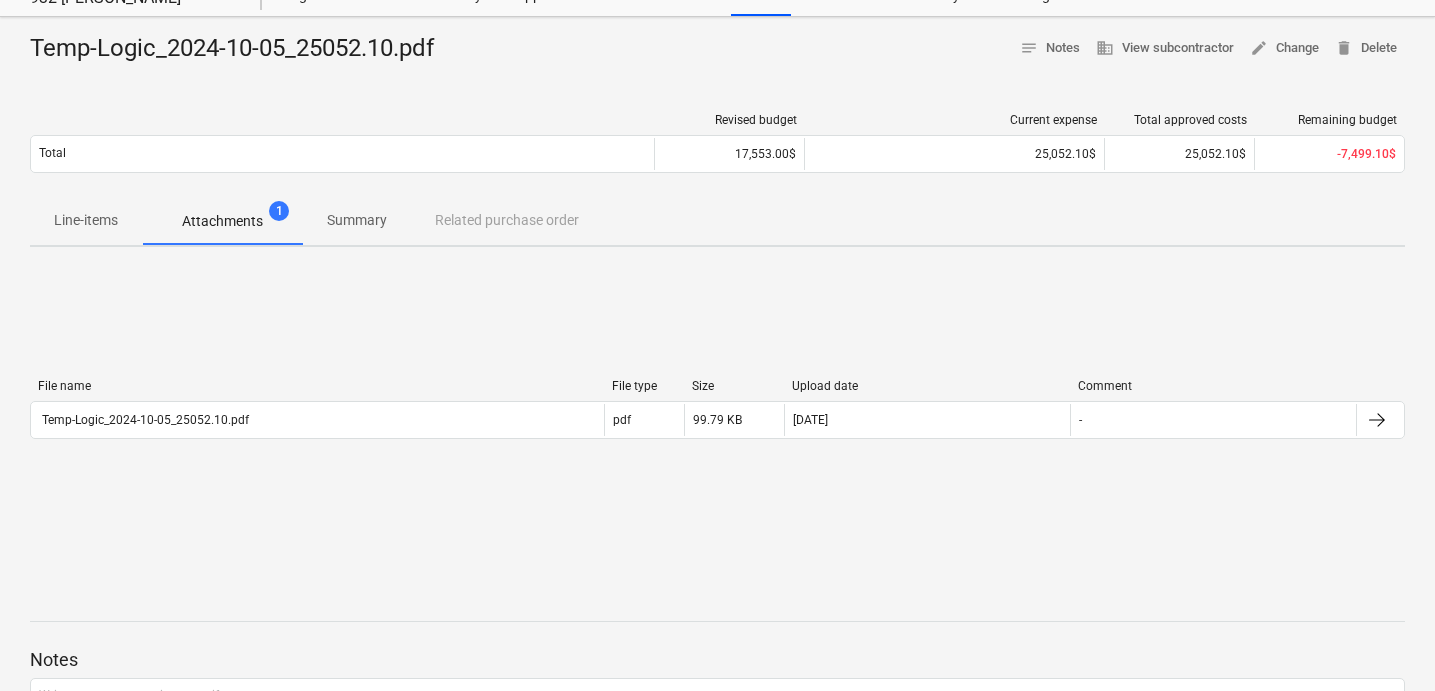 scroll, scrollTop: 0, scrollLeft: 0, axis: both 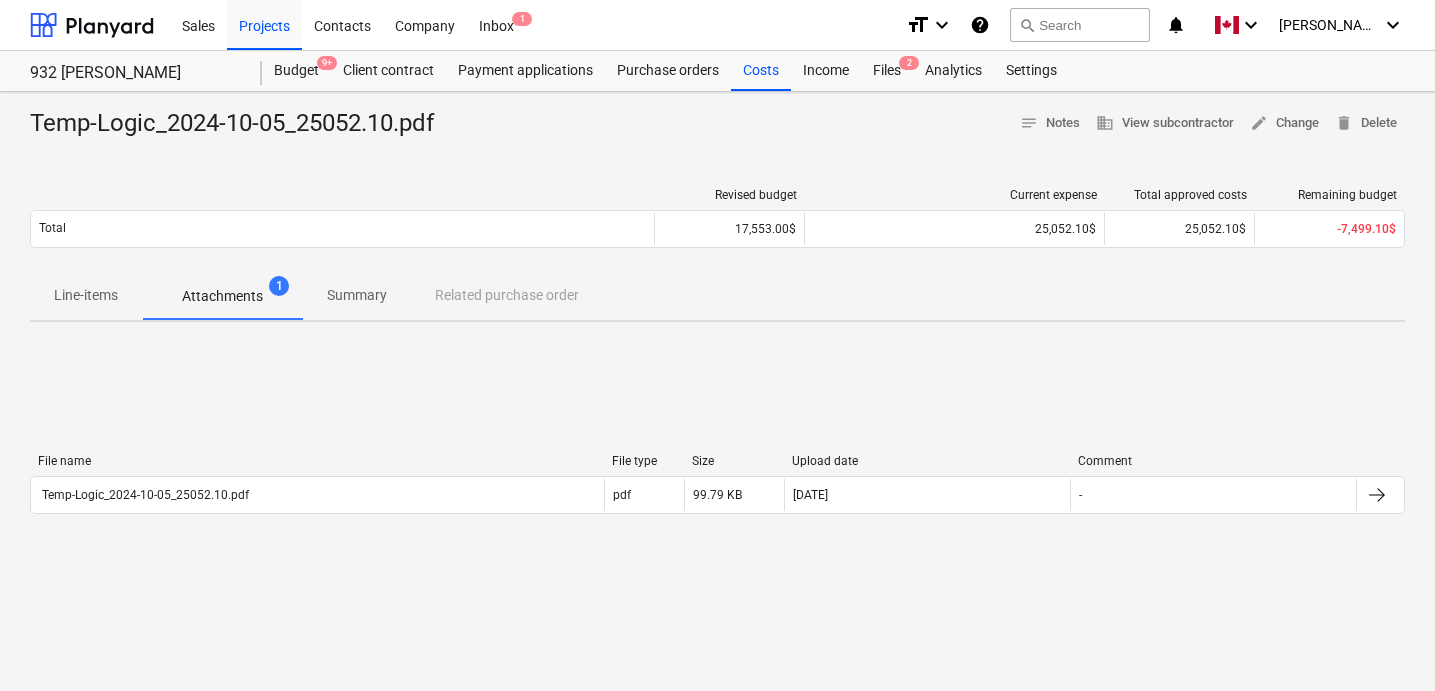 click on "Temp-Logic_2024-10-05_25052.10.pdf notes Notes business View subcontractor edit Change delete Delete" at bounding box center (717, 124) 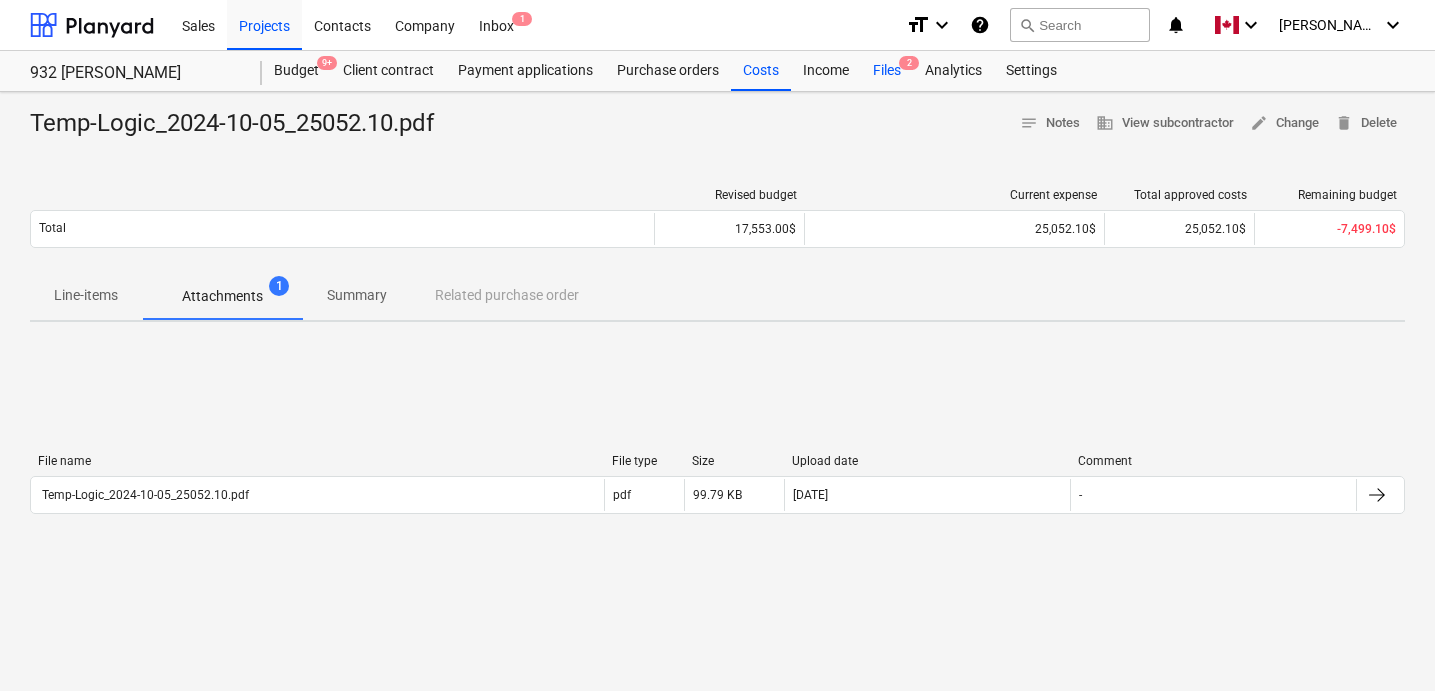 click on "Files 2" at bounding box center [887, 71] 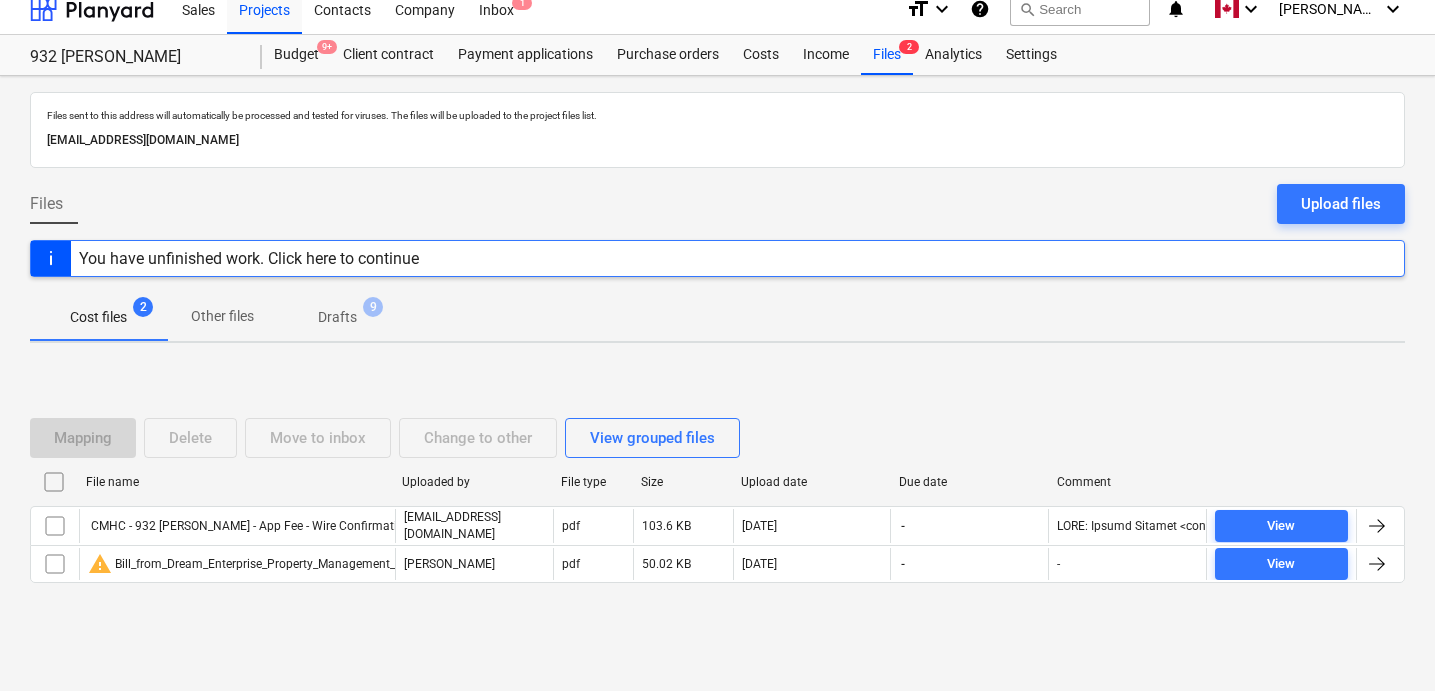 scroll, scrollTop: 0, scrollLeft: 0, axis: both 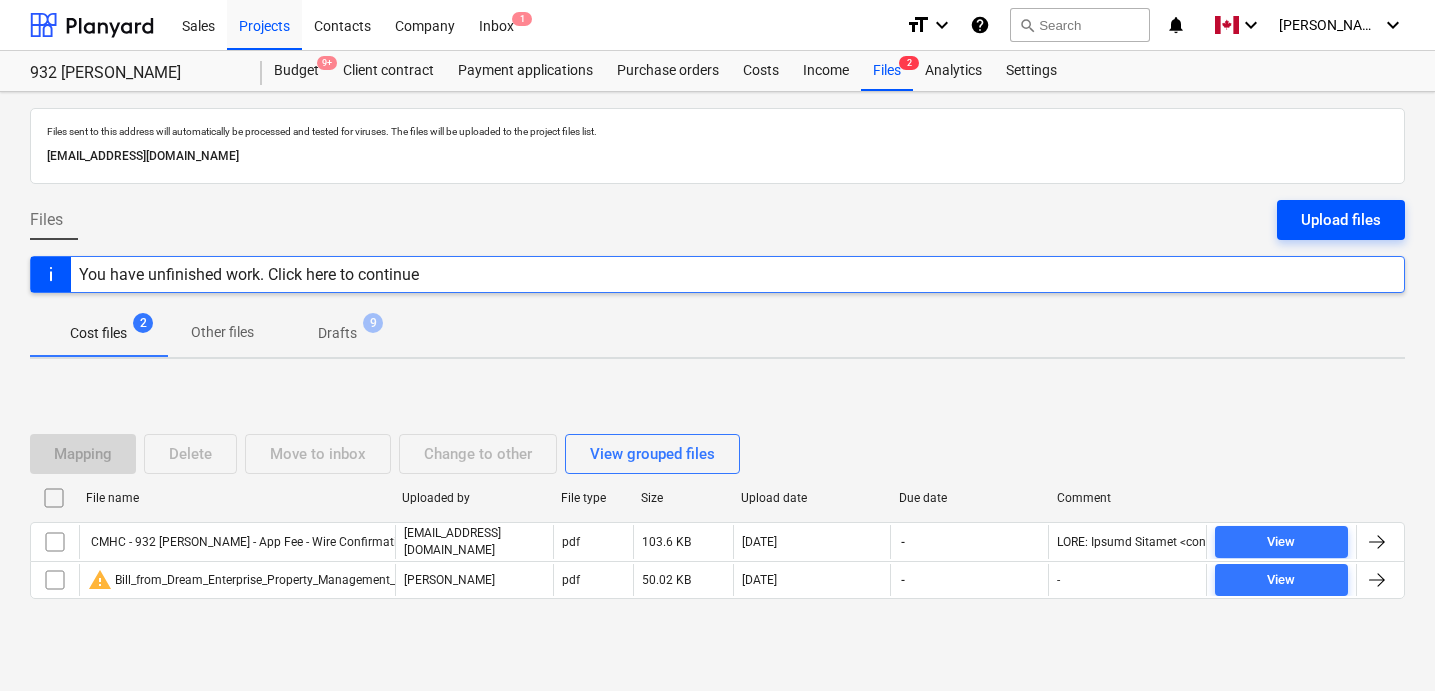 click on "Upload files" at bounding box center [1341, 220] 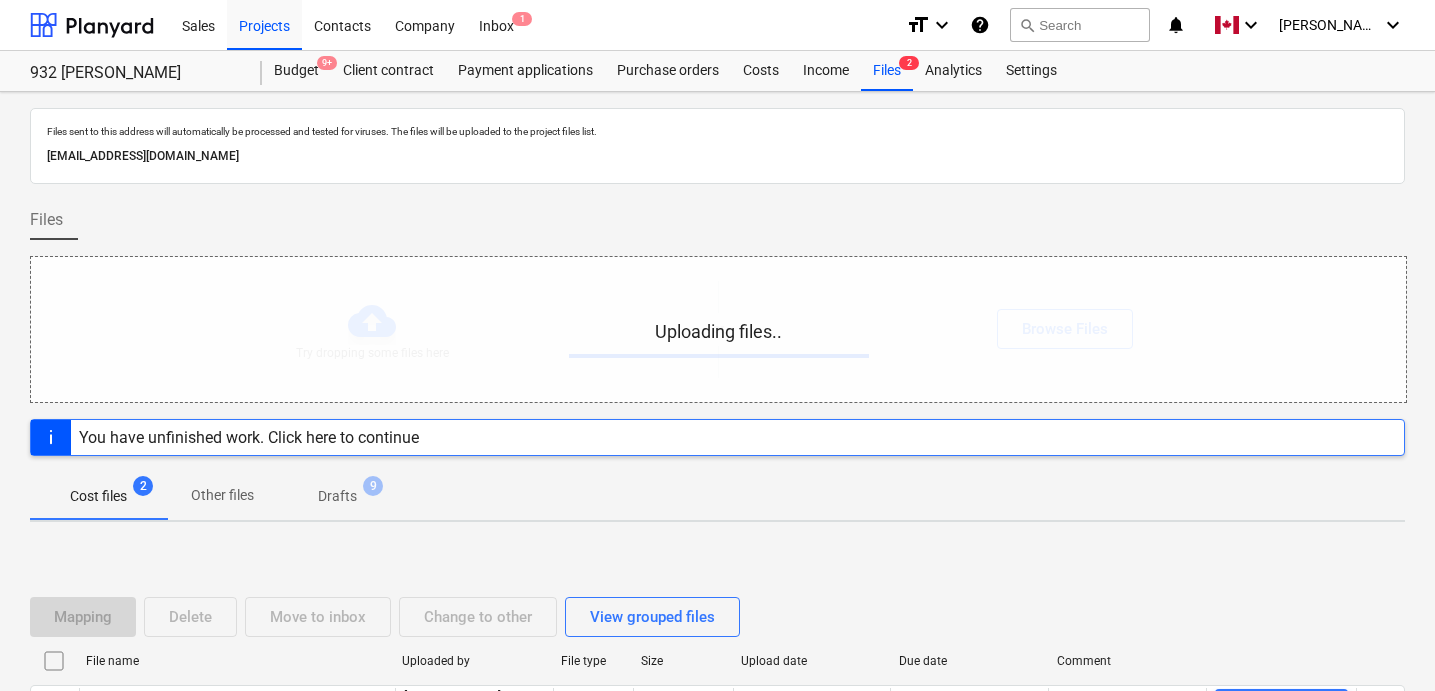 click on "Files" at bounding box center [717, 228] 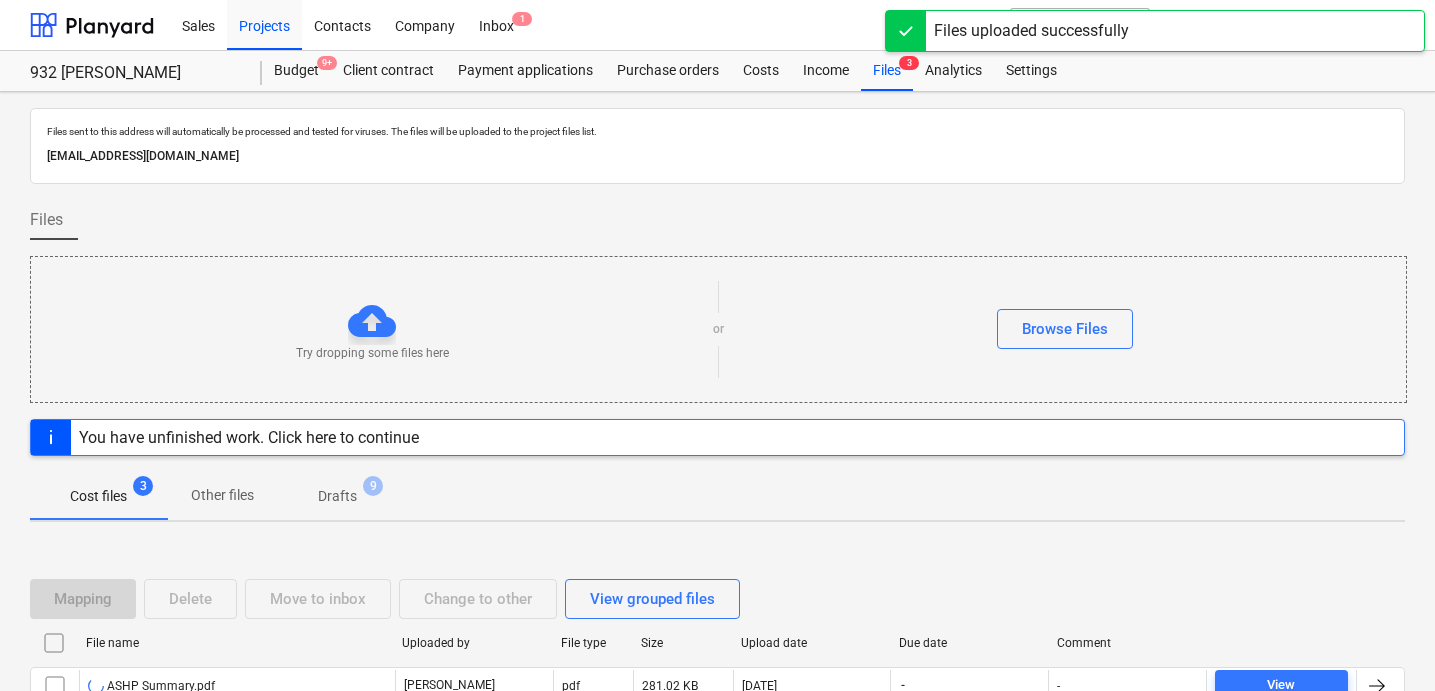 click on "Files" at bounding box center (717, 228) 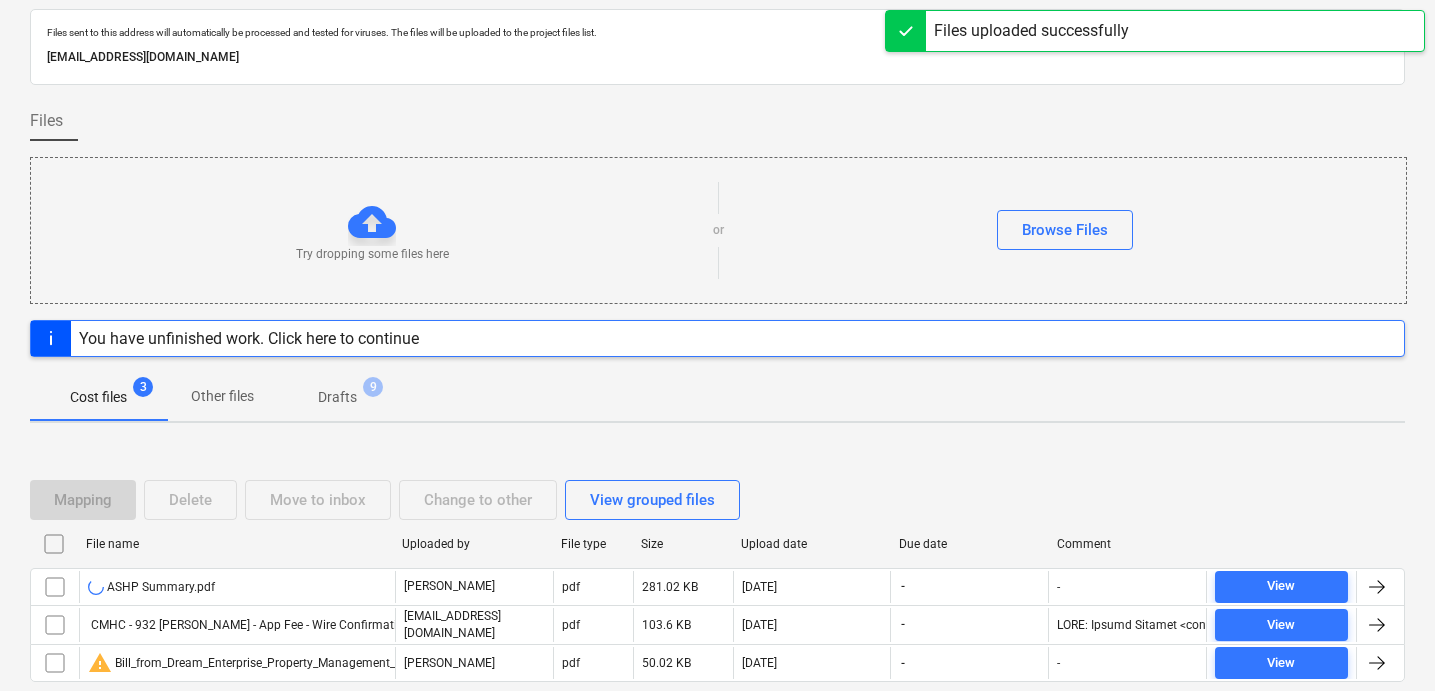 scroll, scrollTop: 179, scrollLeft: 0, axis: vertical 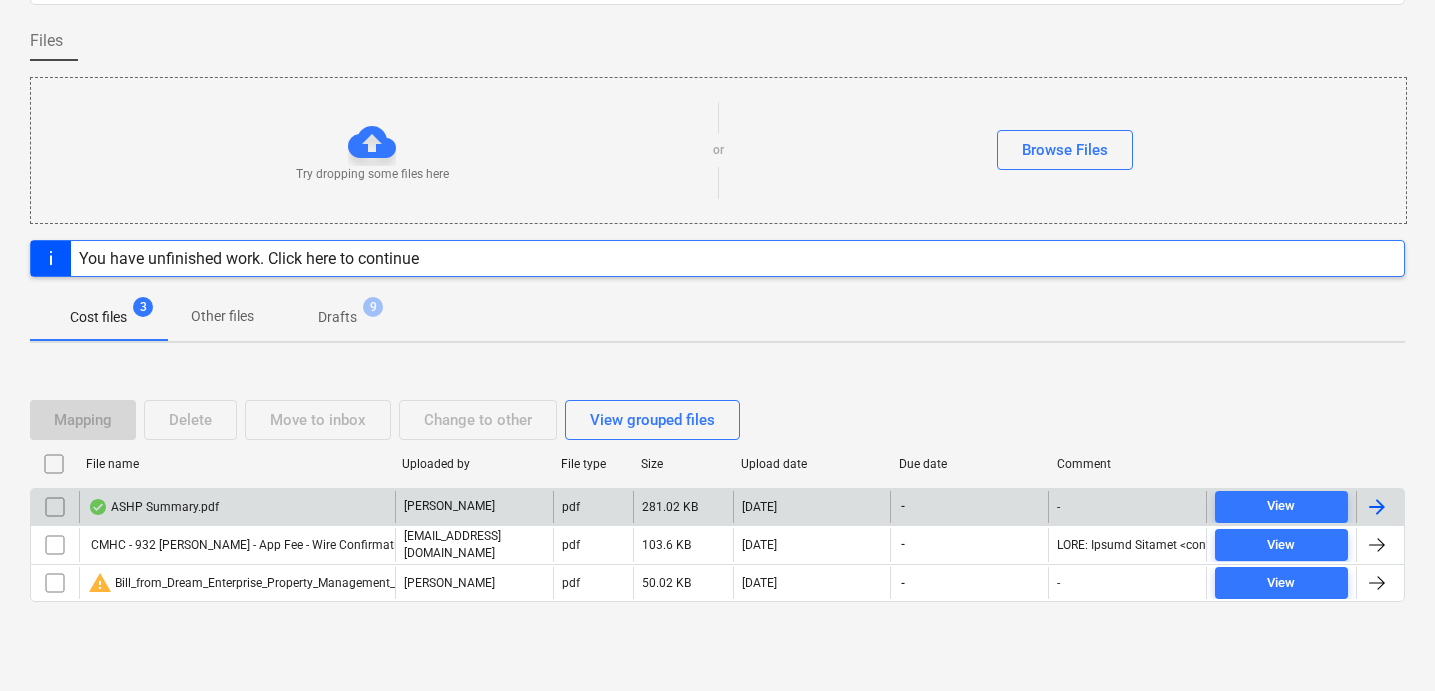 click at bounding box center [1377, 507] 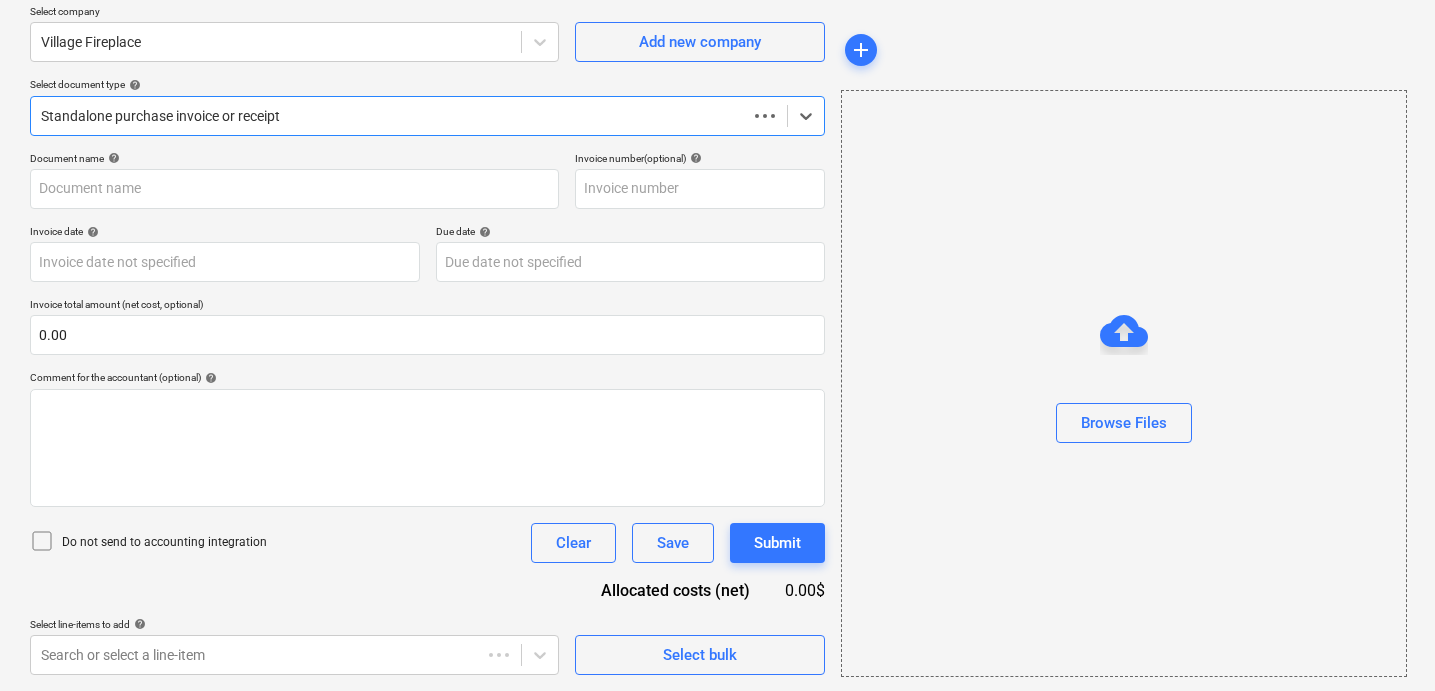 scroll, scrollTop: 159, scrollLeft: 0, axis: vertical 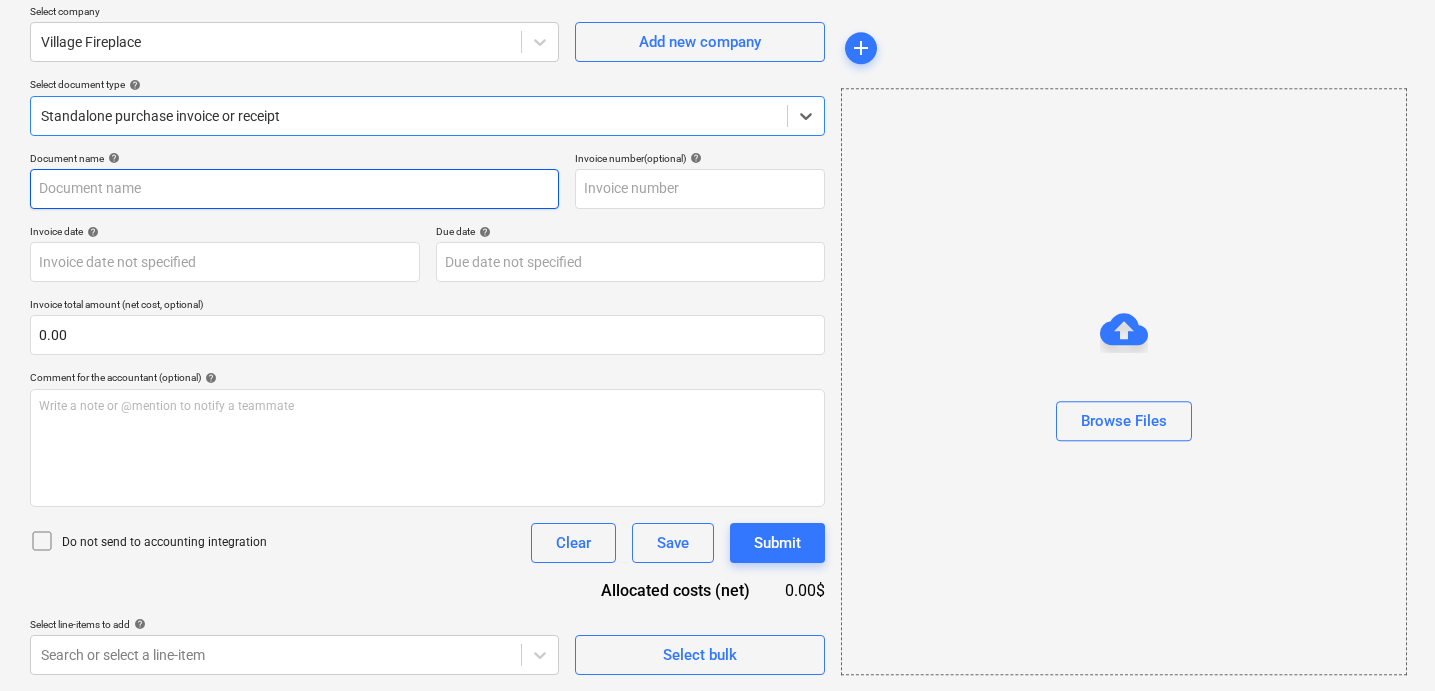 type on "ASHP Summary.pdf" 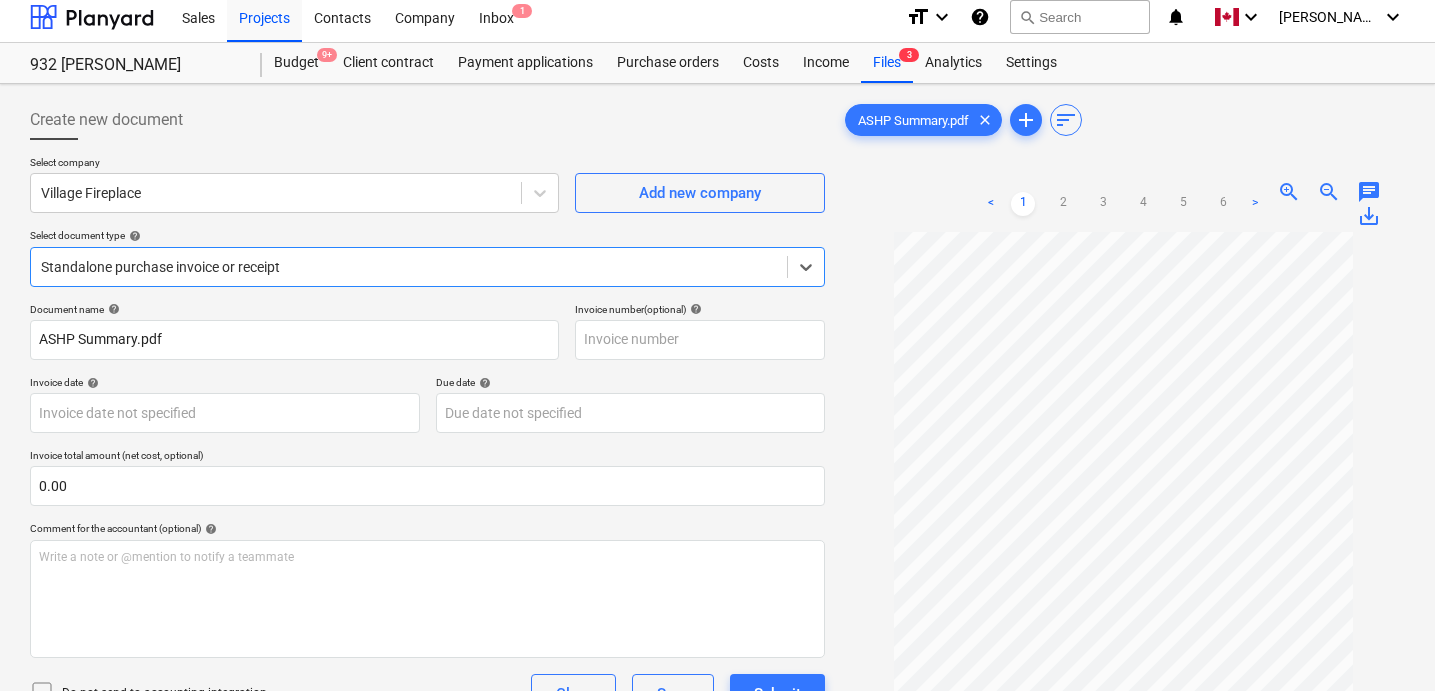 scroll, scrollTop: 0, scrollLeft: 0, axis: both 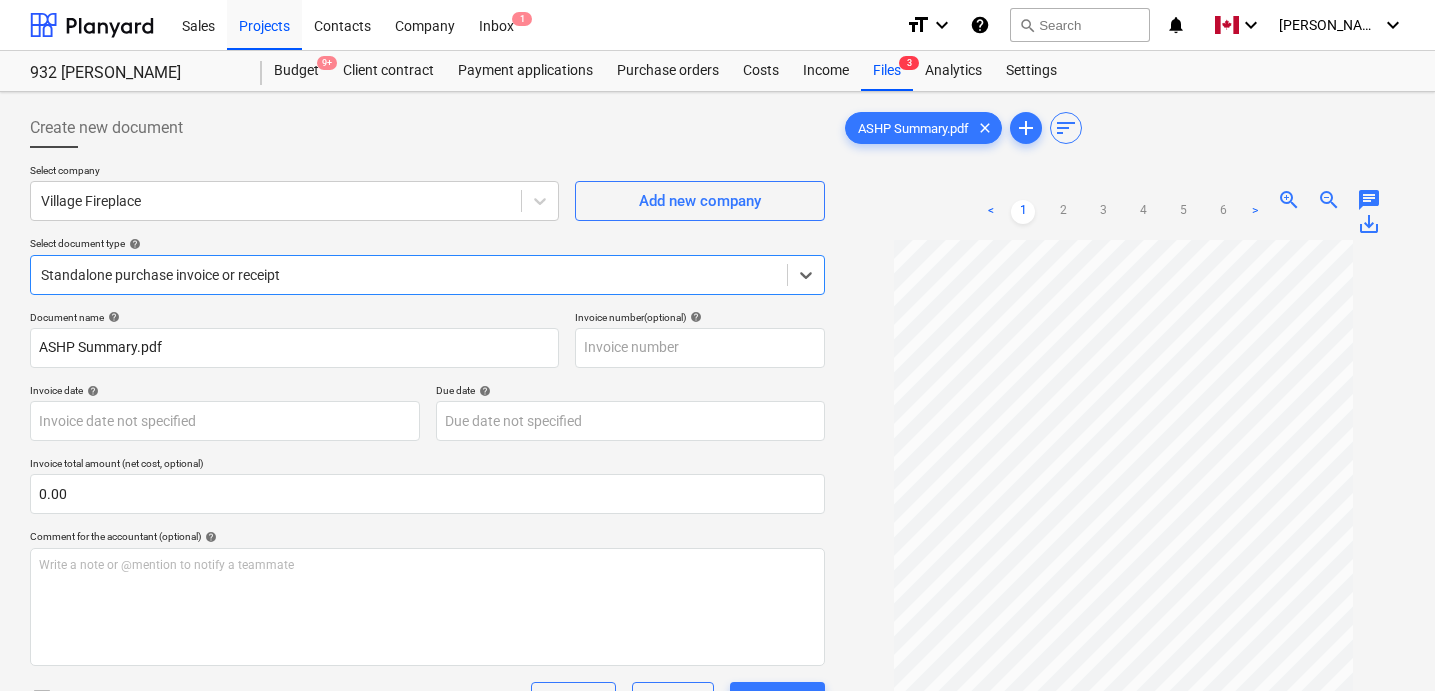 click on "Create new document" at bounding box center [427, 128] 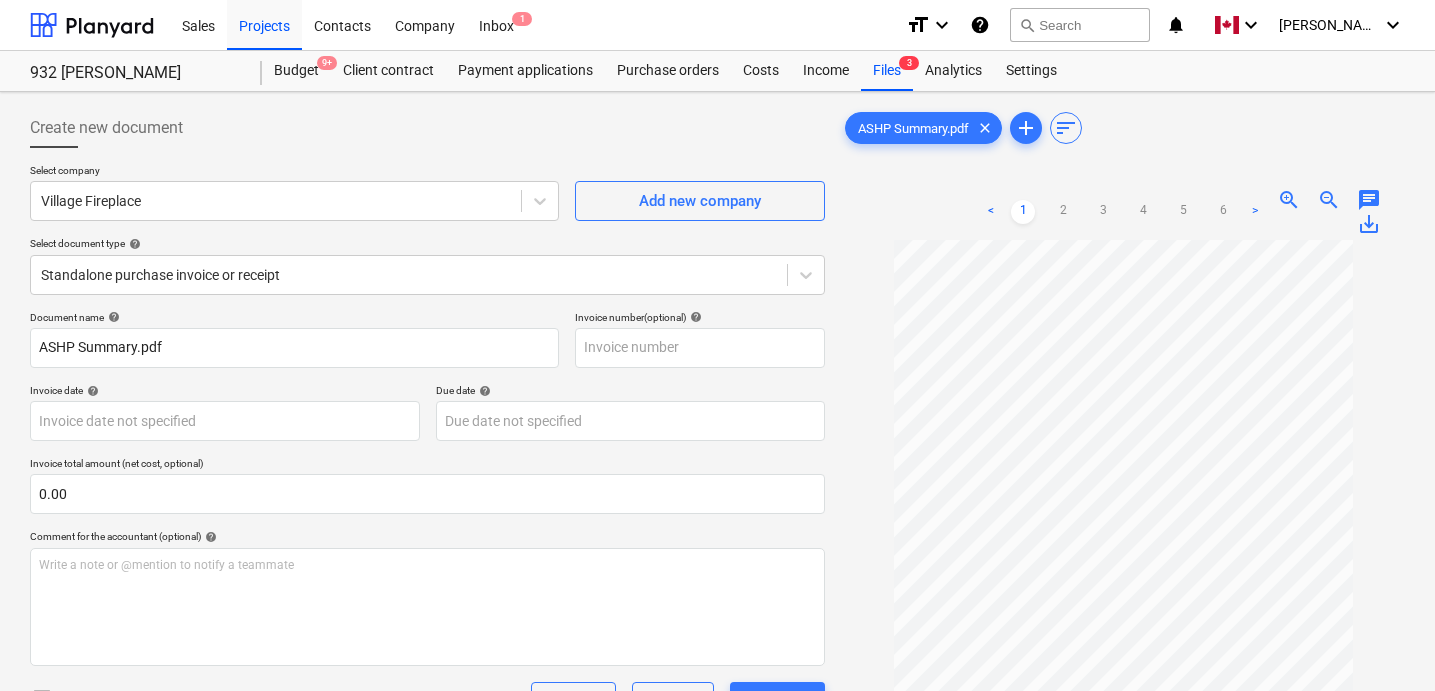 click on "Create new document" at bounding box center (427, 128) 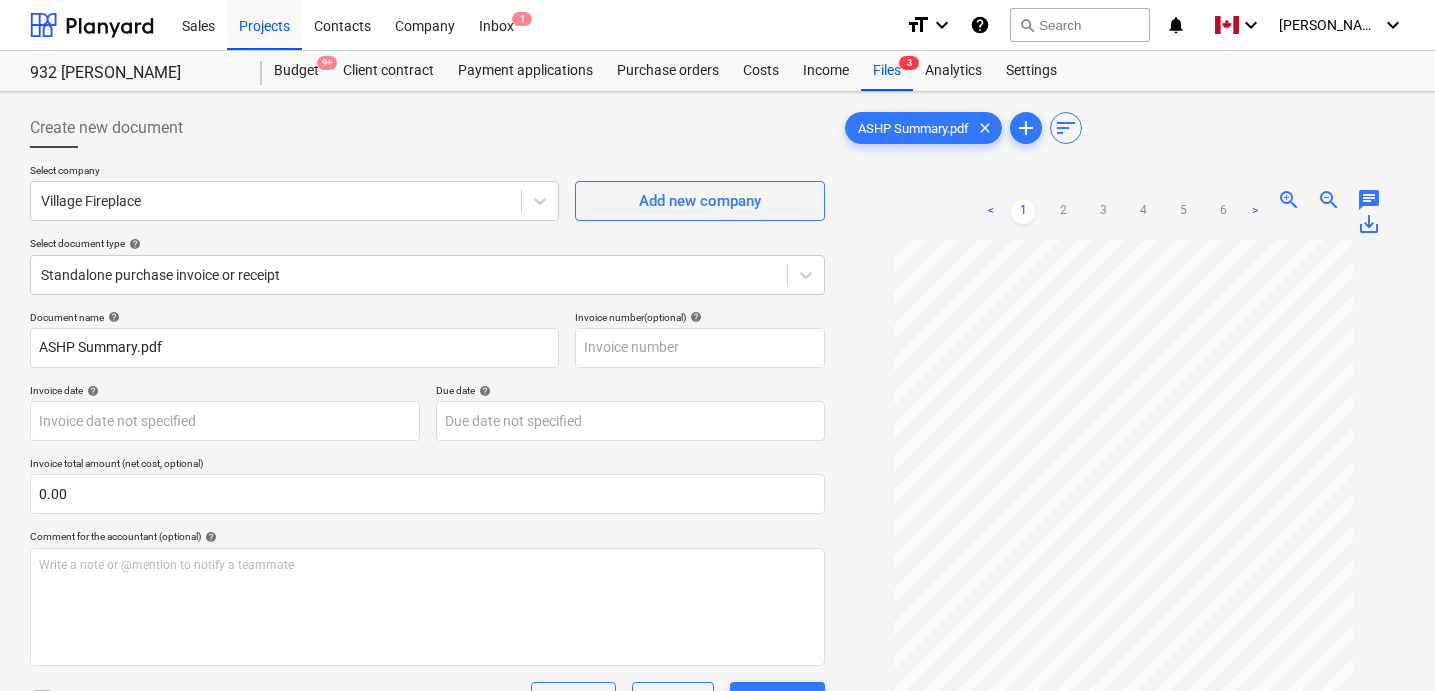 click on "Create new document" at bounding box center [427, 128] 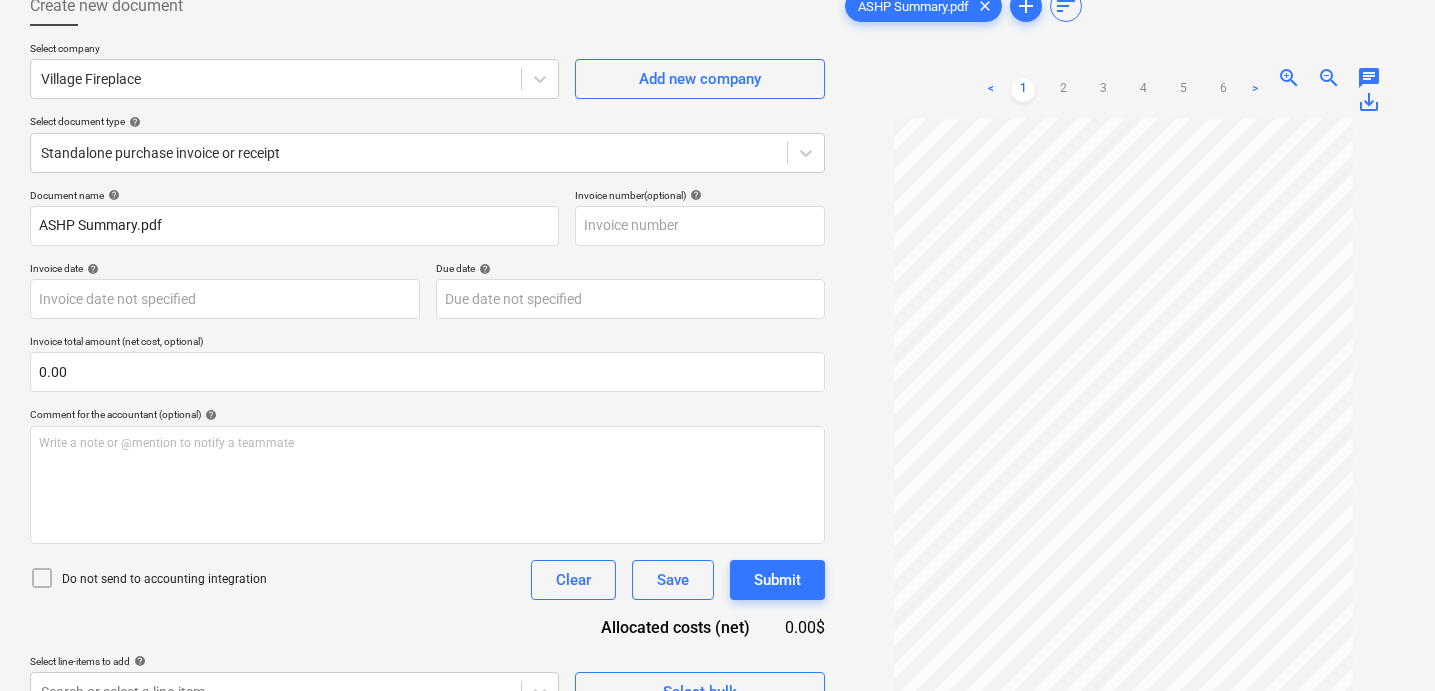 scroll, scrollTop: 200, scrollLeft: 0, axis: vertical 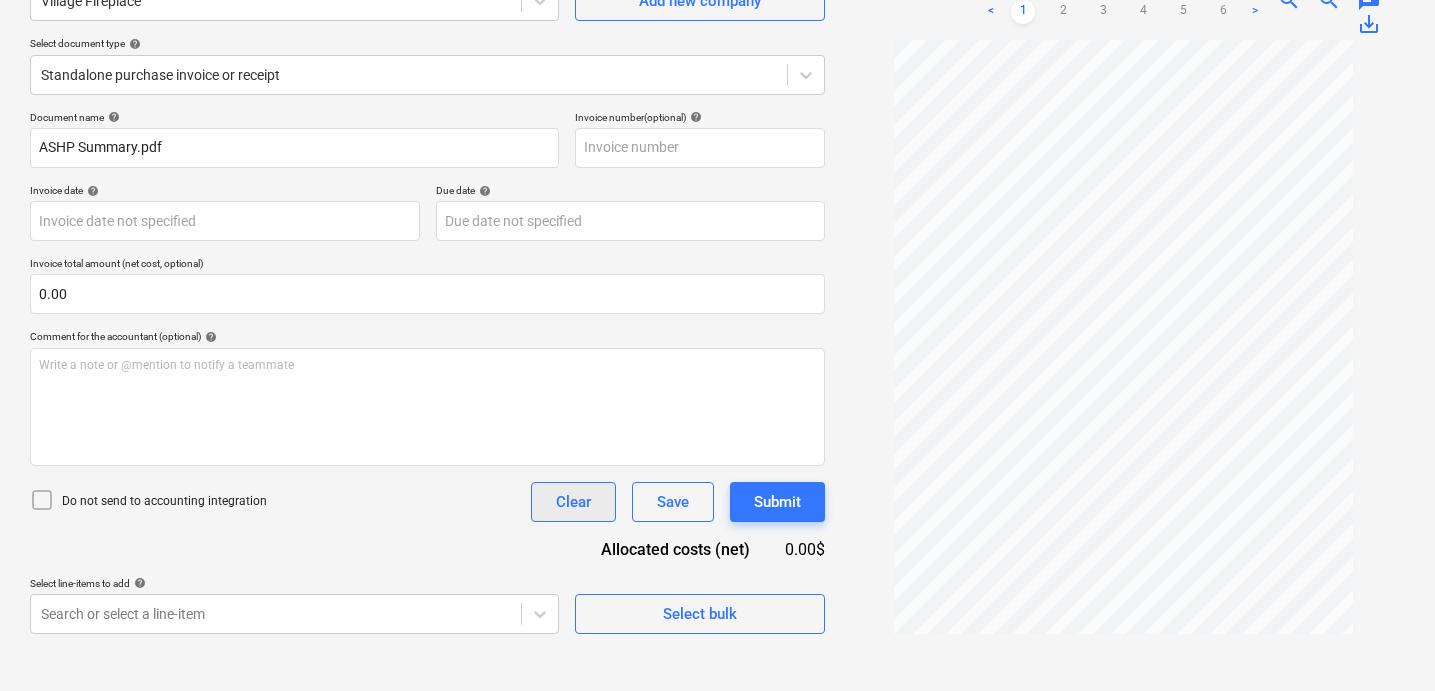 click on "Clear" at bounding box center (573, 502) 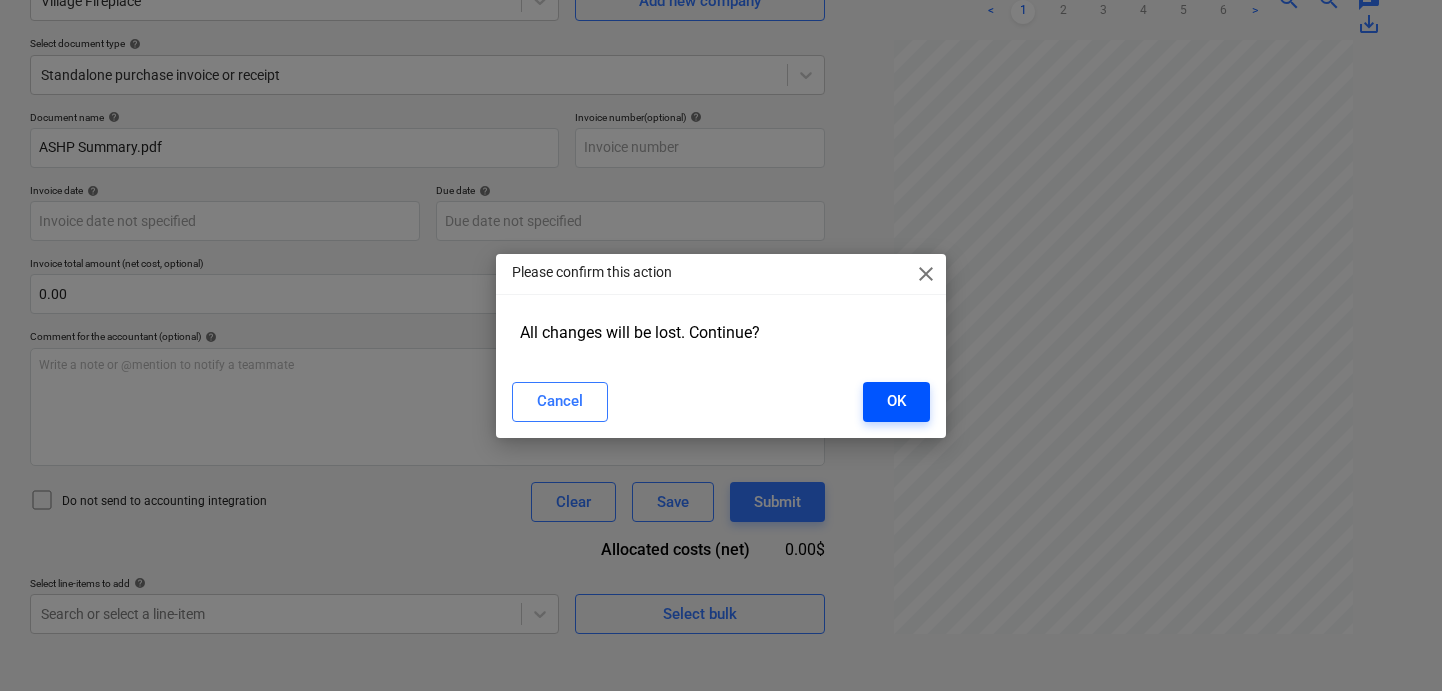 click on "OK" at bounding box center (896, 402) 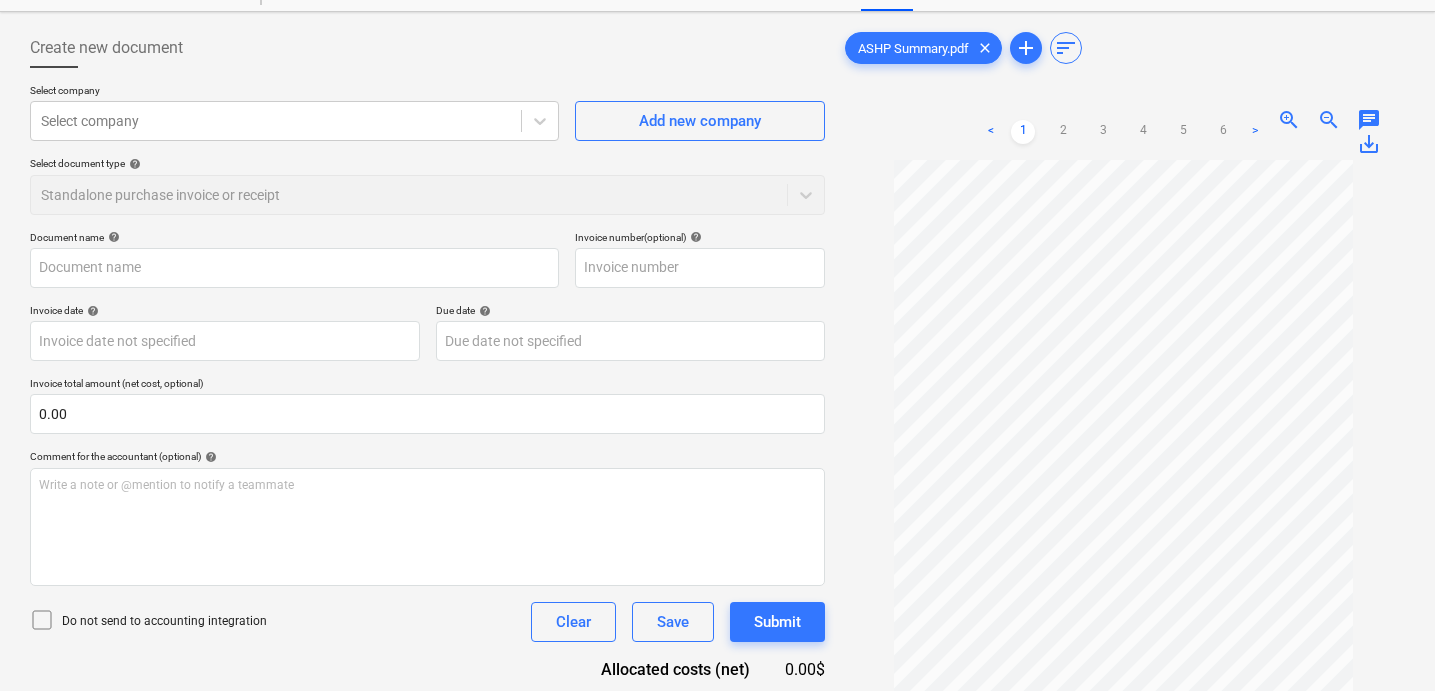 scroll, scrollTop: 0, scrollLeft: 0, axis: both 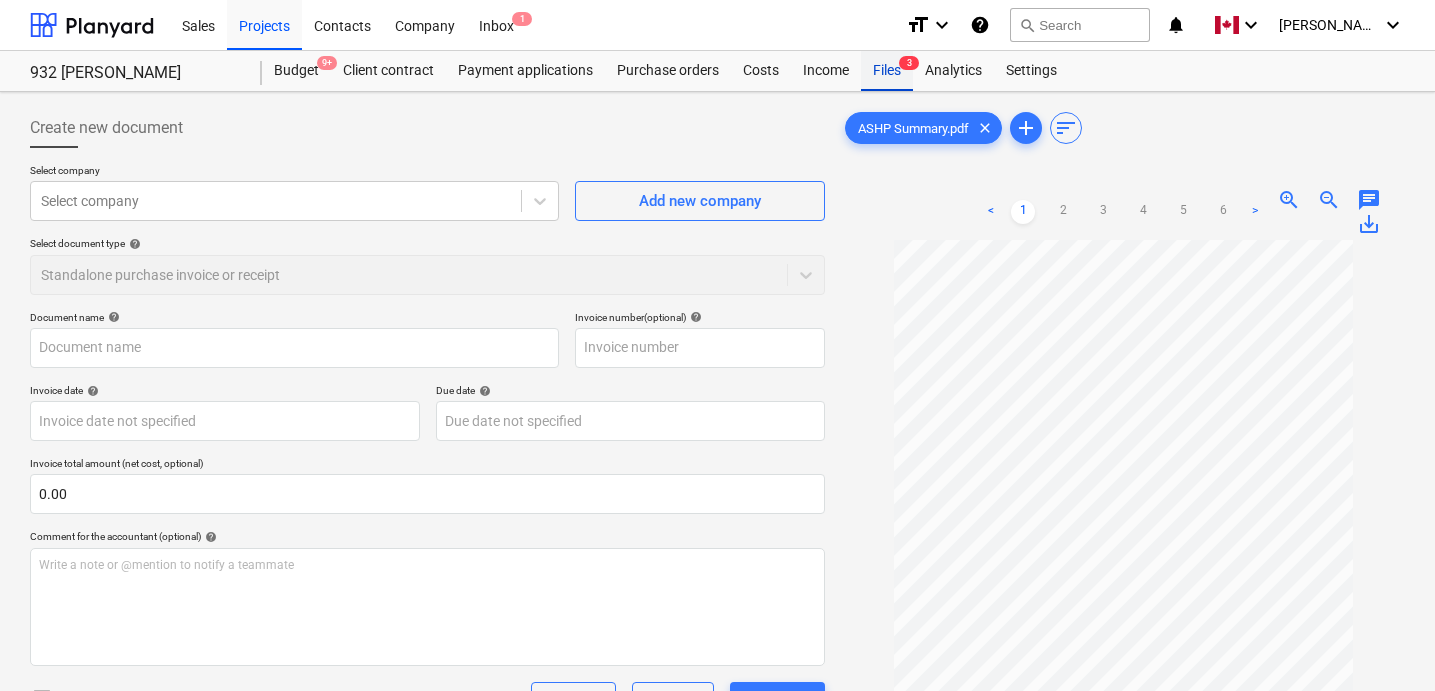 click on "Files 3" at bounding box center [887, 71] 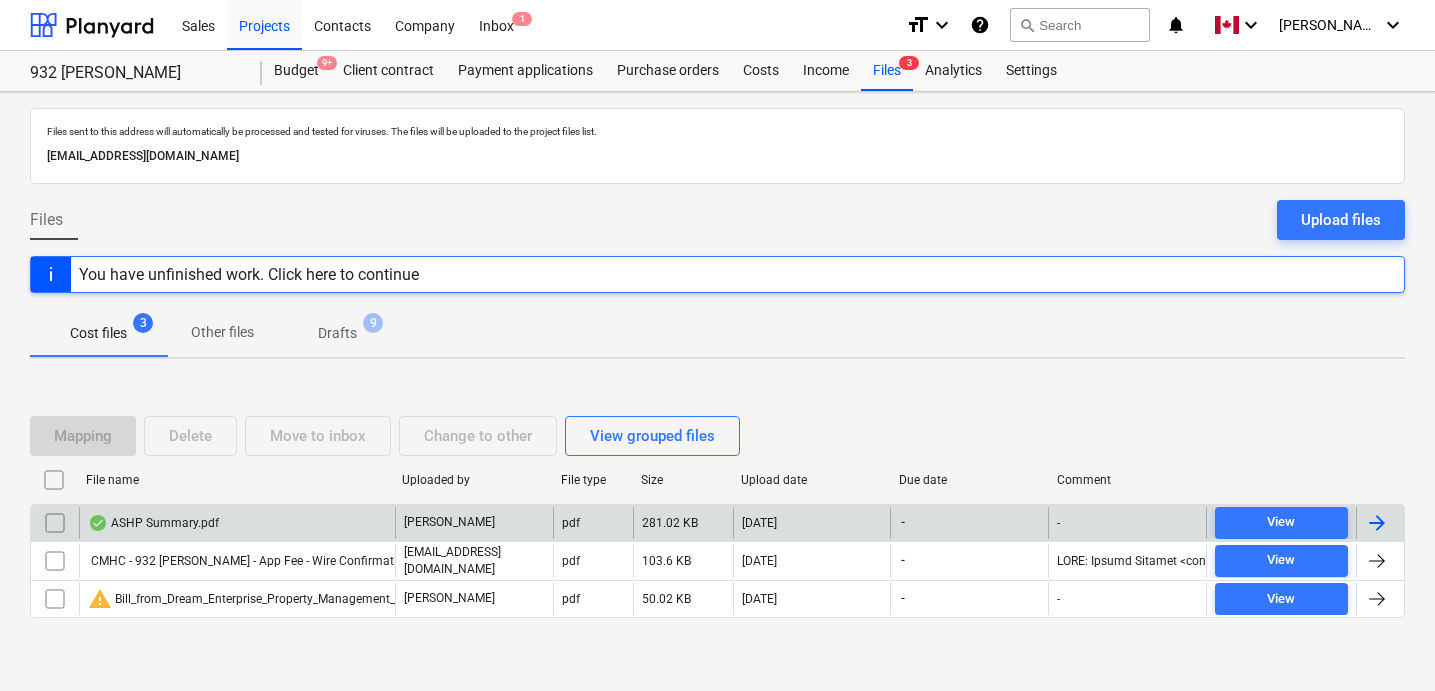 click at bounding box center (1377, 523) 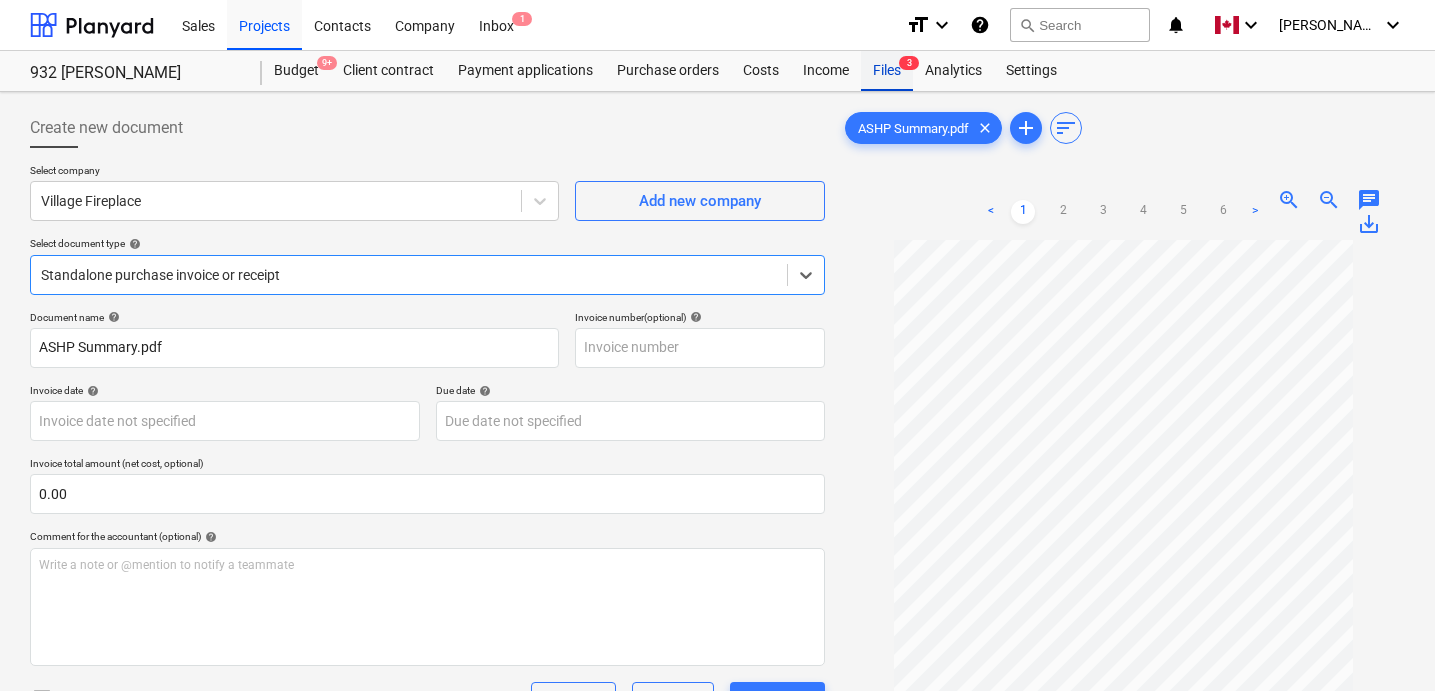 click on "Files 3" at bounding box center (887, 71) 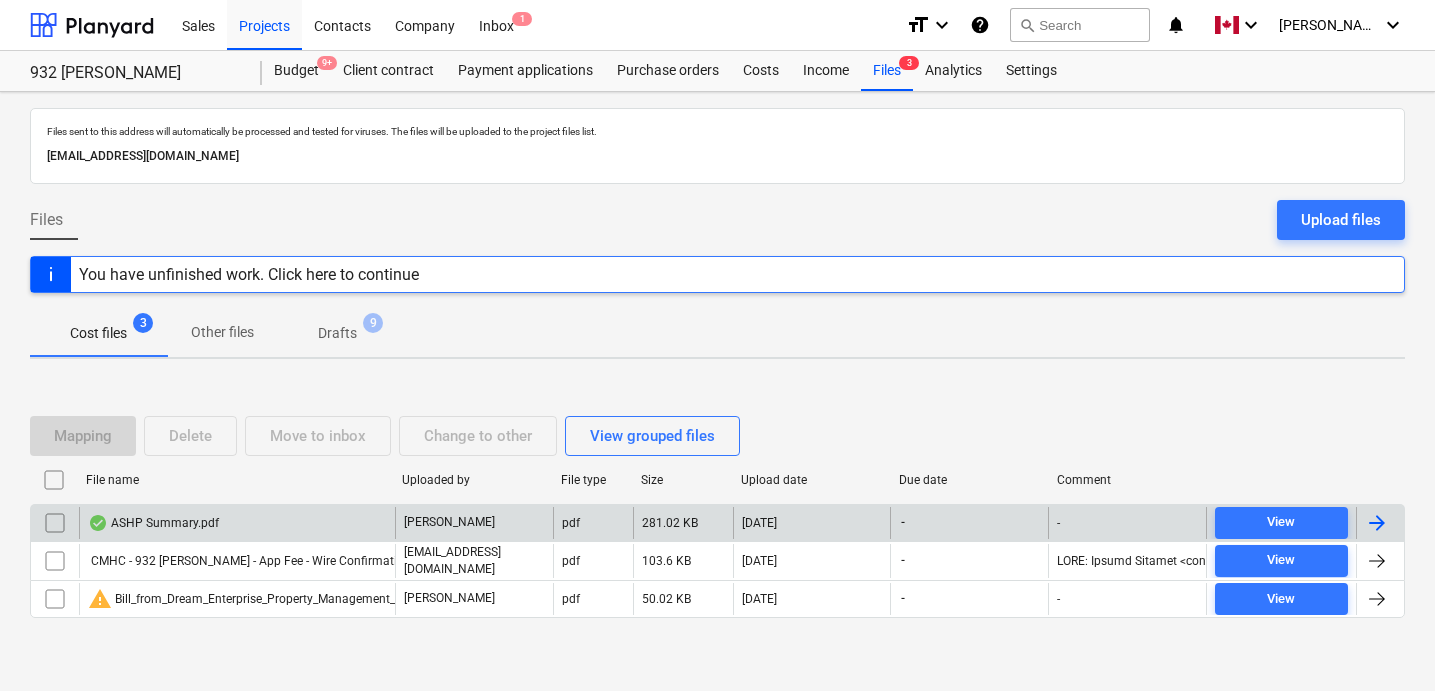 click at bounding box center (55, 523) 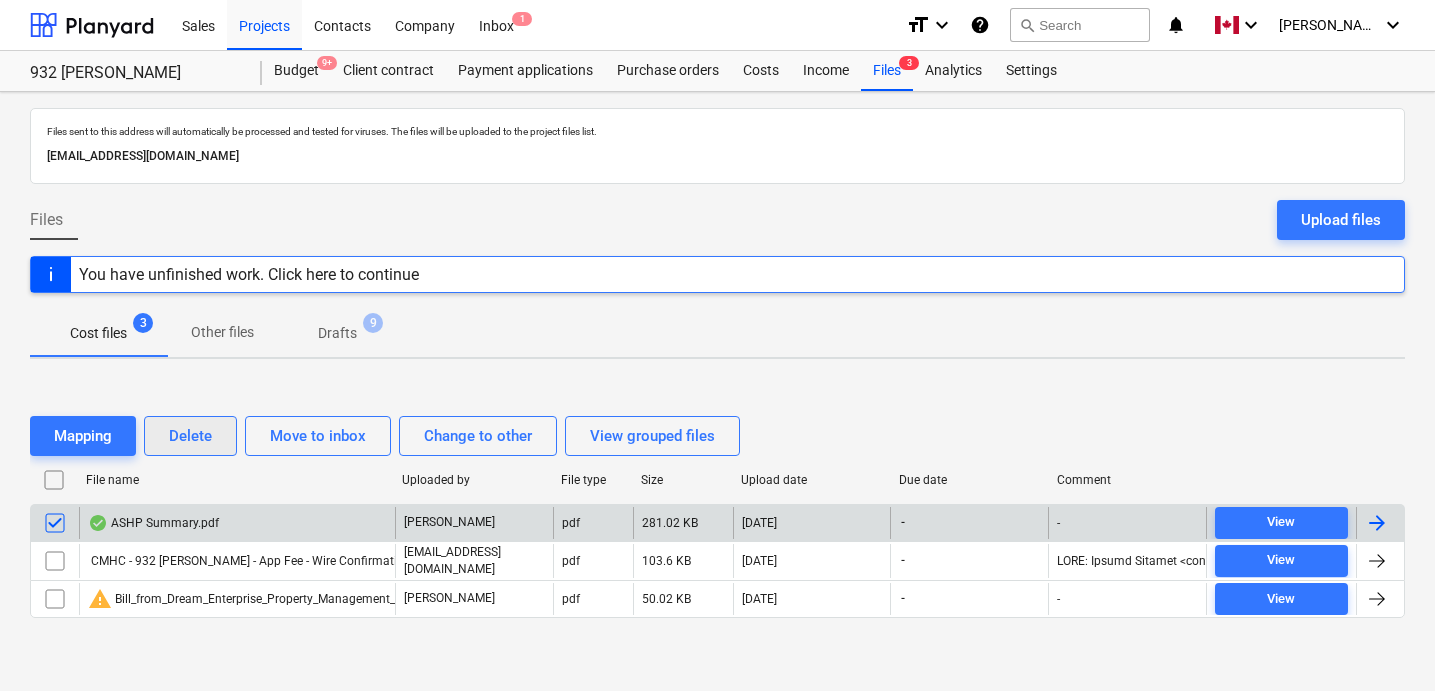 click on "Delete" at bounding box center (190, 436) 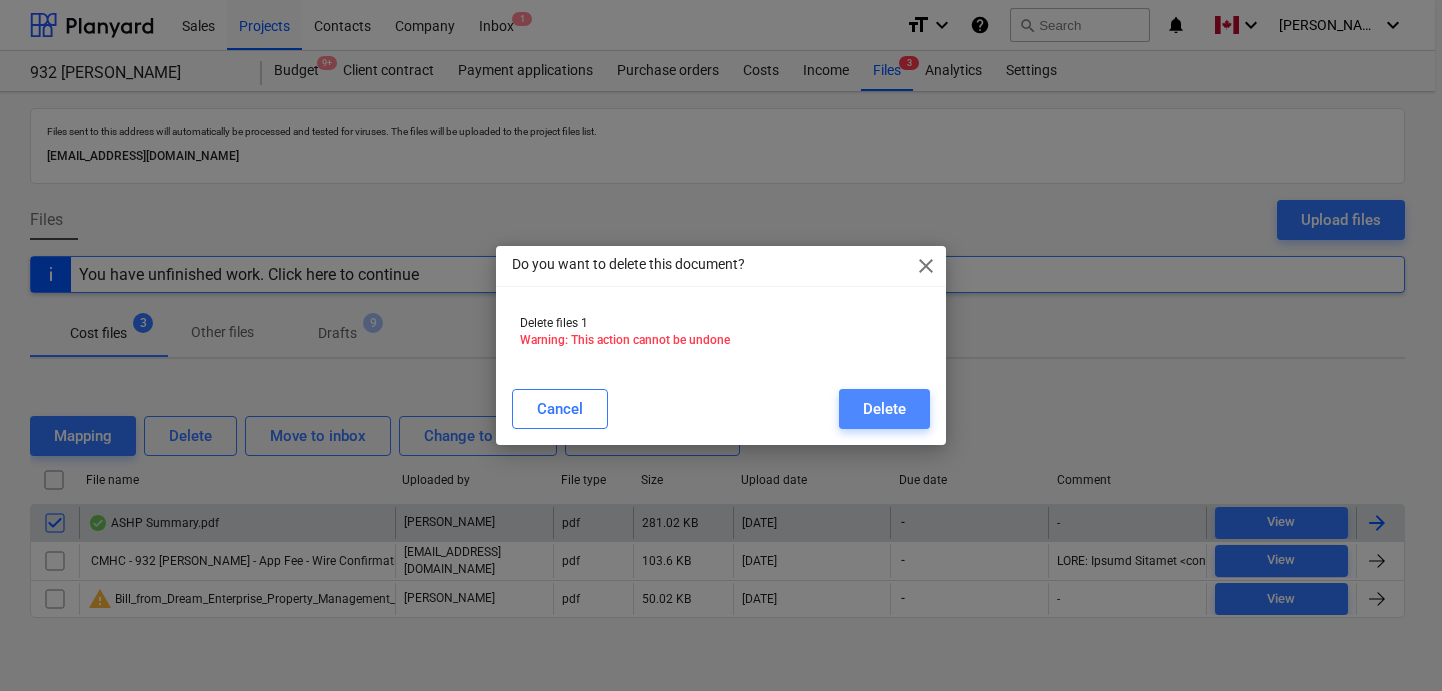 click on "Delete" at bounding box center [884, 409] 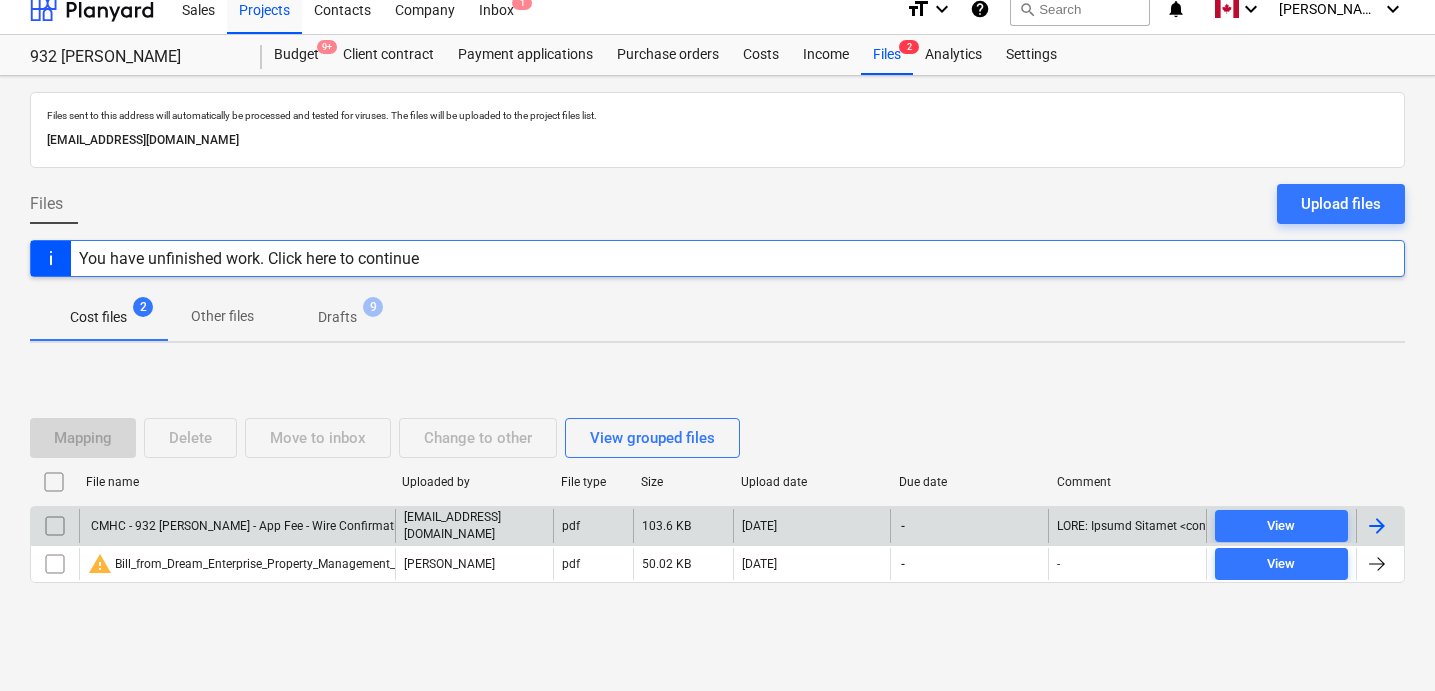 scroll, scrollTop: 0, scrollLeft: 0, axis: both 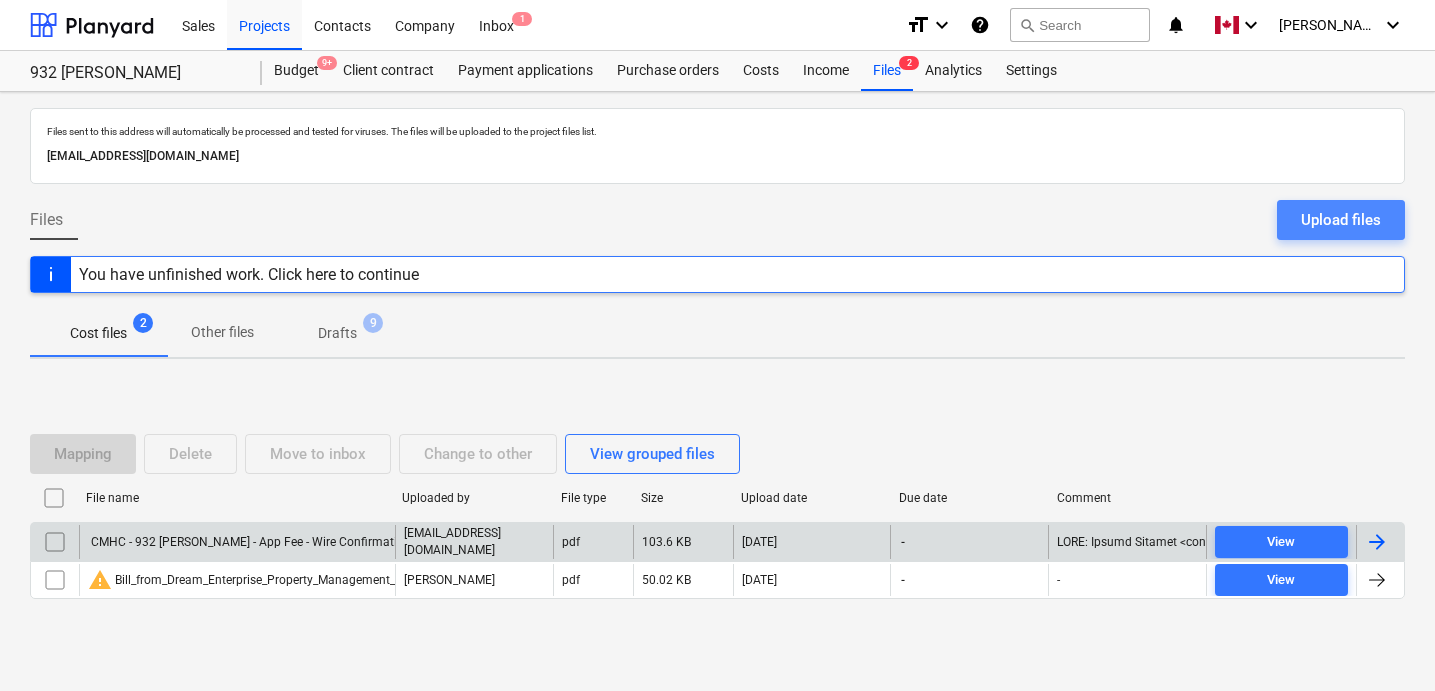 click on "Upload files" at bounding box center (1341, 220) 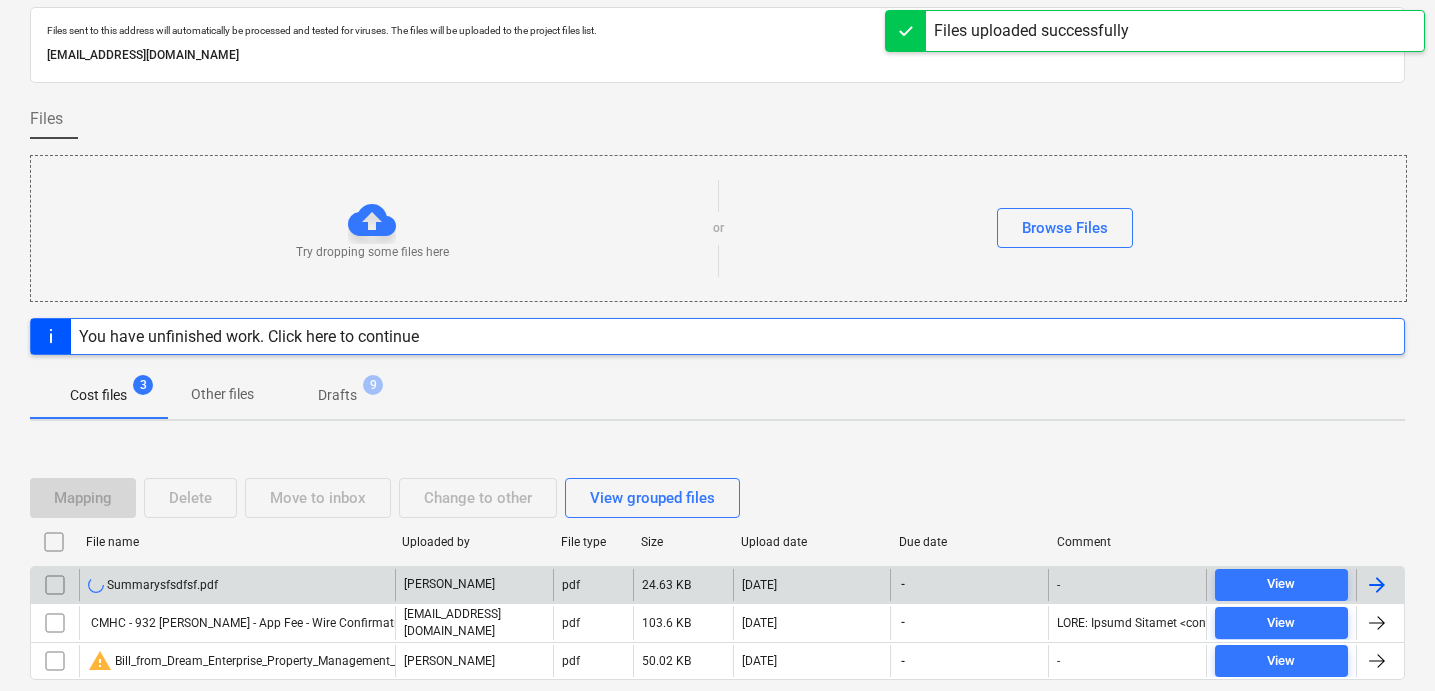 scroll, scrollTop: 179, scrollLeft: 0, axis: vertical 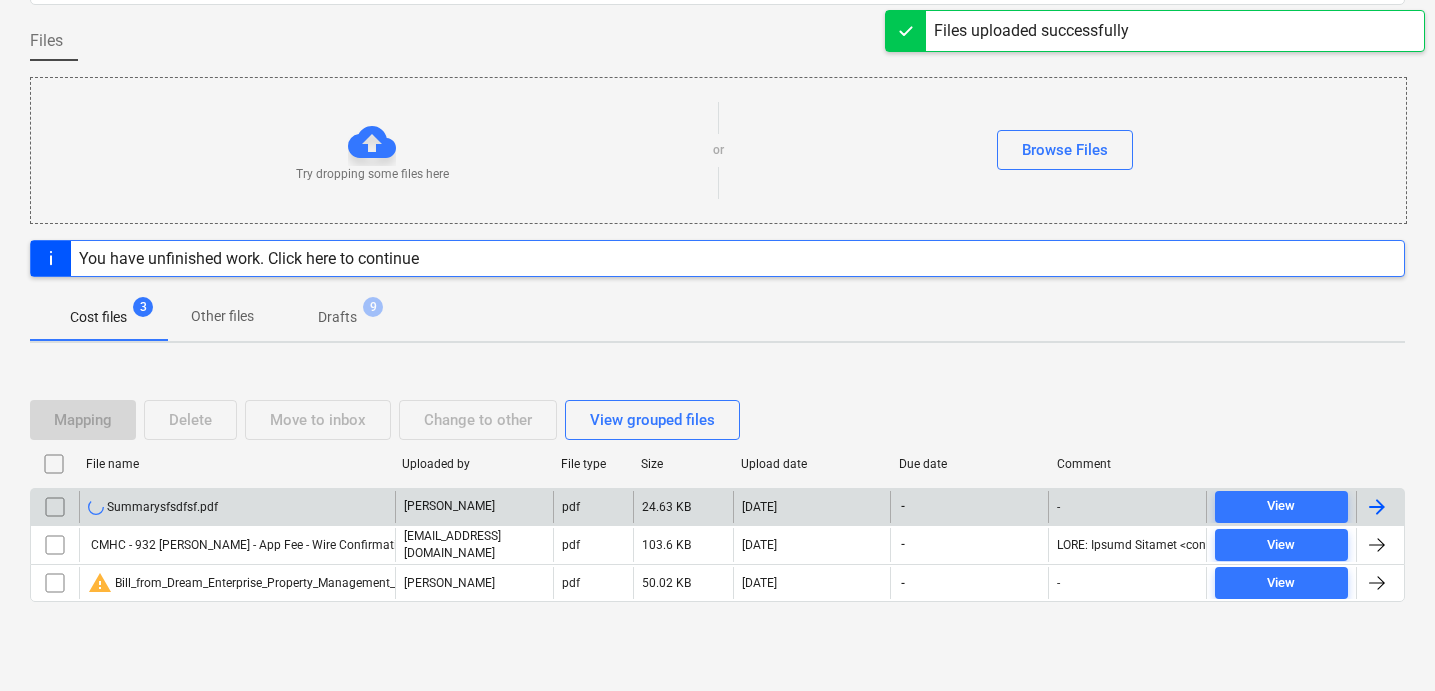 click on "Mapping Delete Move to inbox Change to other View grouped files File name Uploaded by File type Size Upload date Due date Comment   Summarysfsdfsf.pdf [PERSON_NAME] pdf 24.63 KB [DATE] - - View   CMHC - 932 [PERSON_NAME] - App Fee - Wire Confirmation.pdf [EMAIL_ADDRESS][DOMAIN_NAME] pdf 103.6 KB [DATE] - View warning   Bill_from_Dream_Enterprise_Property_Management_dated_2162024.pdf [PERSON_NAME] pdf 50.02 KB [DATE] - - View Please wait 50.02 KB" at bounding box center [717, 509] 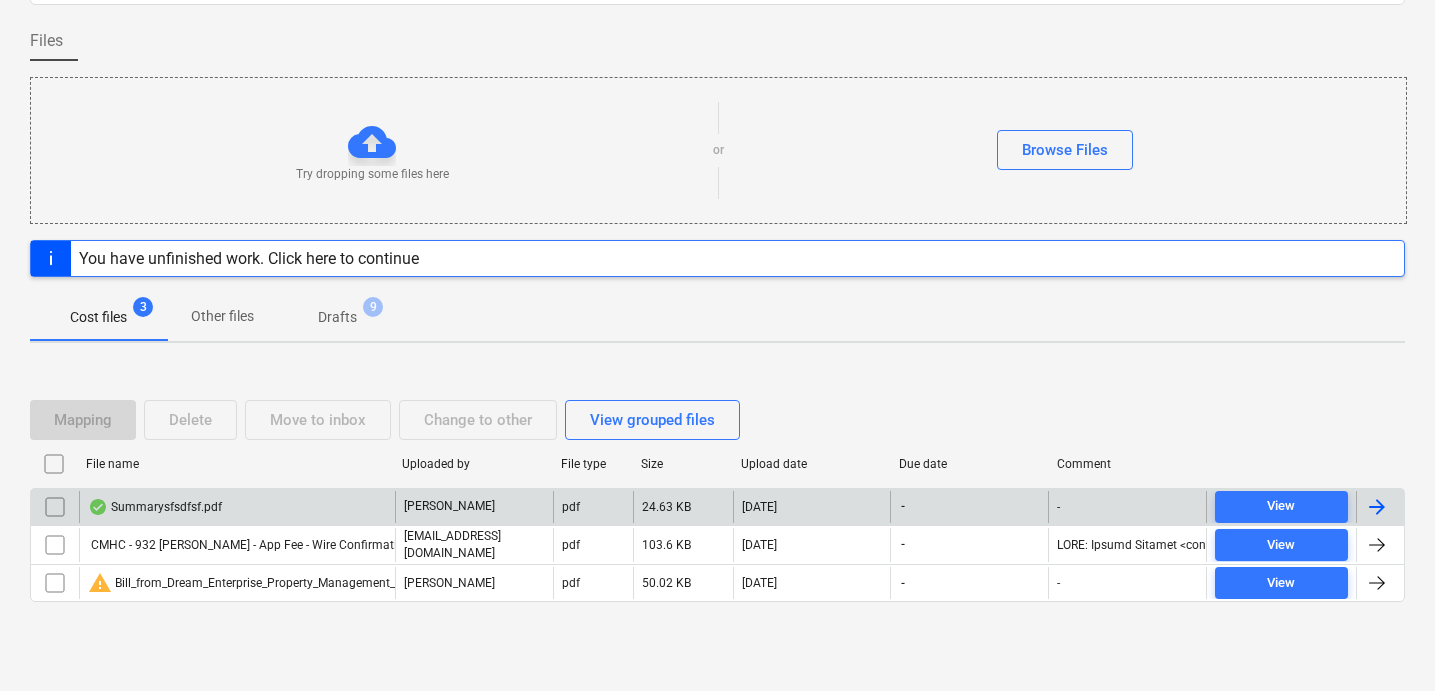 click at bounding box center (1380, 507) 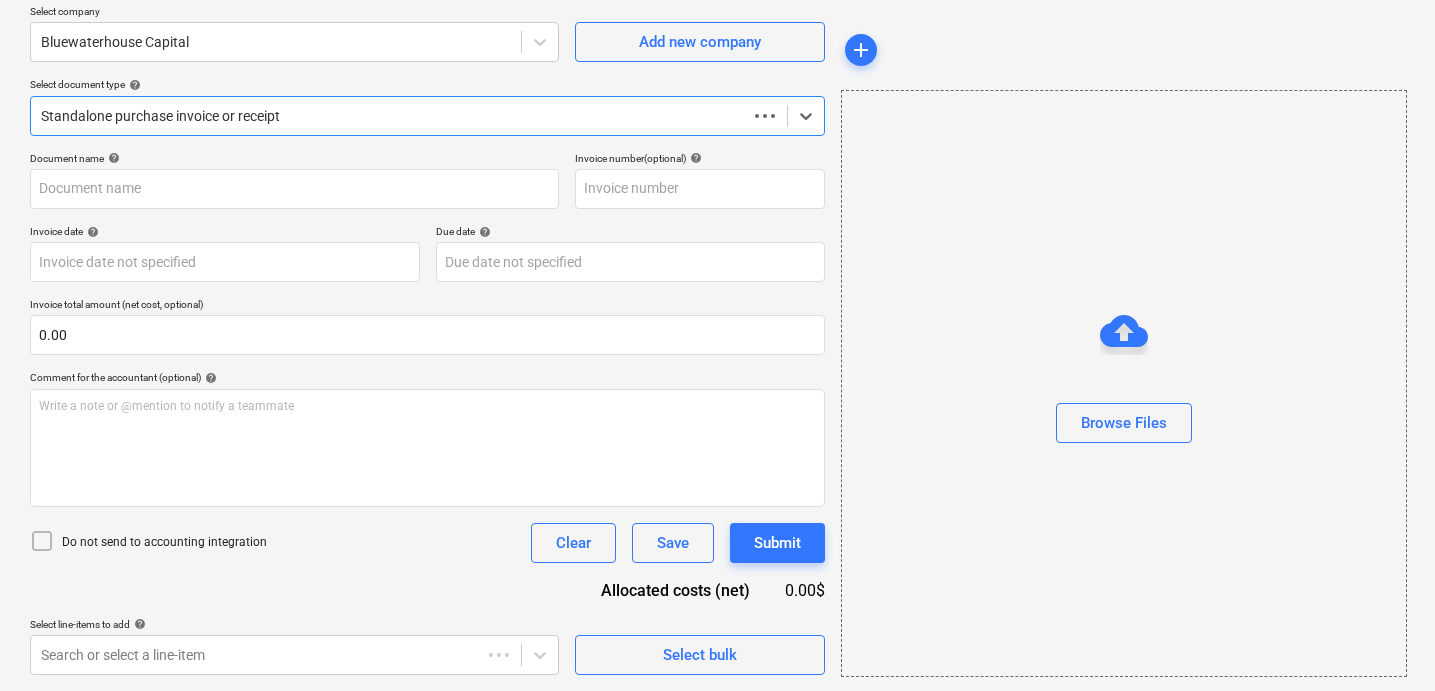 scroll, scrollTop: 159, scrollLeft: 0, axis: vertical 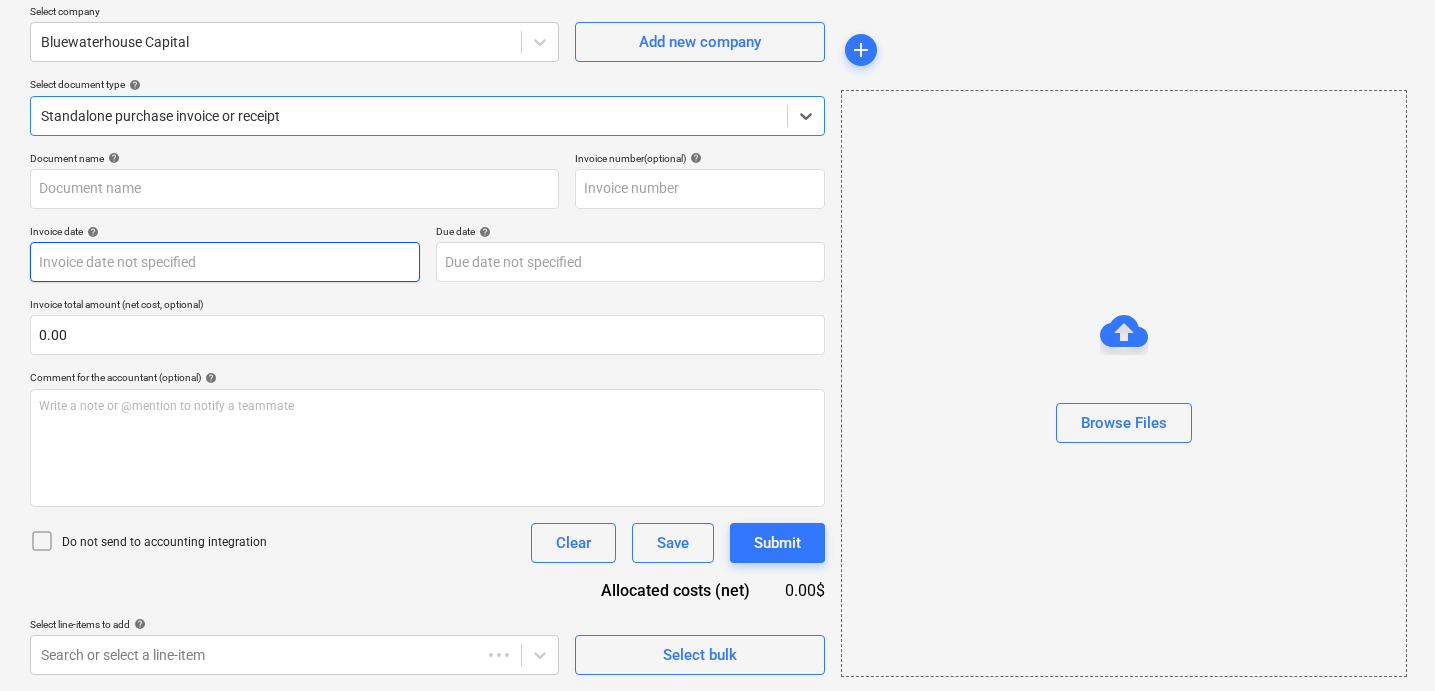 type on "Summarysfsdfsf.pdf" 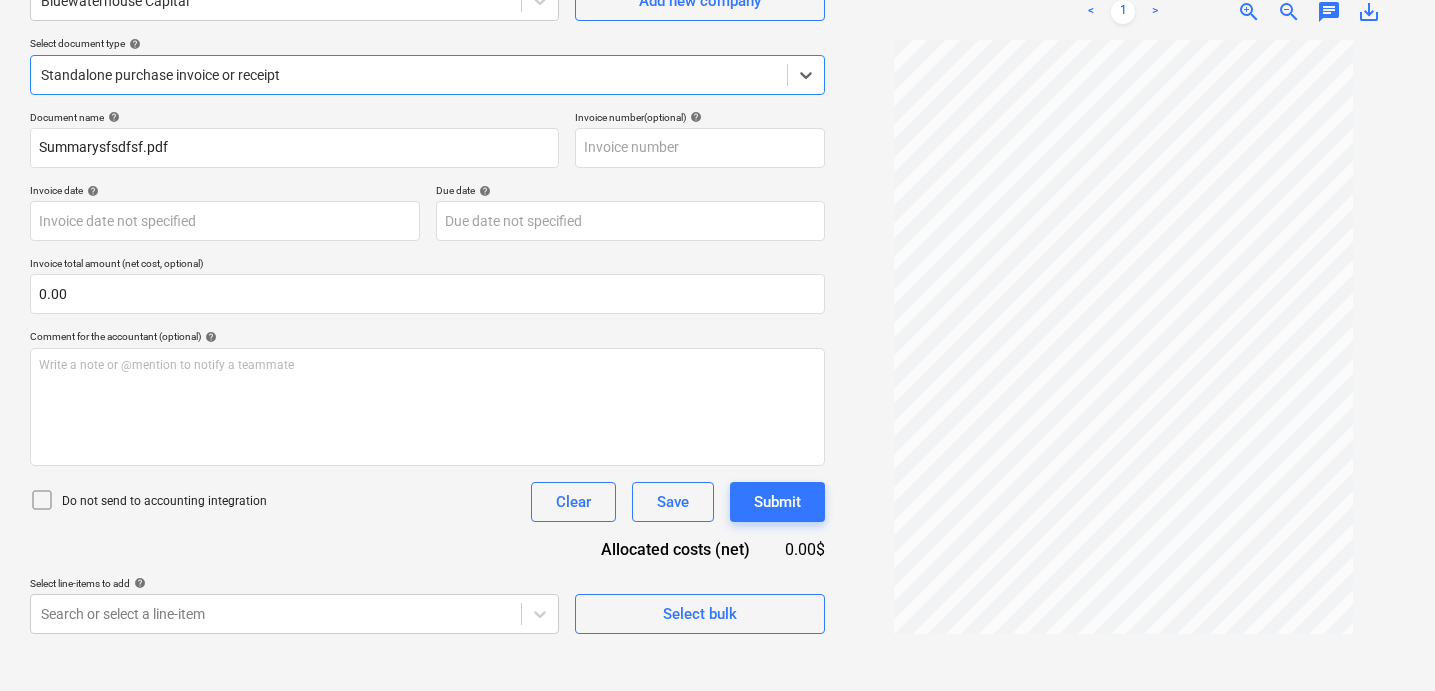 scroll, scrollTop: 0, scrollLeft: 0, axis: both 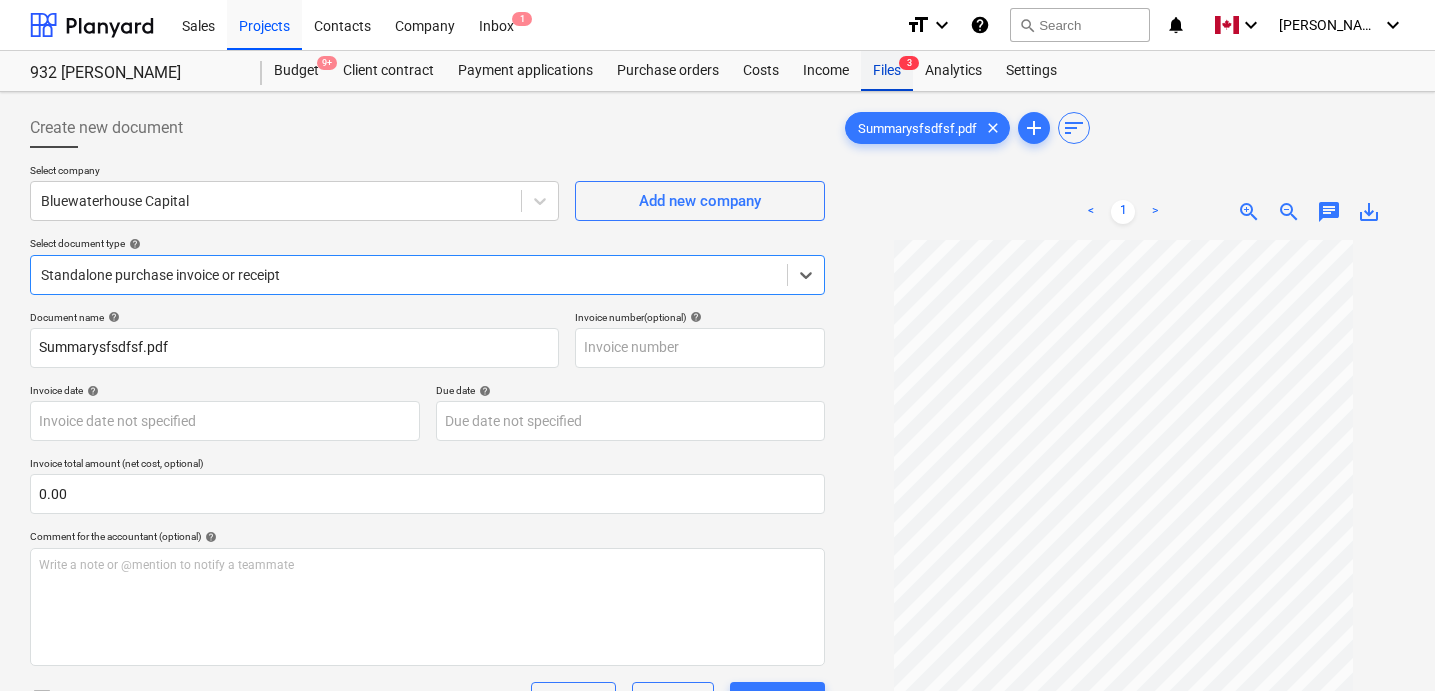 click on "Files 3" at bounding box center (887, 71) 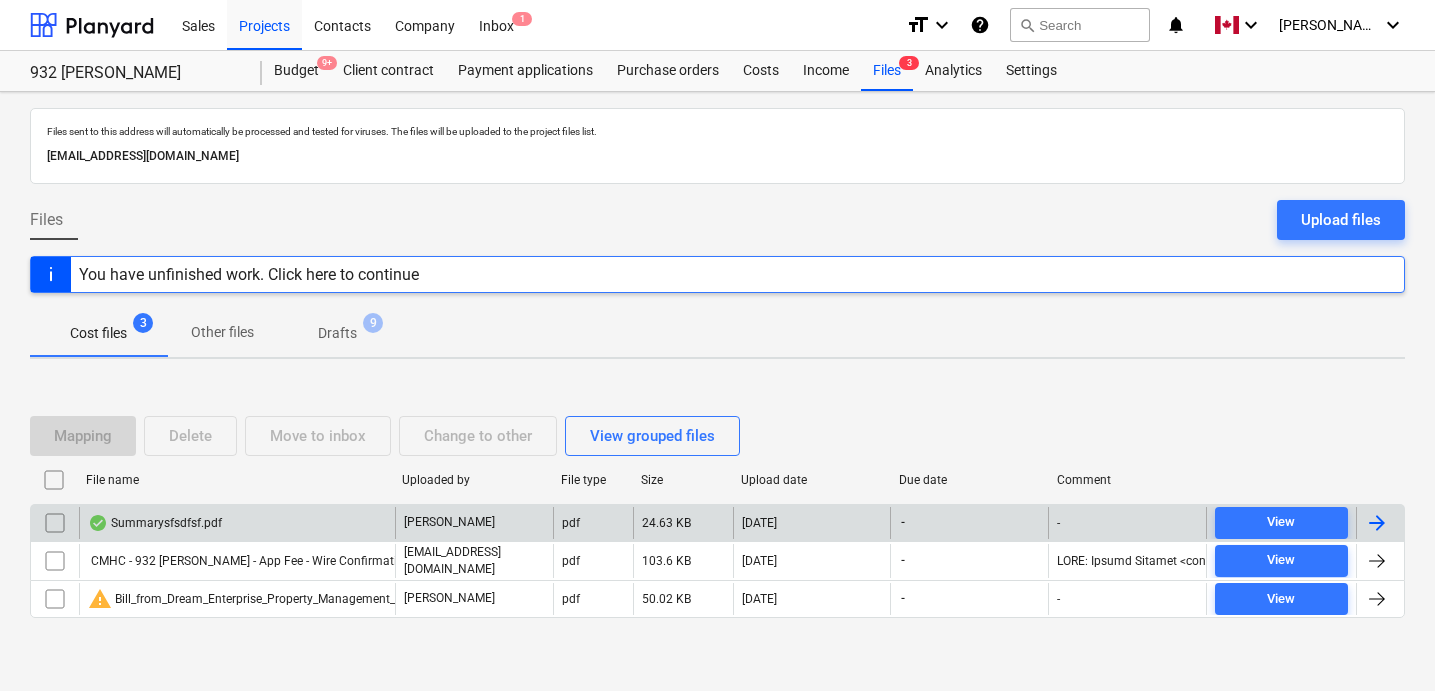 click at bounding box center (55, 523) 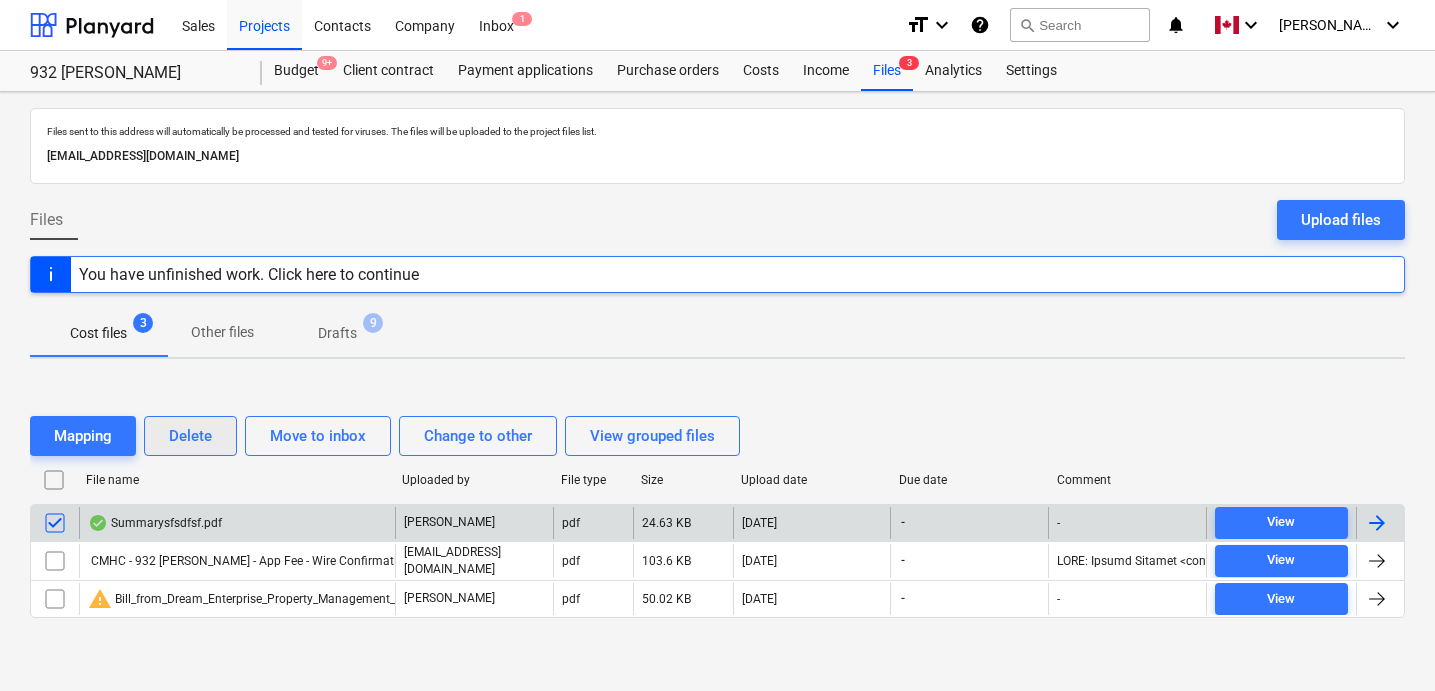 click on "Delete" at bounding box center (190, 436) 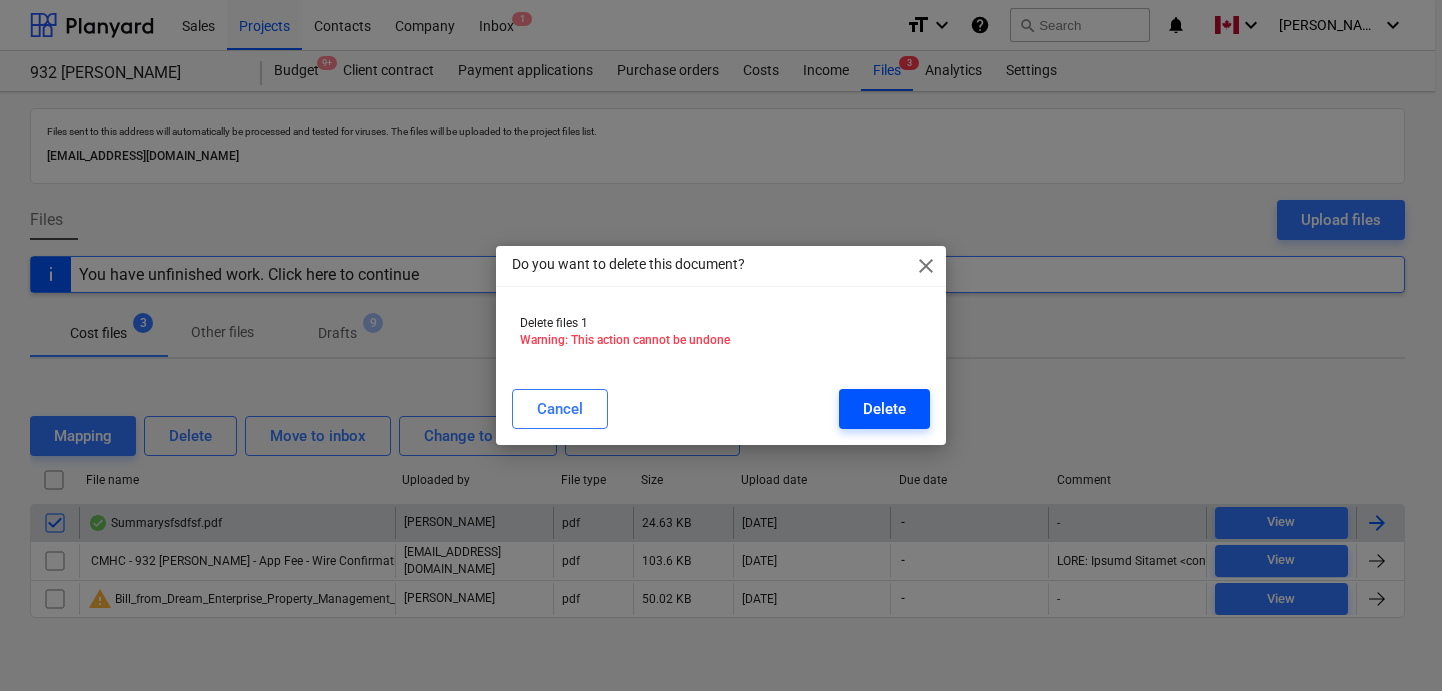 click on "Delete" at bounding box center [884, 409] 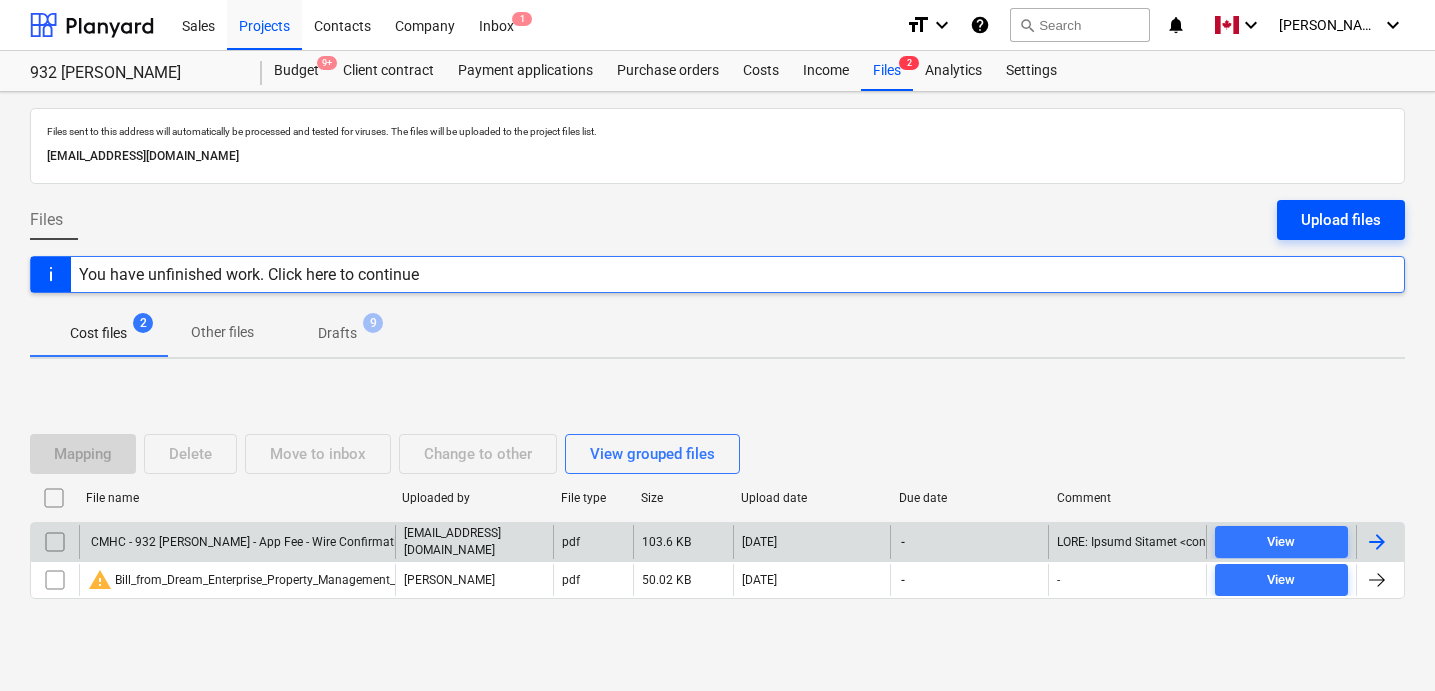 click on "Upload files" at bounding box center (1341, 220) 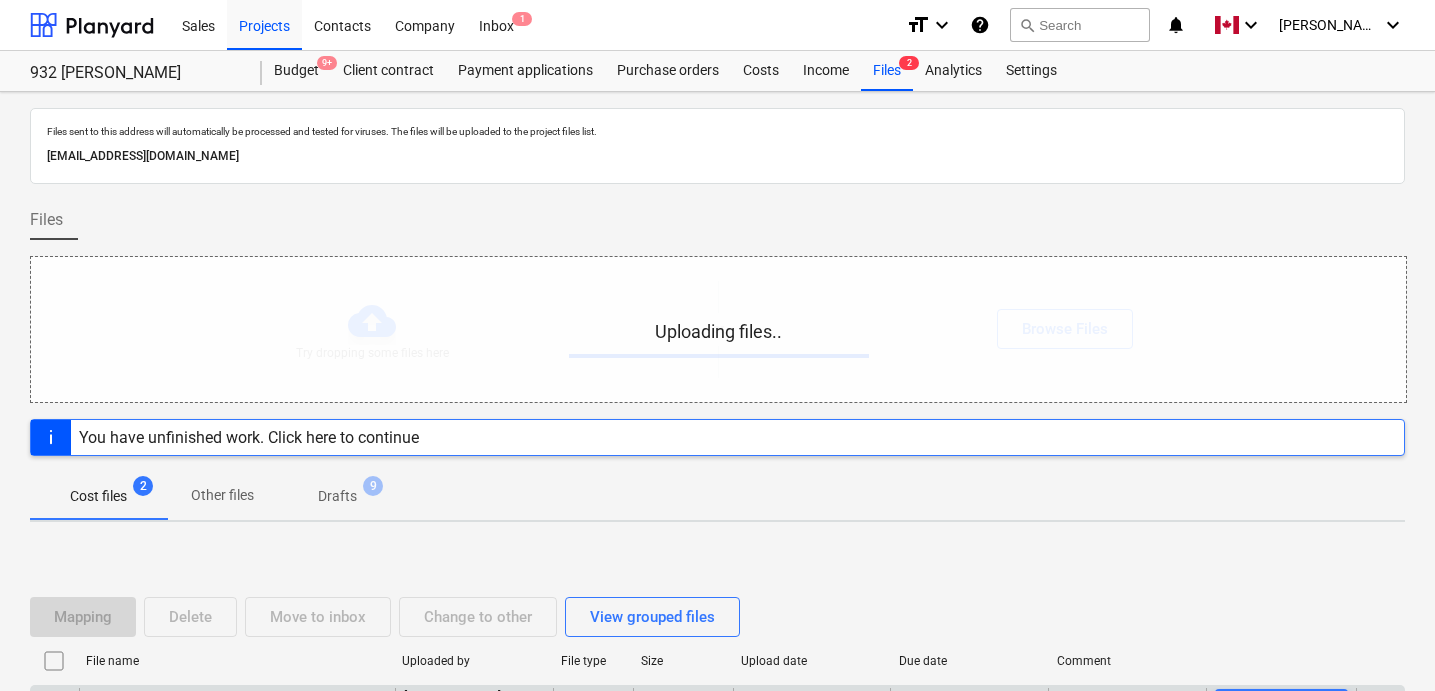 click on "Files" at bounding box center [717, 228] 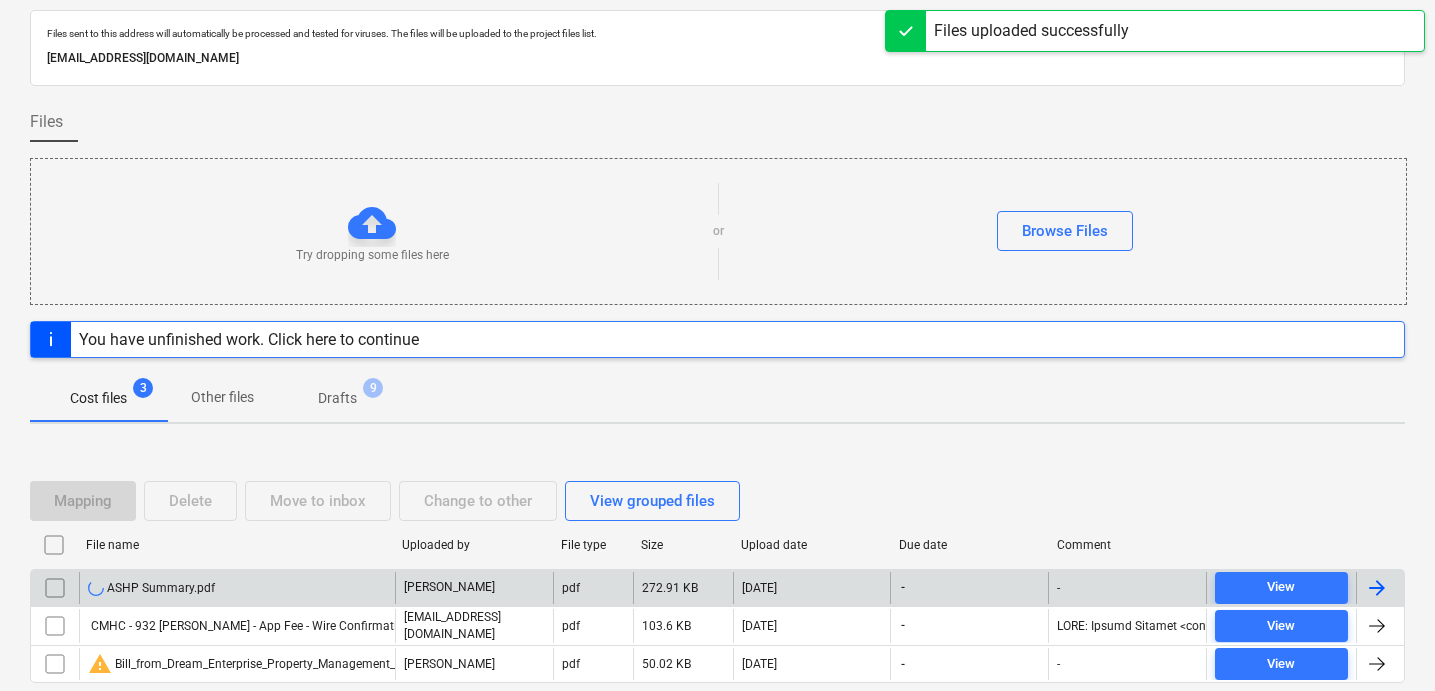 scroll, scrollTop: 179, scrollLeft: 0, axis: vertical 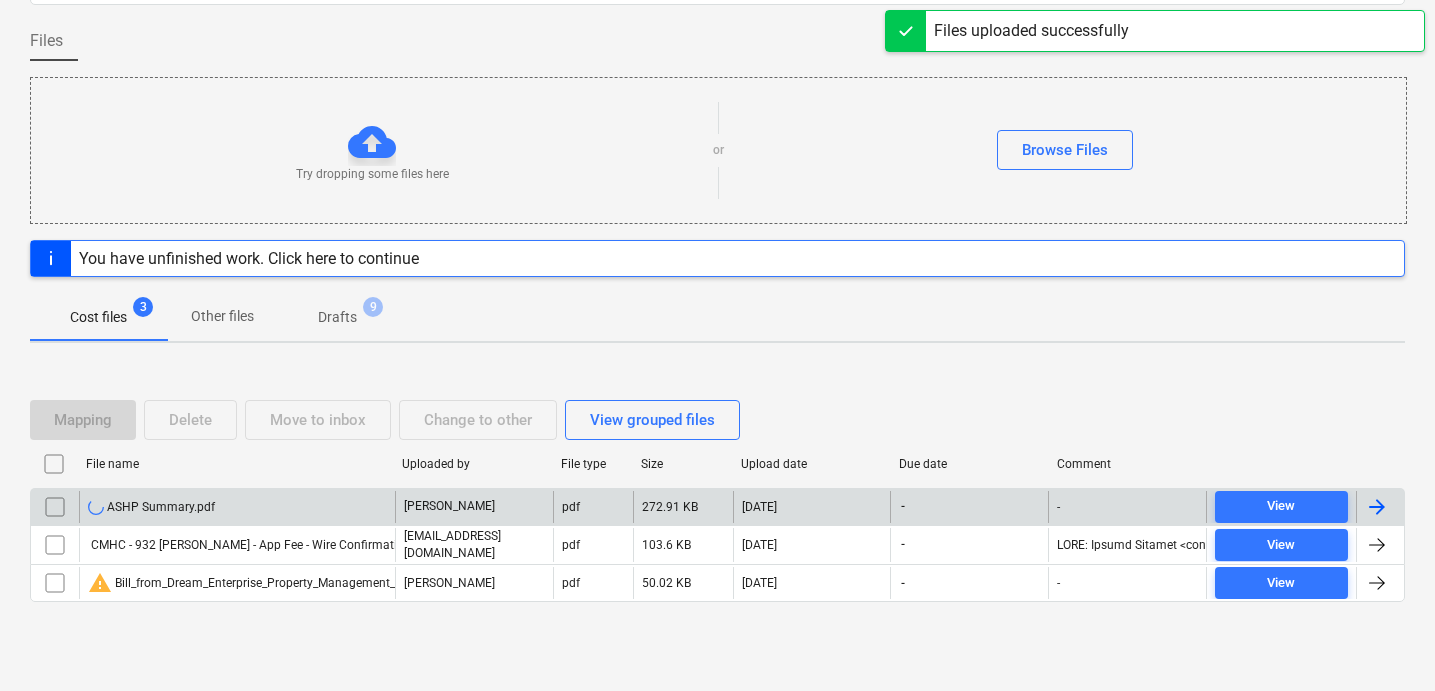 click on "Mapping Delete Move to inbox Change to other View grouped files" at bounding box center (717, 420) 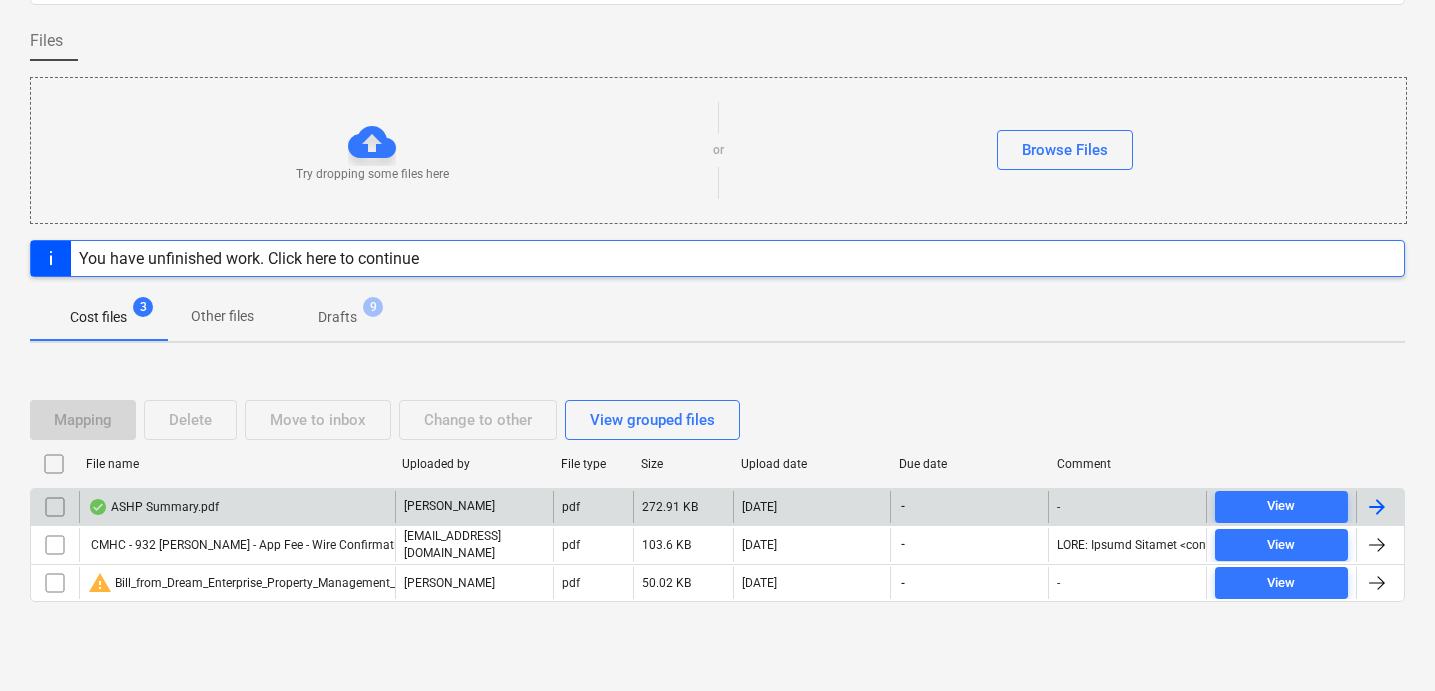 click on "Mapping Delete Move to inbox Change to other View grouped files File name Uploaded by File type Size Upload date Due date Comment   ASHP Summary.pdf [PERSON_NAME] pdf 272.91 KB [DATE] - - View   CMHC - 932 [PERSON_NAME] - App Fee - Wire Confirmation.pdf [EMAIL_ADDRESS][DOMAIN_NAME] pdf 103.6 KB [DATE] - View warning   Bill_from_Dream_Enterprise_Property_Management_dated_2162024.pdf [PERSON_NAME] pdf 50.02 KB [DATE] - - View Please wait" at bounding box center (717, 509) 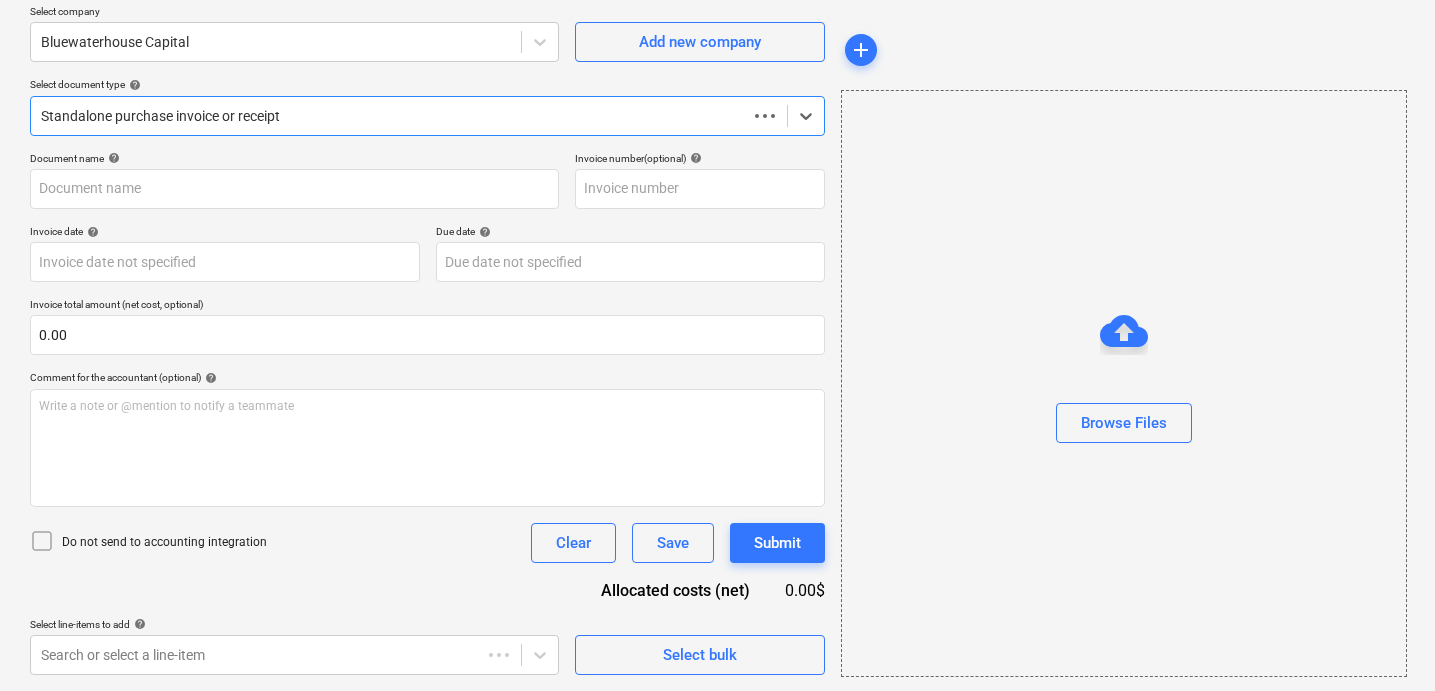 scroll, scrollTop: 159, scrollLeft: 0, axis: vertical 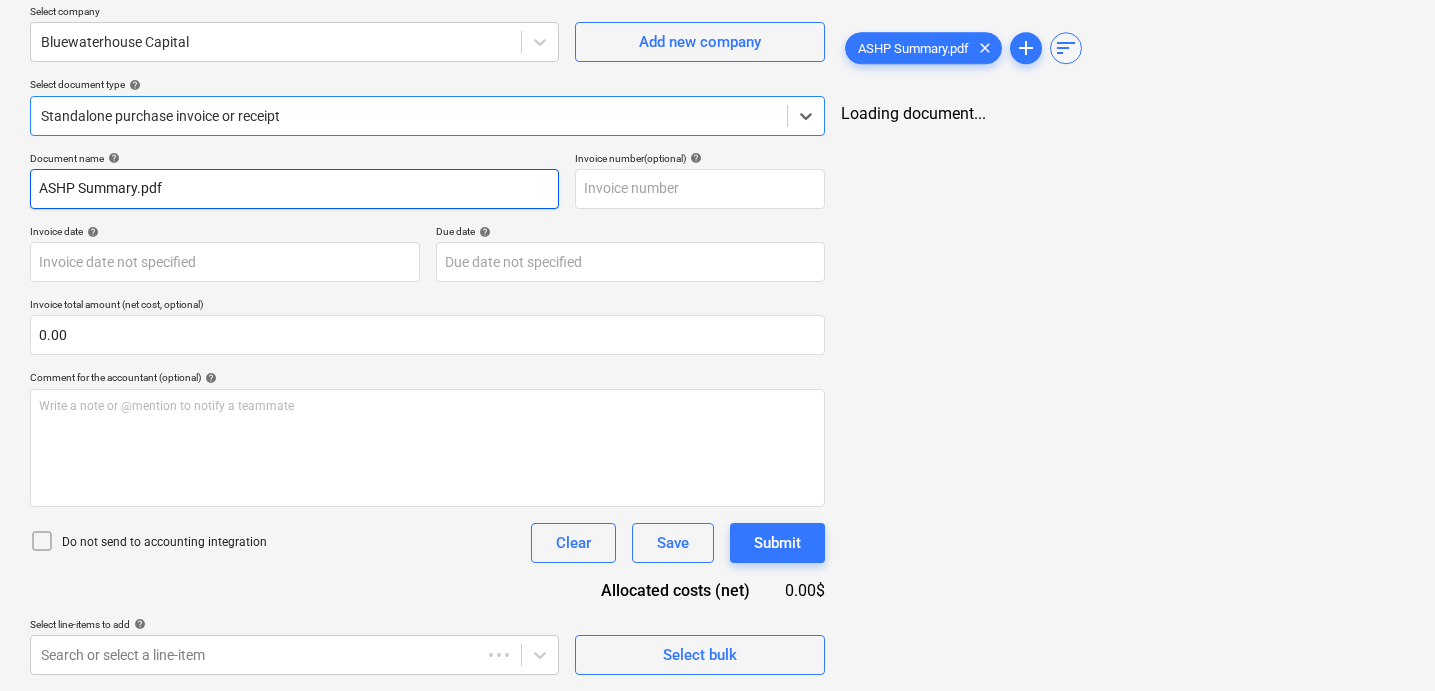 type on "ASHP Summary.pdf" 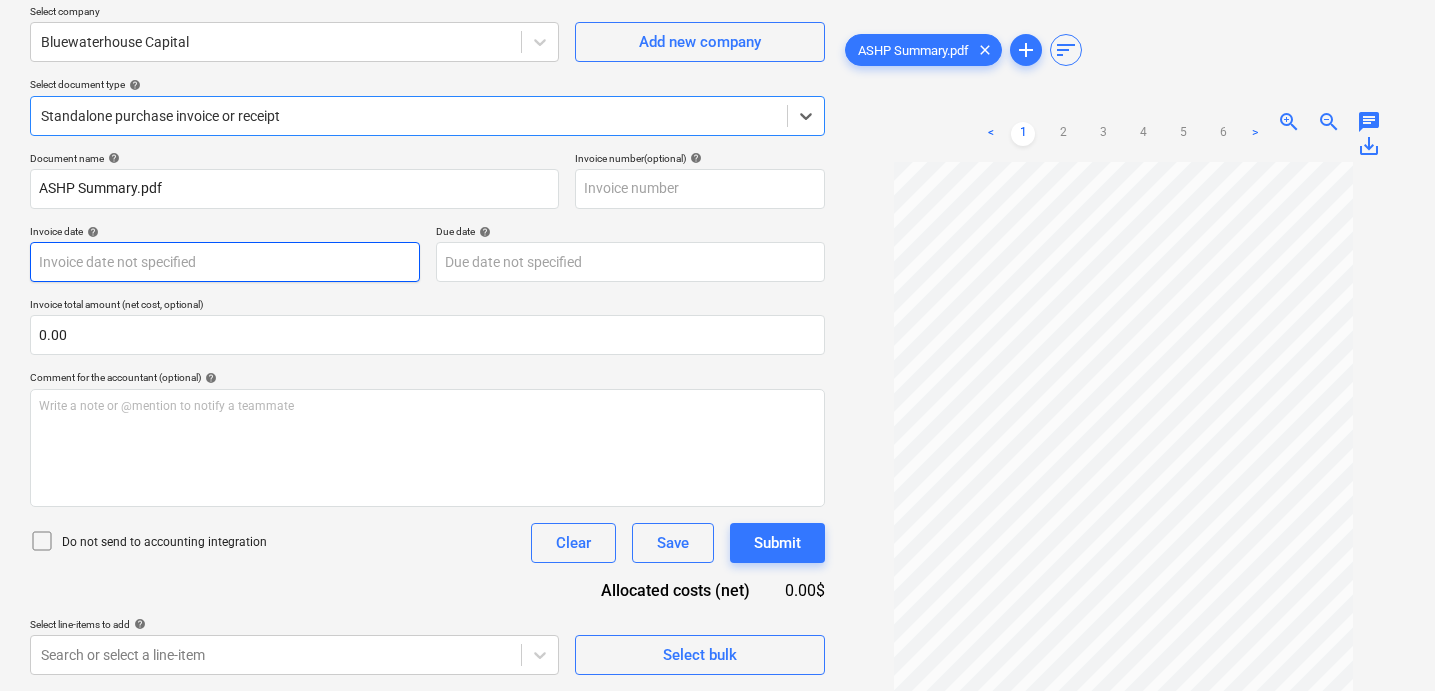 click on "Sales Projects Contacts Company Inbox 1 format_size keyboard_arrow_down help search Search notifications 0 keyboard_arrow_down [PERSON_NAME] keyboard_arrow_down 932 [PERSON_NAME] 932 [PERSON_NAME] Budget 9+ Client contract Payment applications Purchase orders Costs Income Files 3 Analytics Settings Create new document Select company Bluewaterhouse Capital   Add new company Select document type help   Select is focused ,type to refine list, press Down to open the menu,  Standalone purchase invoice or receipt Document name help ASHP Summary.pdf Invoice number  (optional) help Invoice date help Press the down arrow key to interact with the calendar and
select a date. Press the question mark key to get the keyboard shortcuts for changing dates. Due date help Press the down arrow key to interact with the calendar and
select a date. Press the question mark key to get the keyboard shortcuts for changing dates. Invoice total amount (net cost, optional) 0.00 Comment for the accountant (optional) help ﻿ Clear Save Submit" at bounding box center (717, 186) 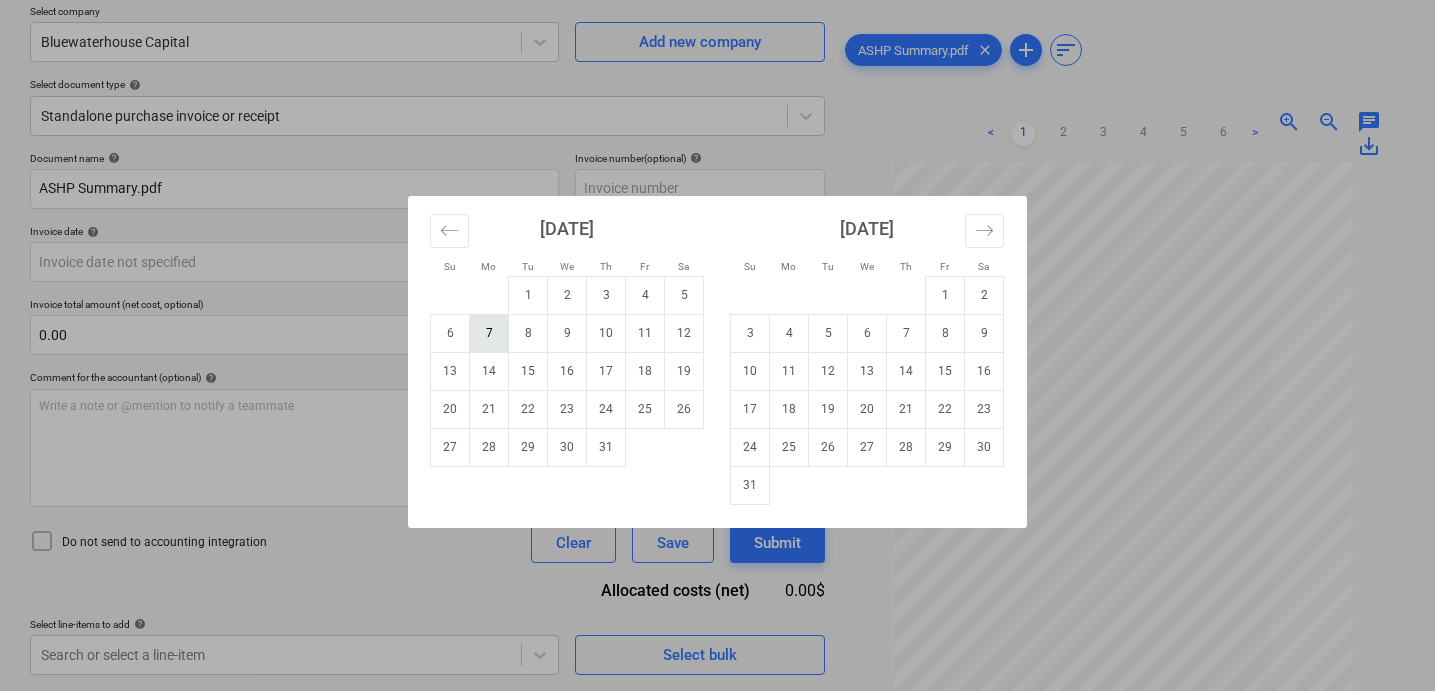 click on "7" at bounding box center (489, 333) 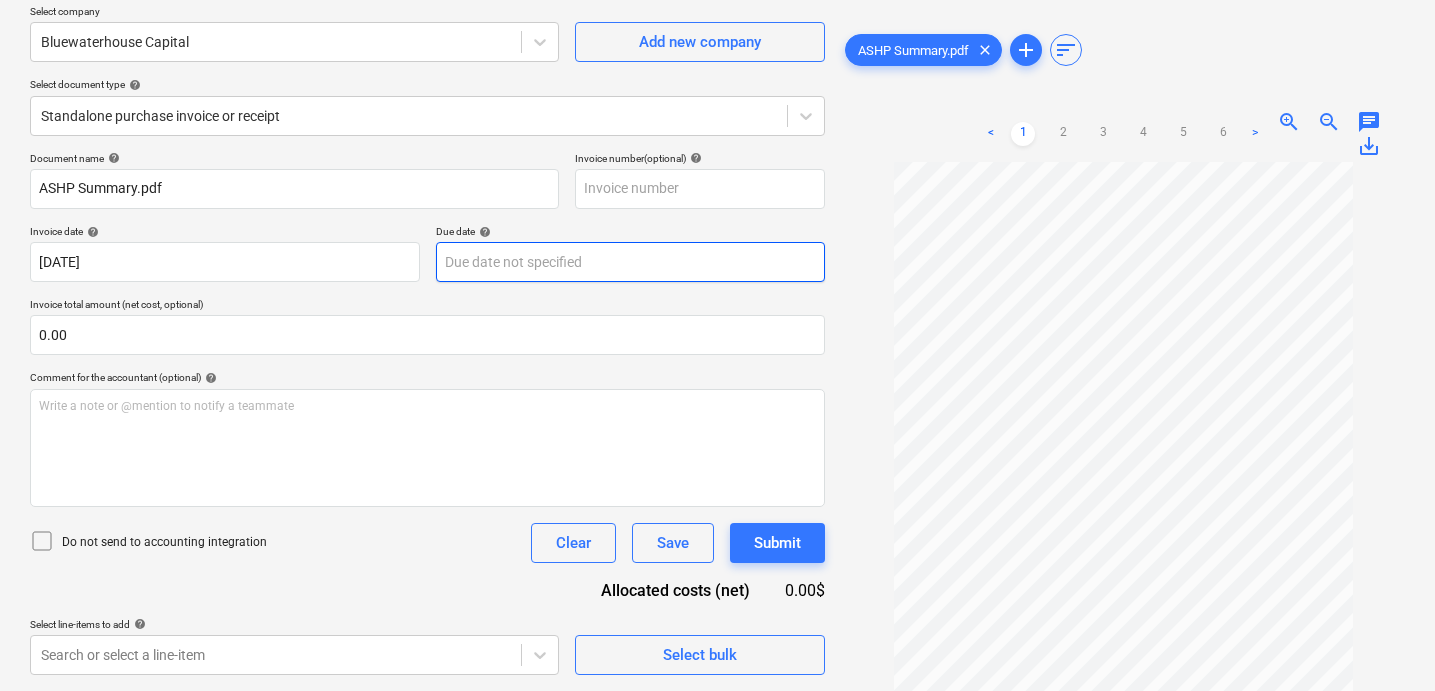 click on "Sales Projects Contacts Company Inbox 1 format_size keyboard_arrow_down help search Search notifications 0 keyboard_arrow_down [PERSON_NAME] keyboard_arrow_down 932 [PERSON_NAME] 932 [PERSON_NAME] Budget 9+ Client contract Payment applications Purchase orders Costs Income Files 3 Analytics Settings Create new document Select company Bluewaterhouse Capital   Add new company Select document type help Standalone purchase invoice or receipt Document name help ASHP Summary.pdf Invoice number  (optional) help Invoice date help [DATE] 07.07.2025 Press the down arrow key to interact with the calendar and
select a date. Press the question mark key to get the keyboard shortcuts for changing dates. Due date help Press the down arrow key to interact with the calendar and
select a date. Press the question mark key to get the keyboard shortcuts for changing dates. Invoice total amount (net cost, optional) 0.00 Comment for the accountant (optional) help Write a note or @mention to notify a teammate ﻿ Clear Save Submit add" at bounding box center (717, 186) 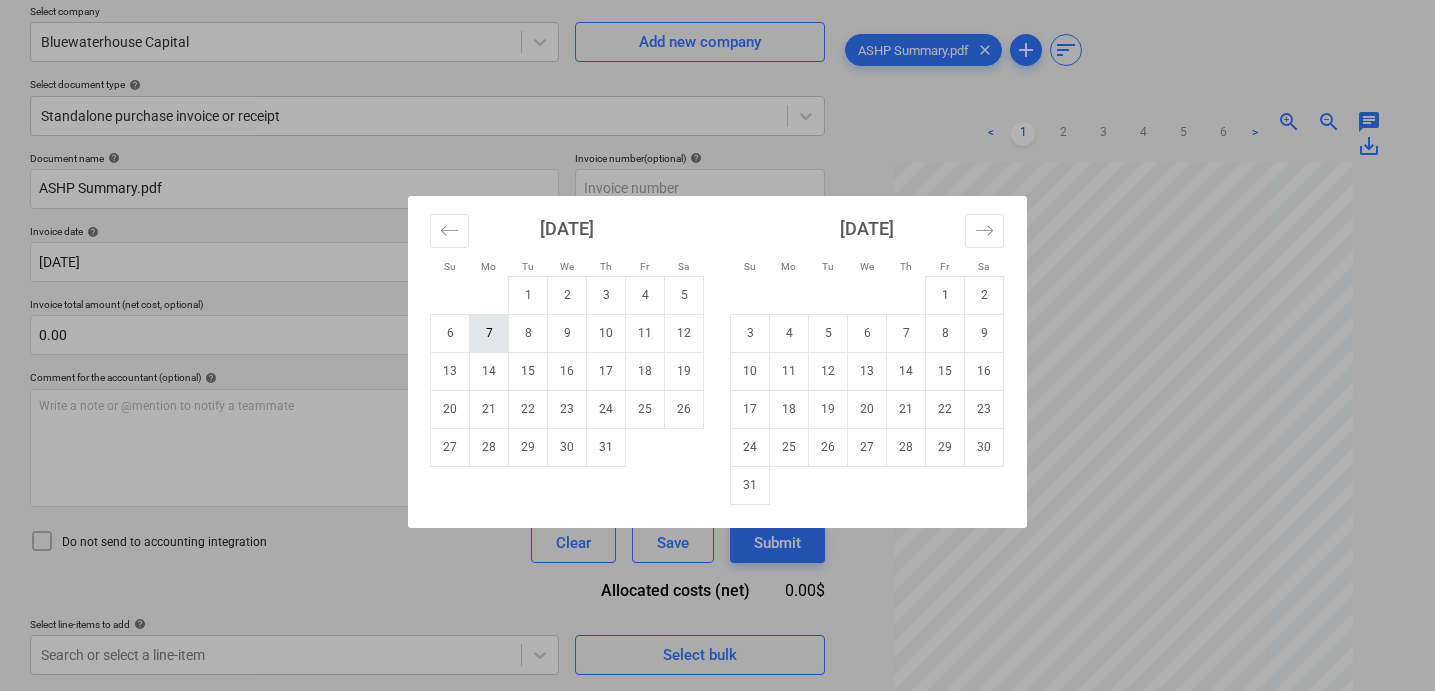 click on "7" at bounding box center [489, 333] 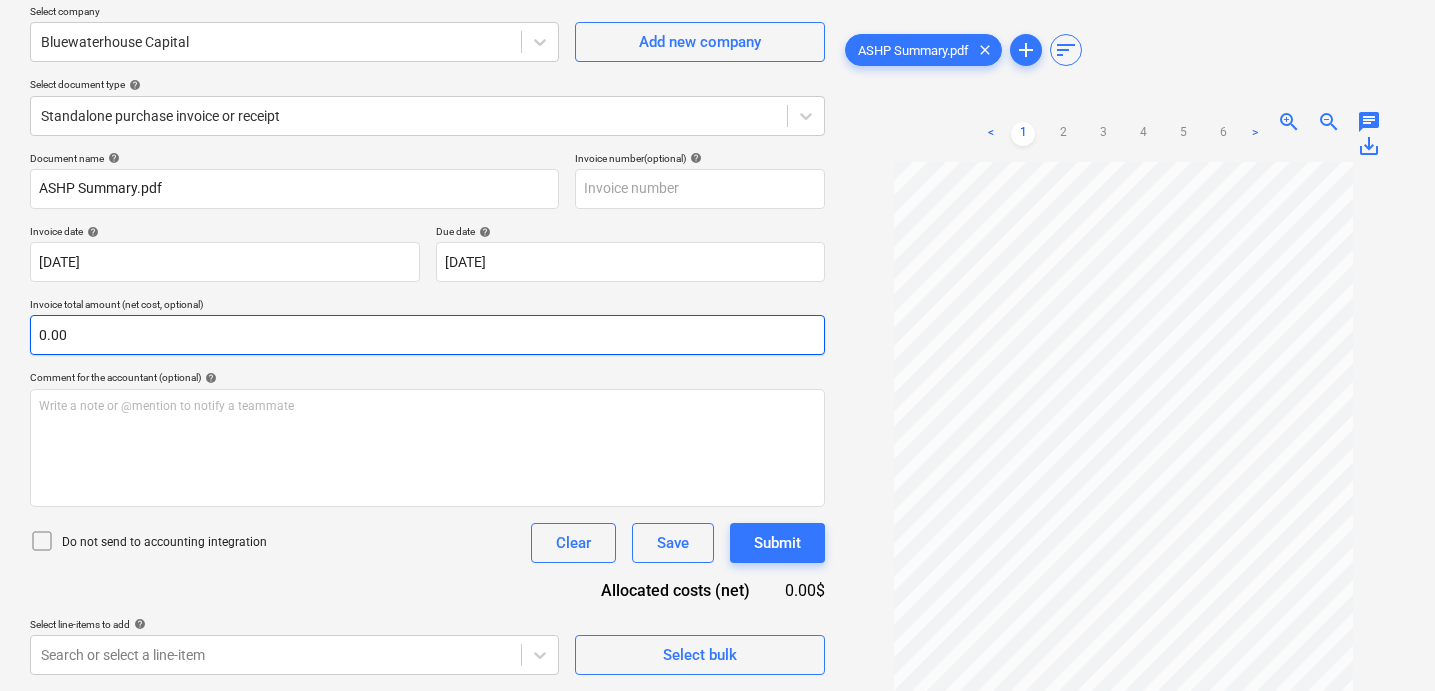 click on "0.00" at bounding box center (427, 335) 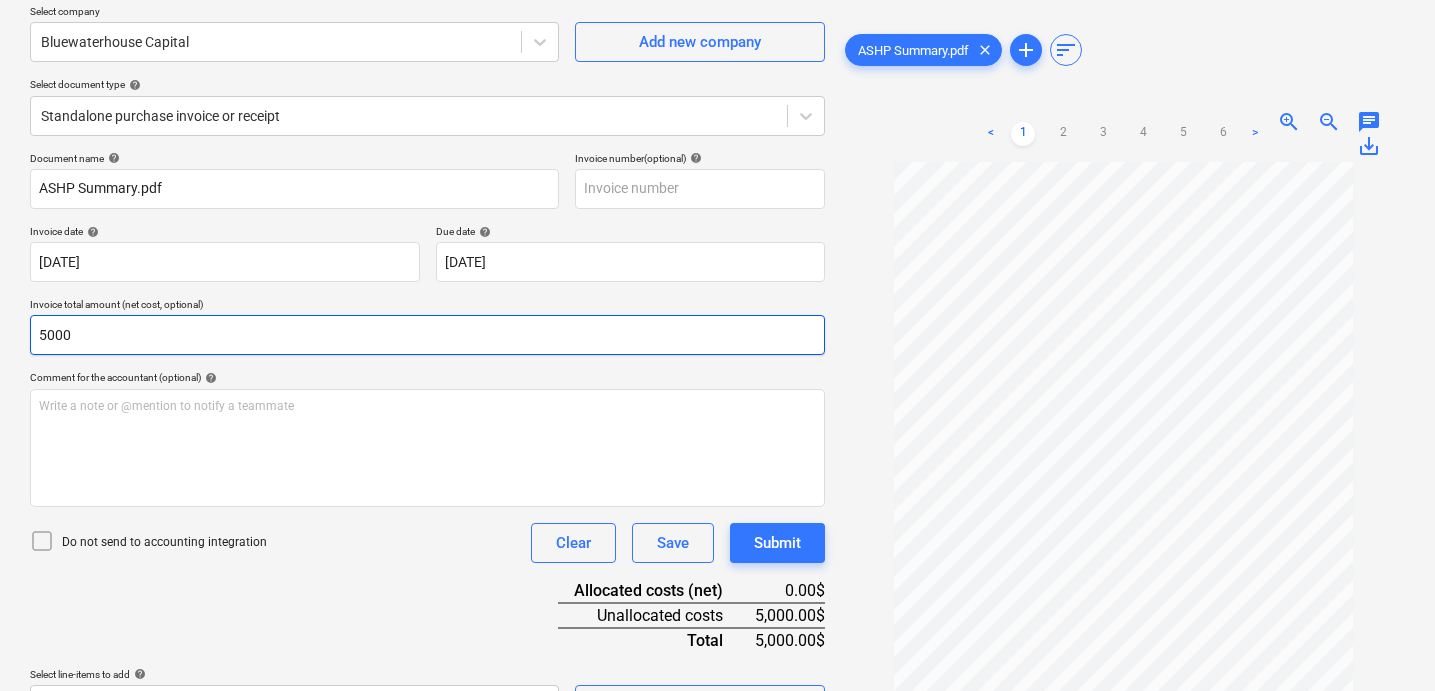 type on "5000" 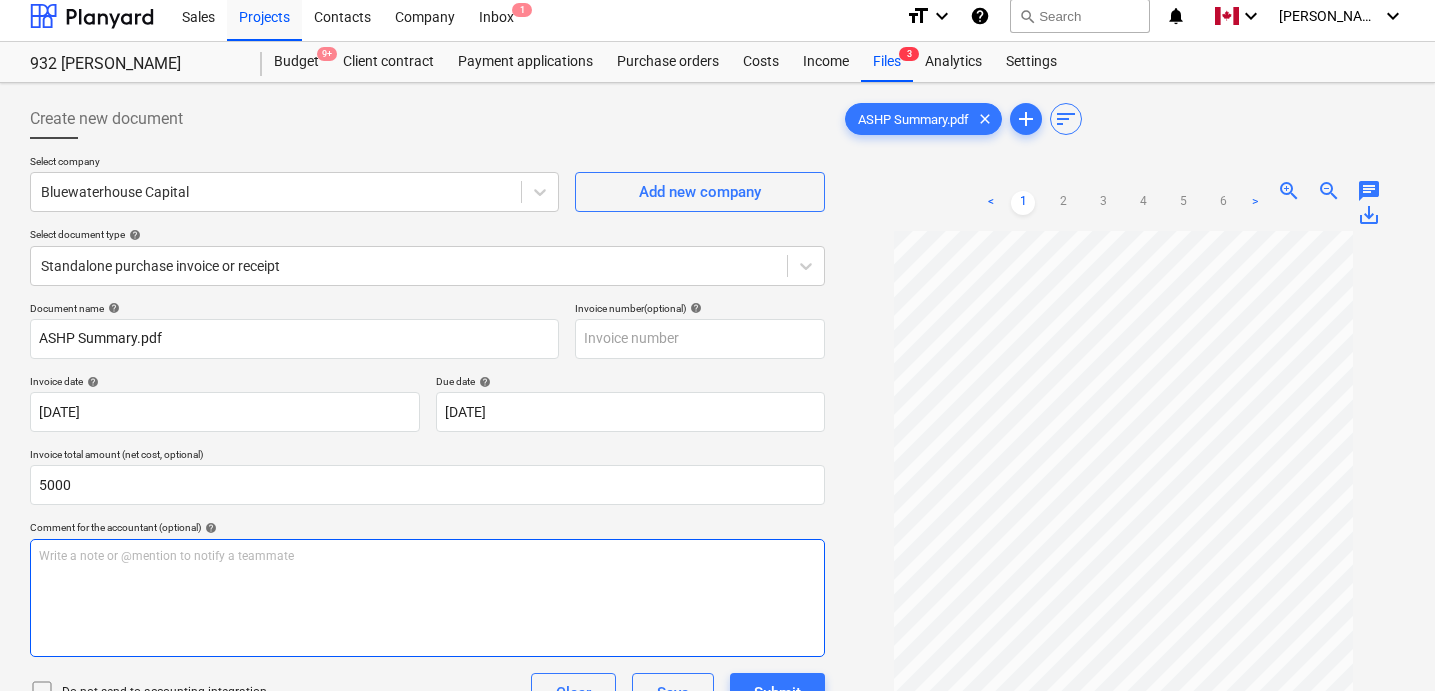 scroll, scrollTop: 0, scrollLeft: 0, axis: both 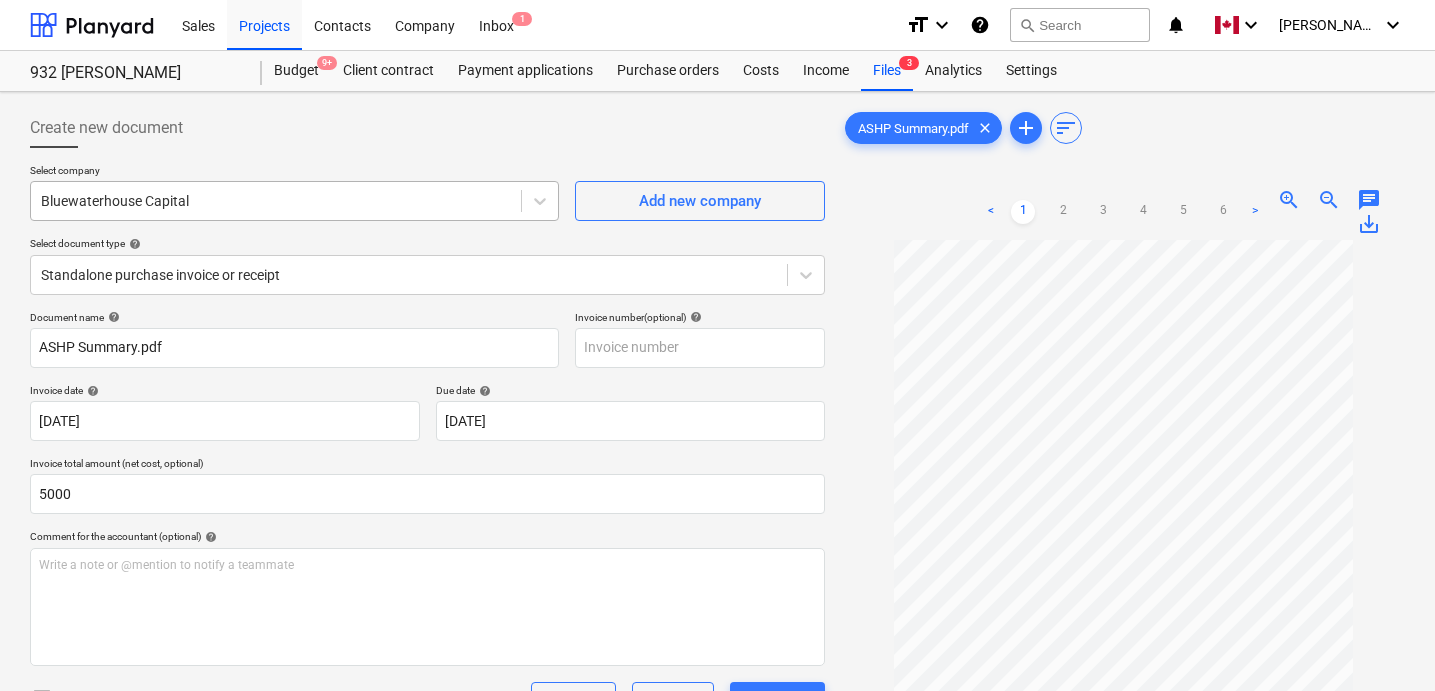 click at bounding box center (276, 201) 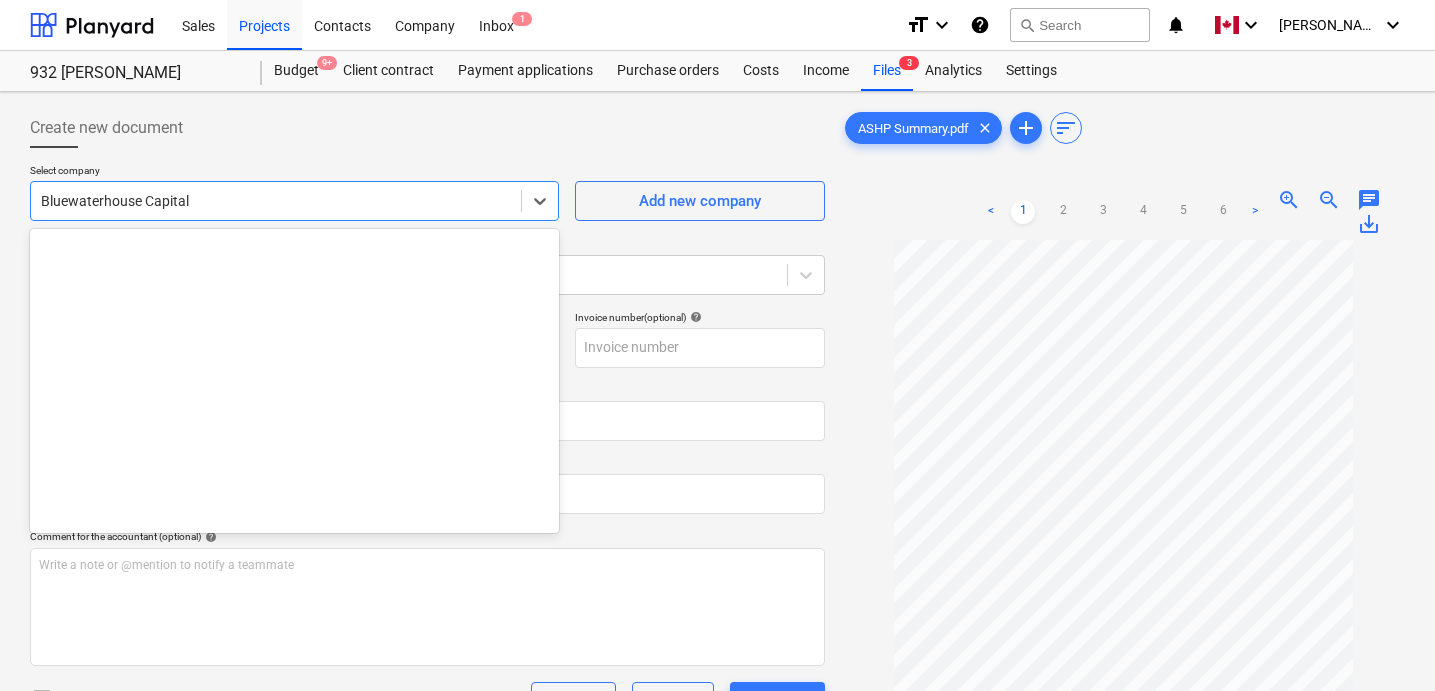 click at bounding box center (276, 201) 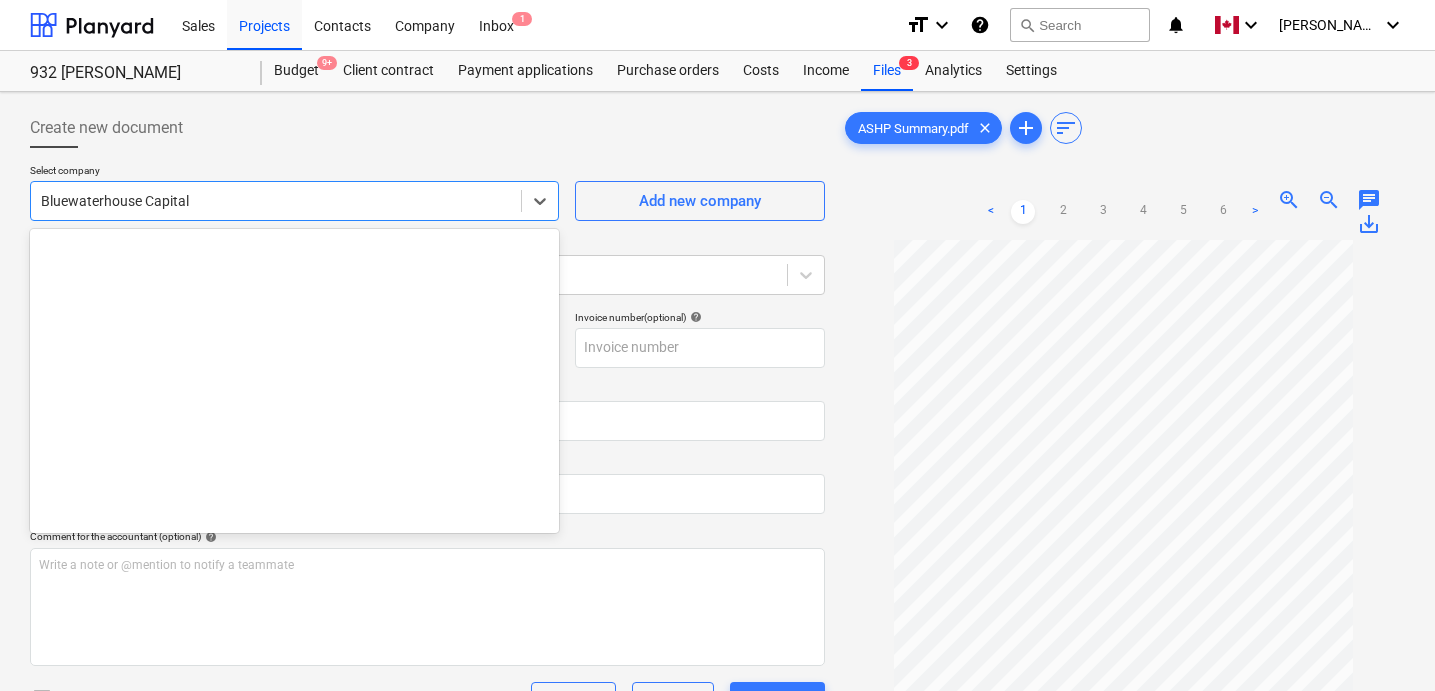 scroll, scrollTop: 0, scrollLeft: 0, axis: both 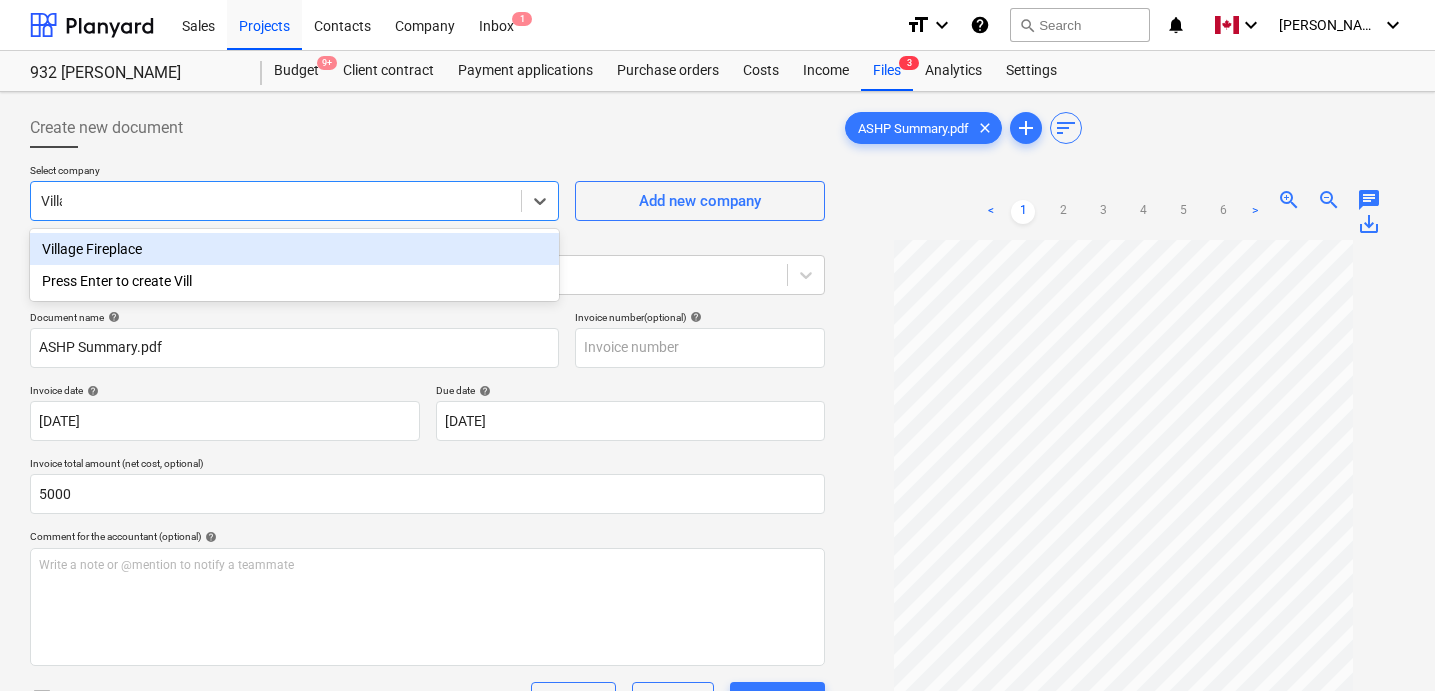 type on "Village" 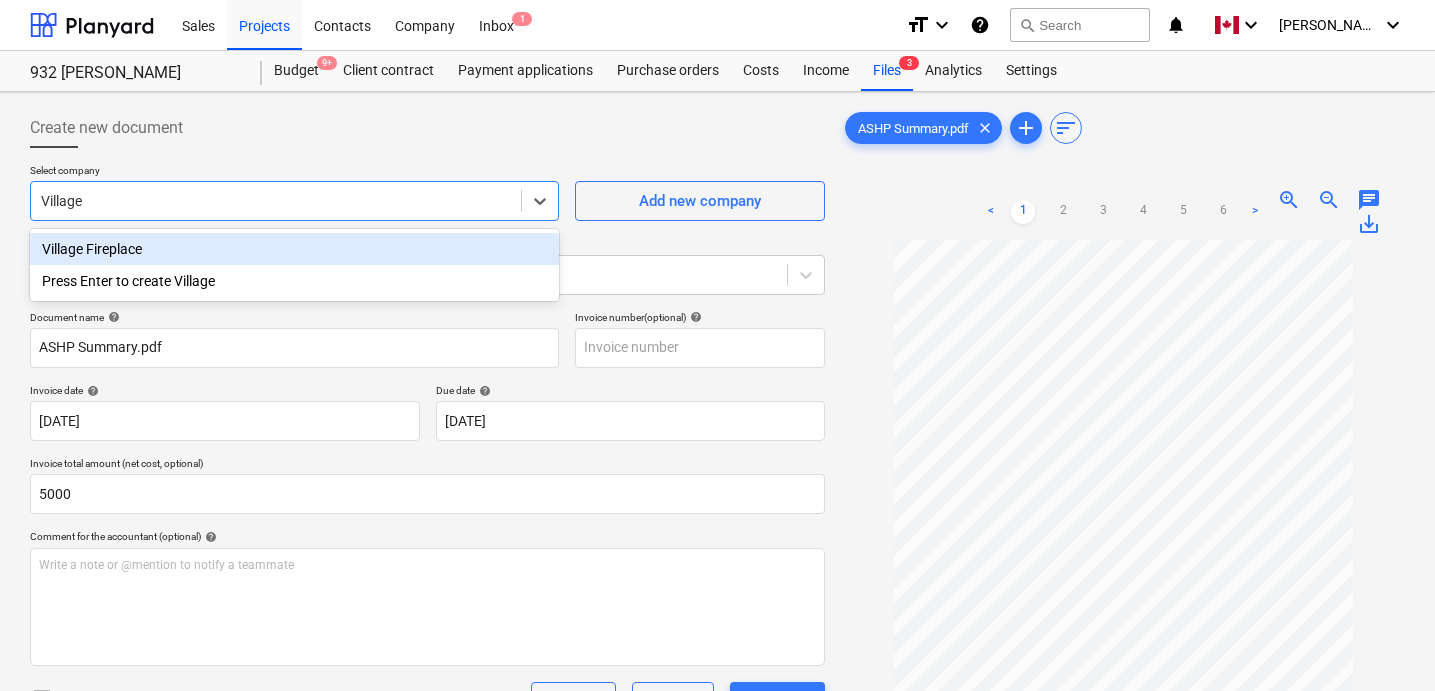 click on "Village Fireplace" at bounding box center [294, 249] 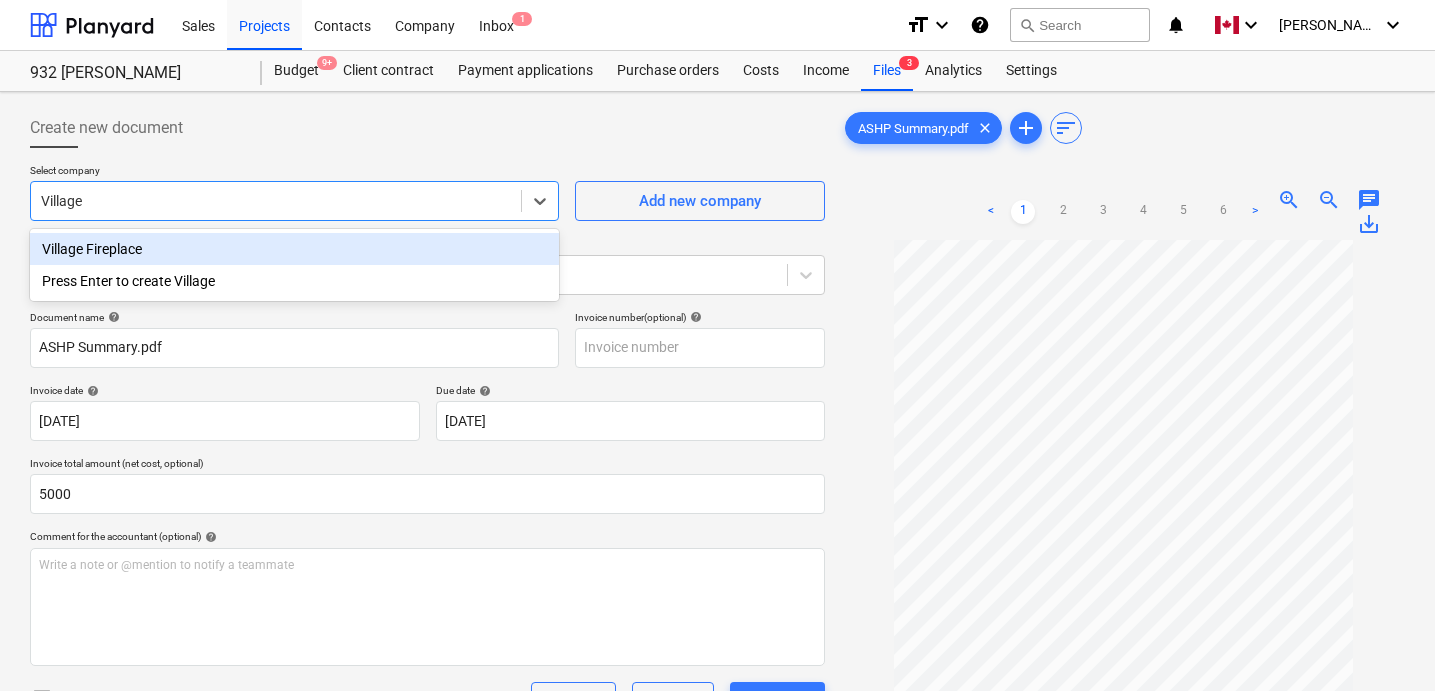 type 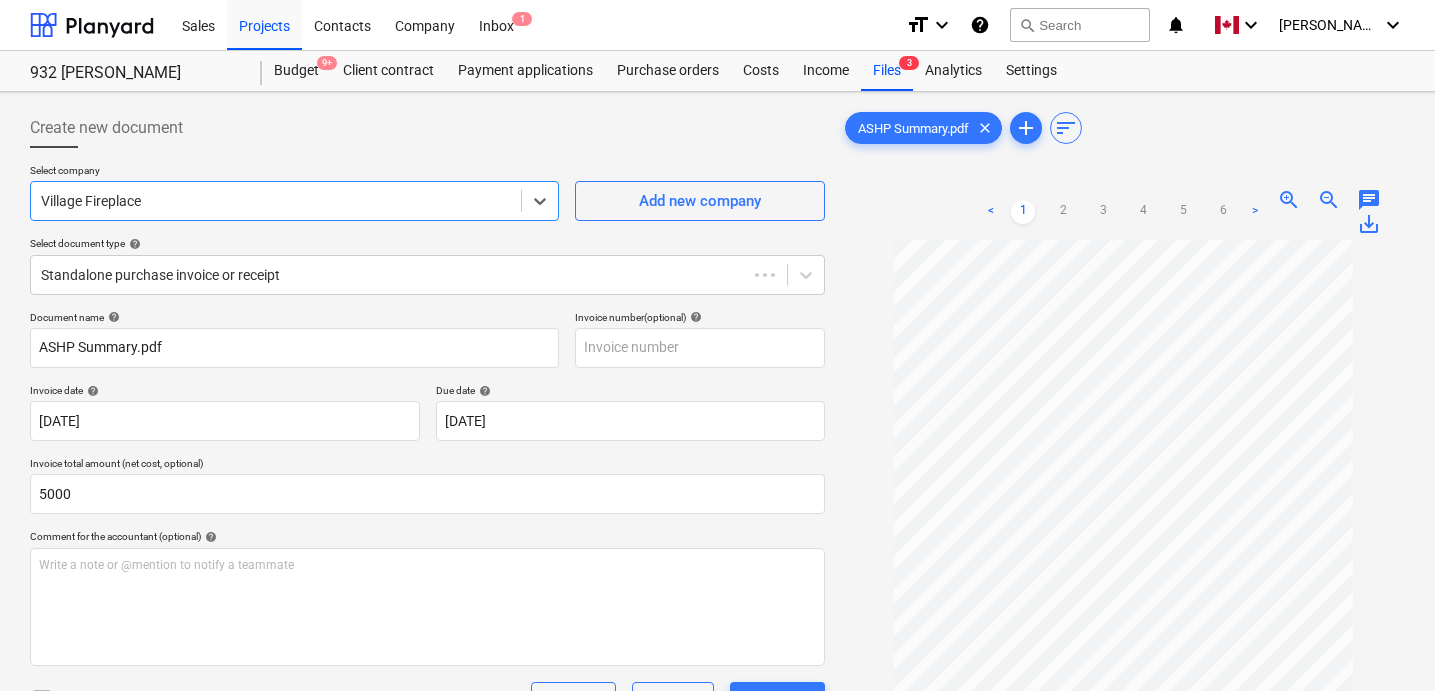 click on "Select company" at bounding box center (294, 172) 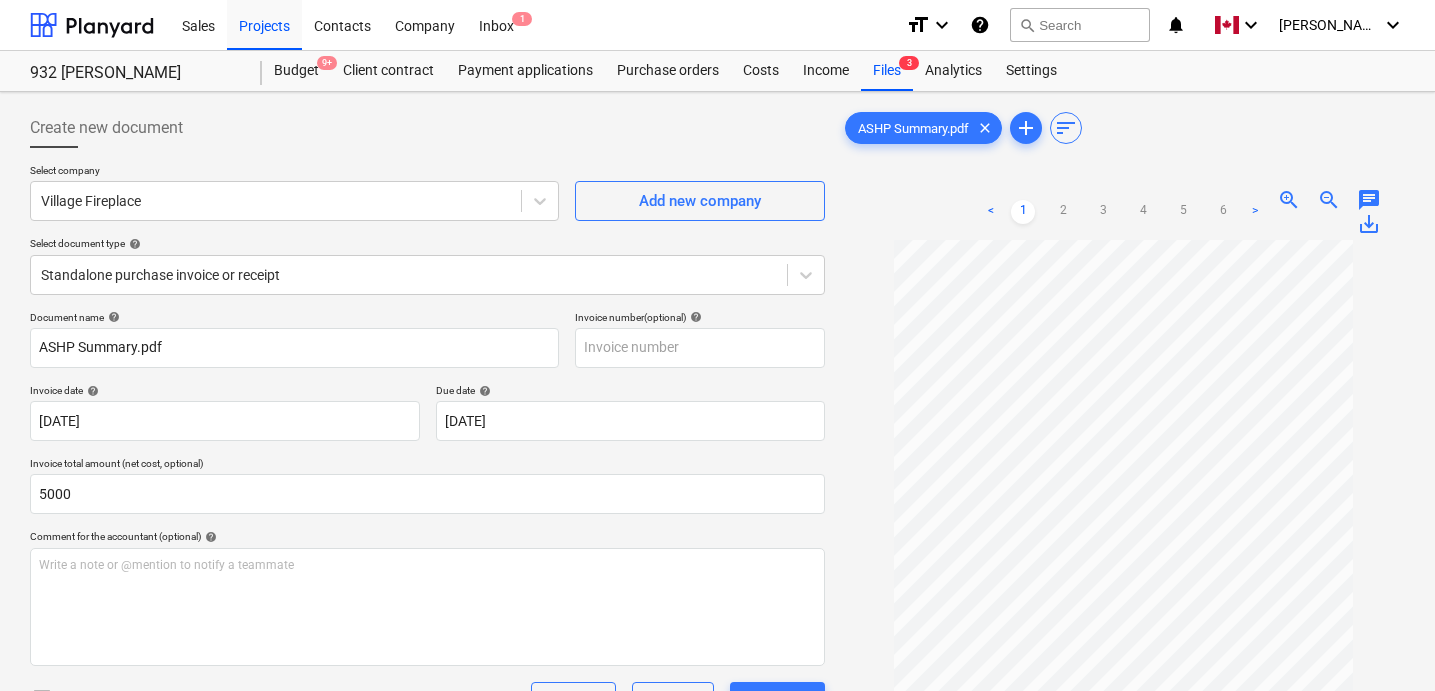 click on "Create new document" at bounding box center (427, 128) 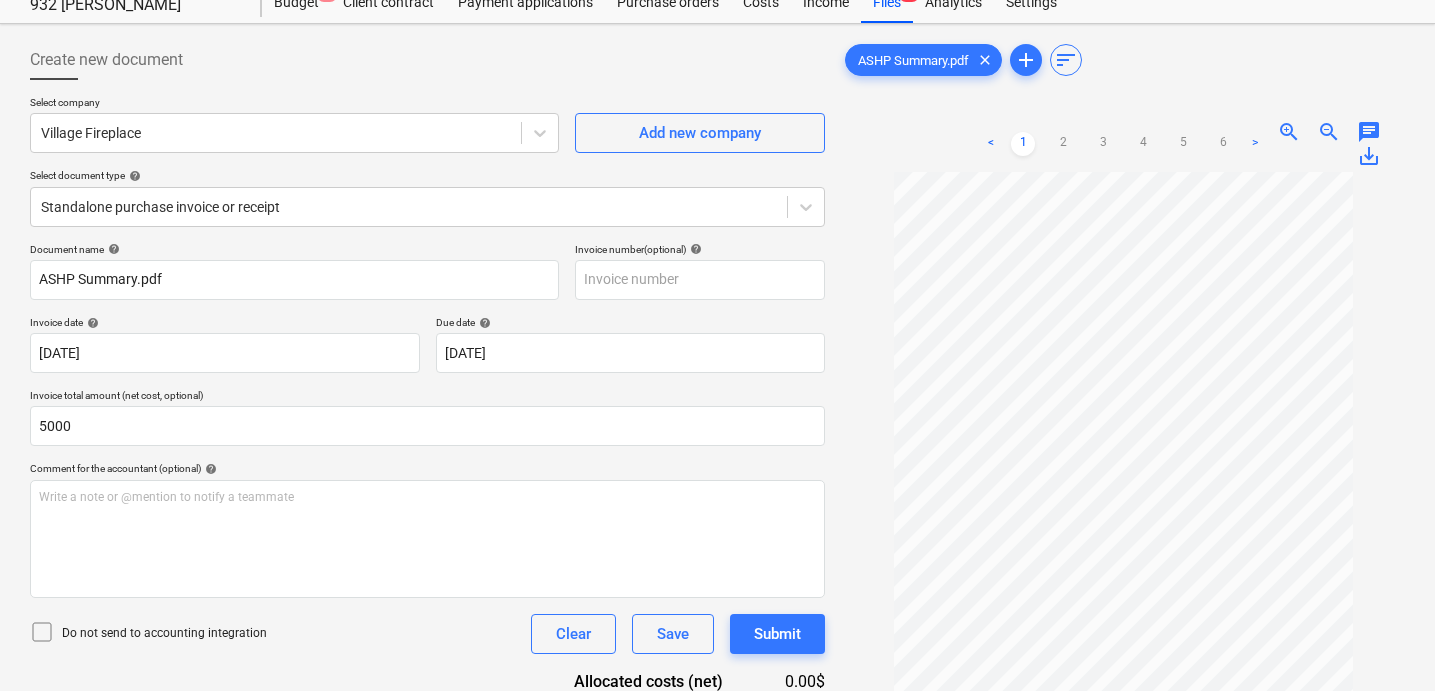 scroll, scrollTop: 209, scrollLeft: 0, axis: vertical 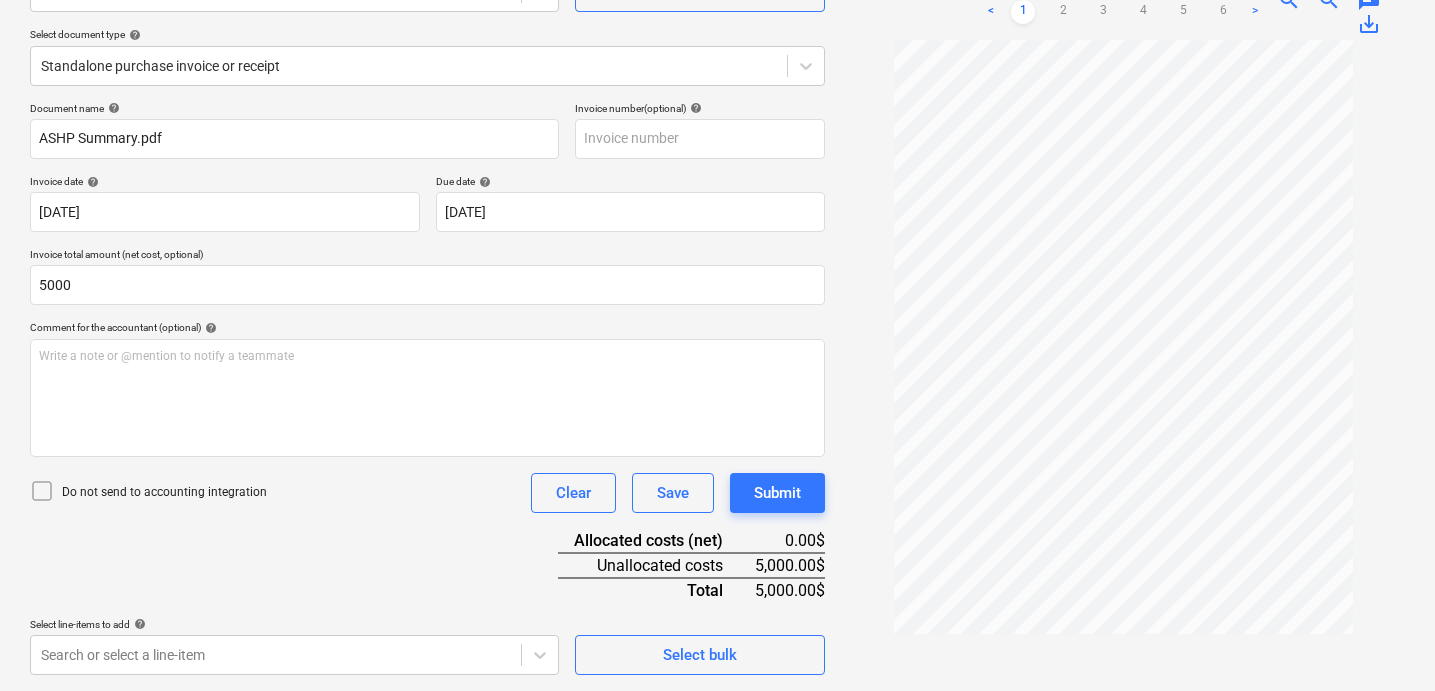 click on "Do not send to accounting integration Clear Save Submit" at bounding box center (427, 493) 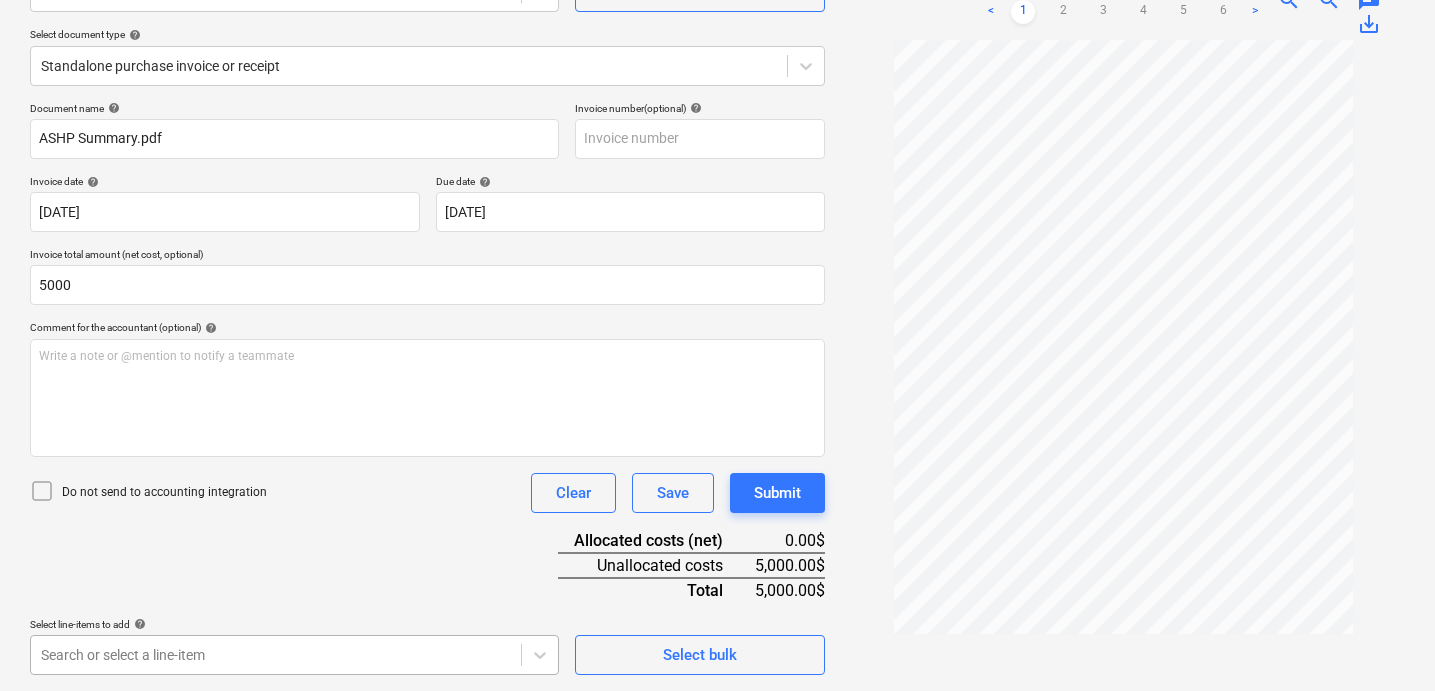 click on "Sales Projects Contacts Company Inbox 1 format_size keyboard_arrow_down help search Search notifications 0 keyboard_arrow_down [PERSON_NAME] keyboard_arrow_down 932 [PERSON_NAME] 932 [PERSON_NAME] Budget 9+ Client contract Payment applications Purchase orders Costs Income Files 3 Analytics Settings Create new document Select company Village Fireplace   Add new company Select document type help Standalone purchase invoice or receipt Document name help ASHP Summary.pdf Invoice number  (optional) help Invoice date help [DATE] 07.07.2025 Press the down arrow key to interact with the calendar and
select a date. Press the question mark key to get the keyboard shortcuts for changing dates. Due date help [DATE] 07.07.2025 Press the down arrow key to interact with the calendar and
select a date. Press the question mark key to get the keyboard shortcuts for changing dates. Invoice total amount (net cost, optional) 5000 Comment for the accountant (optional) help Write a note or @mention to notify a teammate ﻿ add" at bounding box center [717, 136] 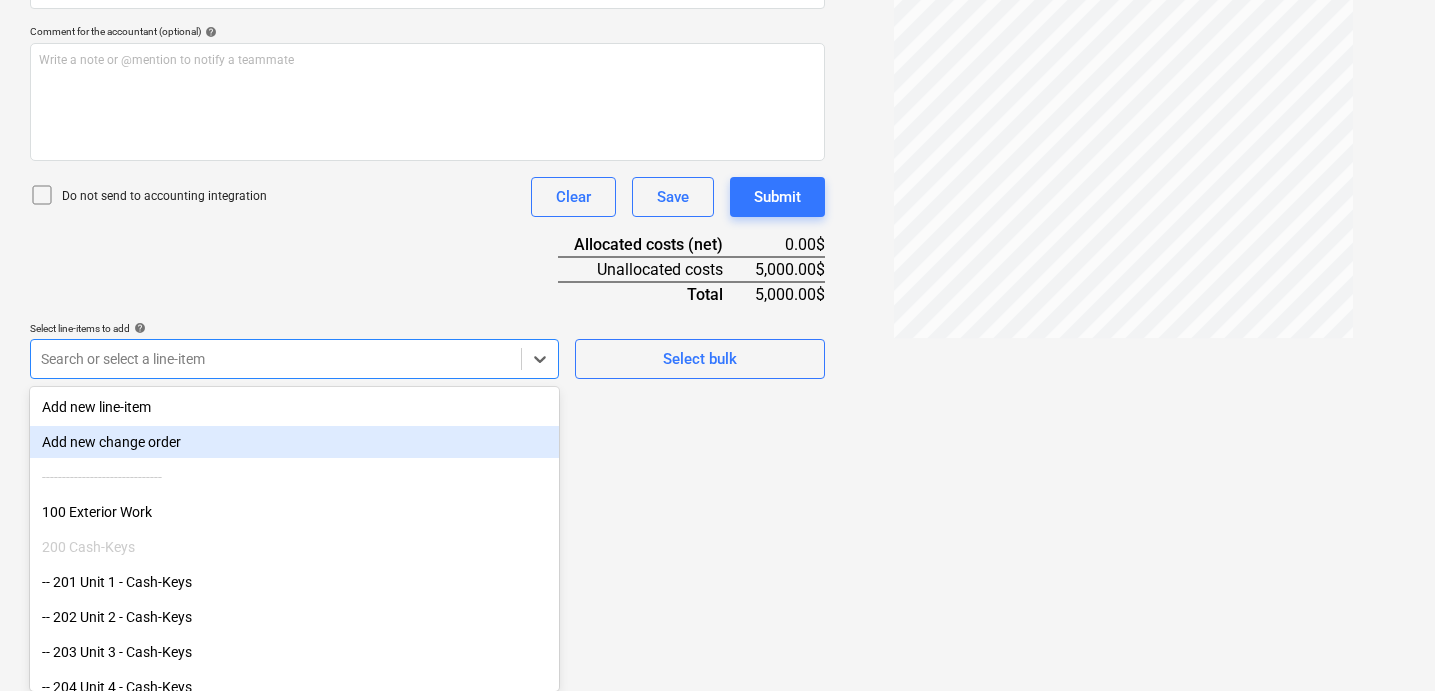 scroll, scrollTop: 209, scrollLeft: 0, axis: vertical 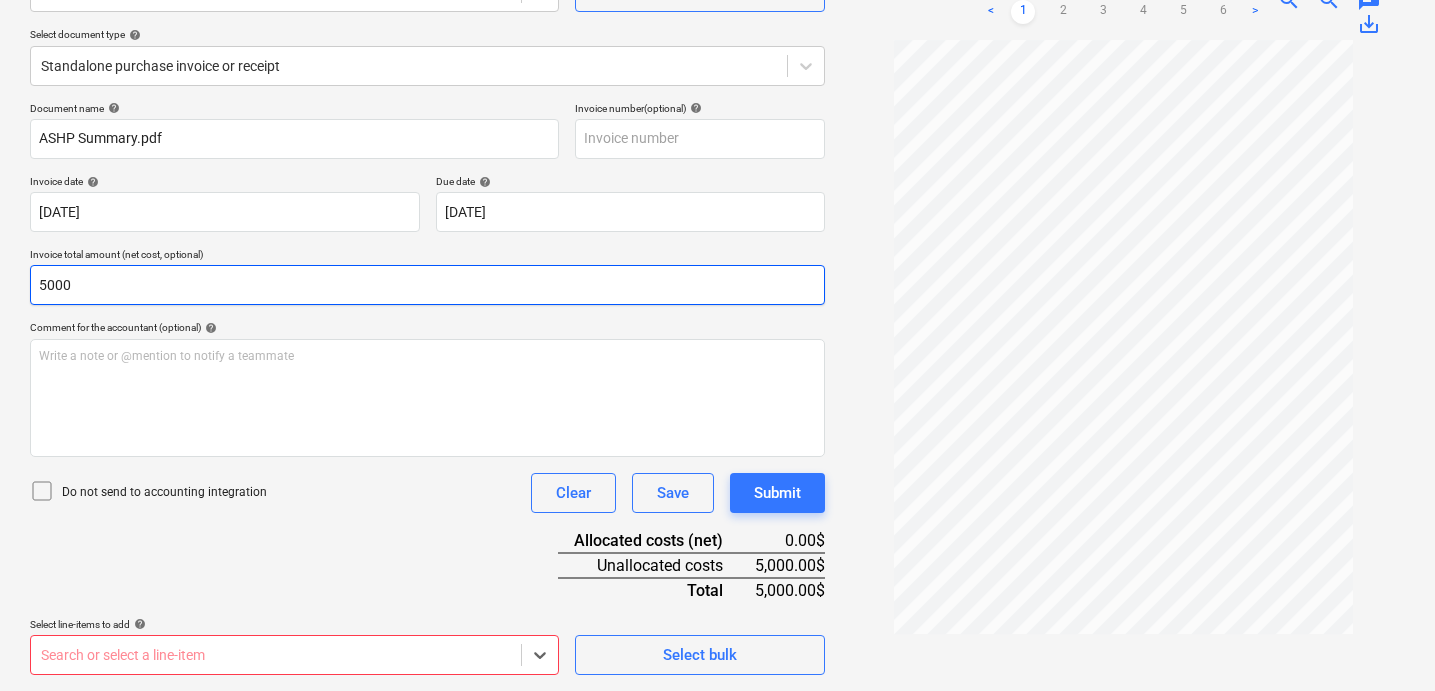 click on "5000" at bounding box center (427, 285) 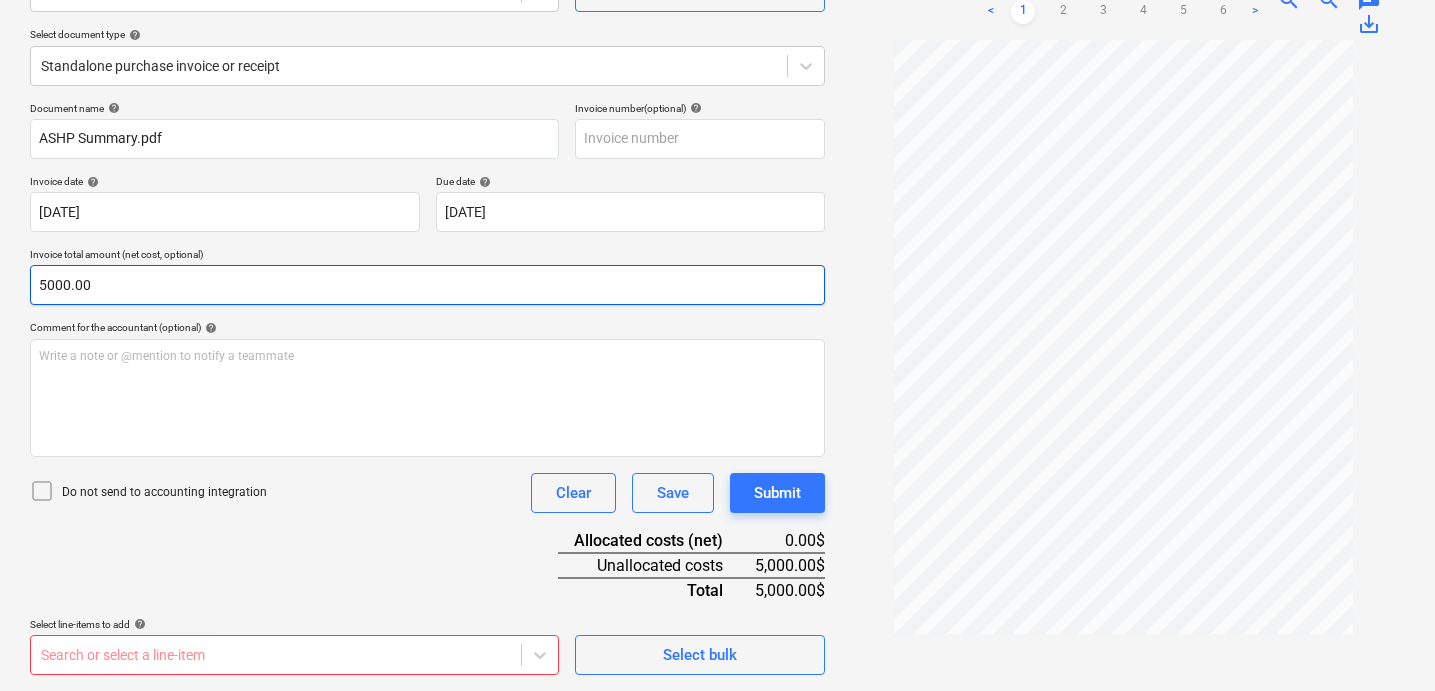 type on "5000.00" 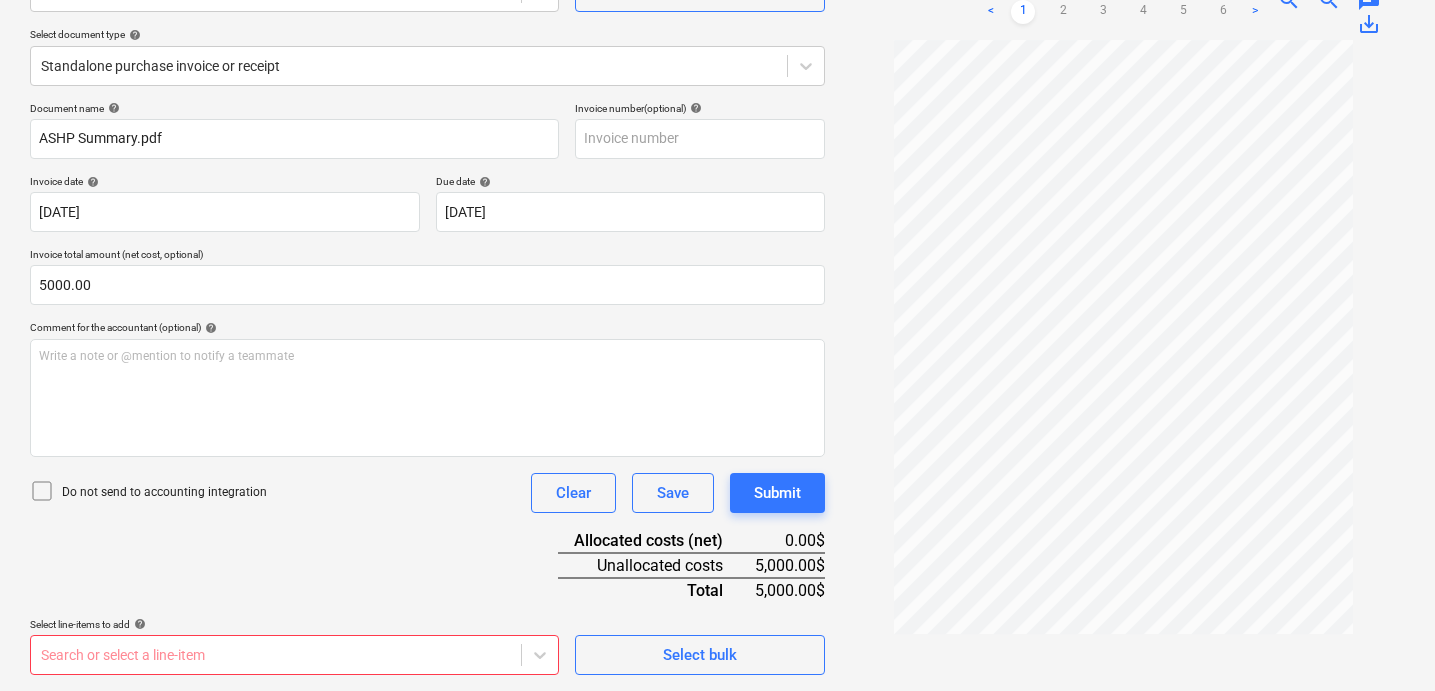 click on "Document name help ASHP Summary.pdf Invoice number  (optional) help Invoice date help [DATE] 07.07.2025 Press the down arrow key to interact with the calendar and
select a date. Press the question mark key to get the keyboard shortcuts for changing dates. Due date help [DATE] 07.07.2025 Press the down arrow key to interact with the calendar and
select a date. Press the question mark key to get the keyboard shortcuts for changing dates. Invoice total amount (net cost, optional) 5000.00 Comment for the accountant (optional) help Write a note or @mention to notify a teammate ﻿ Do not send to accounting integration Clear Save Submit Allocated costs (net) 0.00$ Unallocated costs 5,000.00$ Total 5,000.00$ Select line-items to add help Search or select a line-item Select bulk" at bounding box center [427, 388] 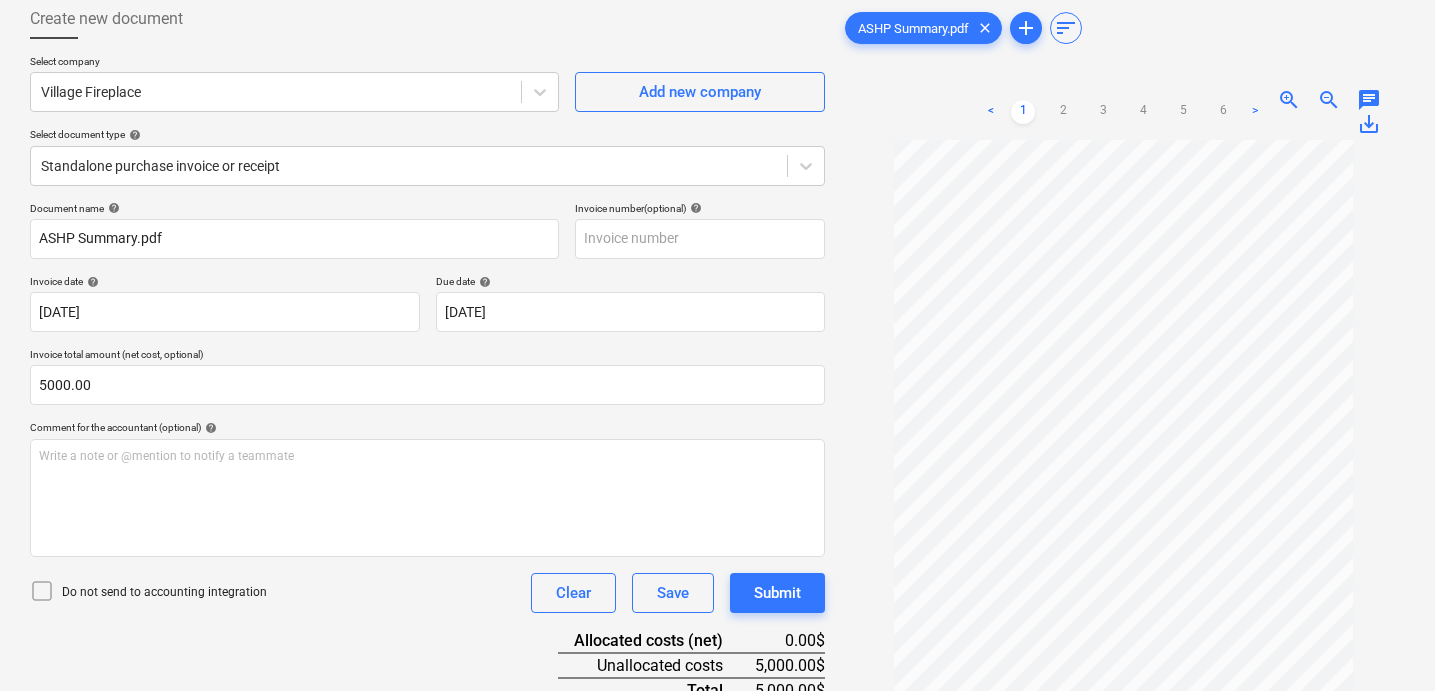 scroll, scrollTop: 0, scrollLeft: 0, axis: both 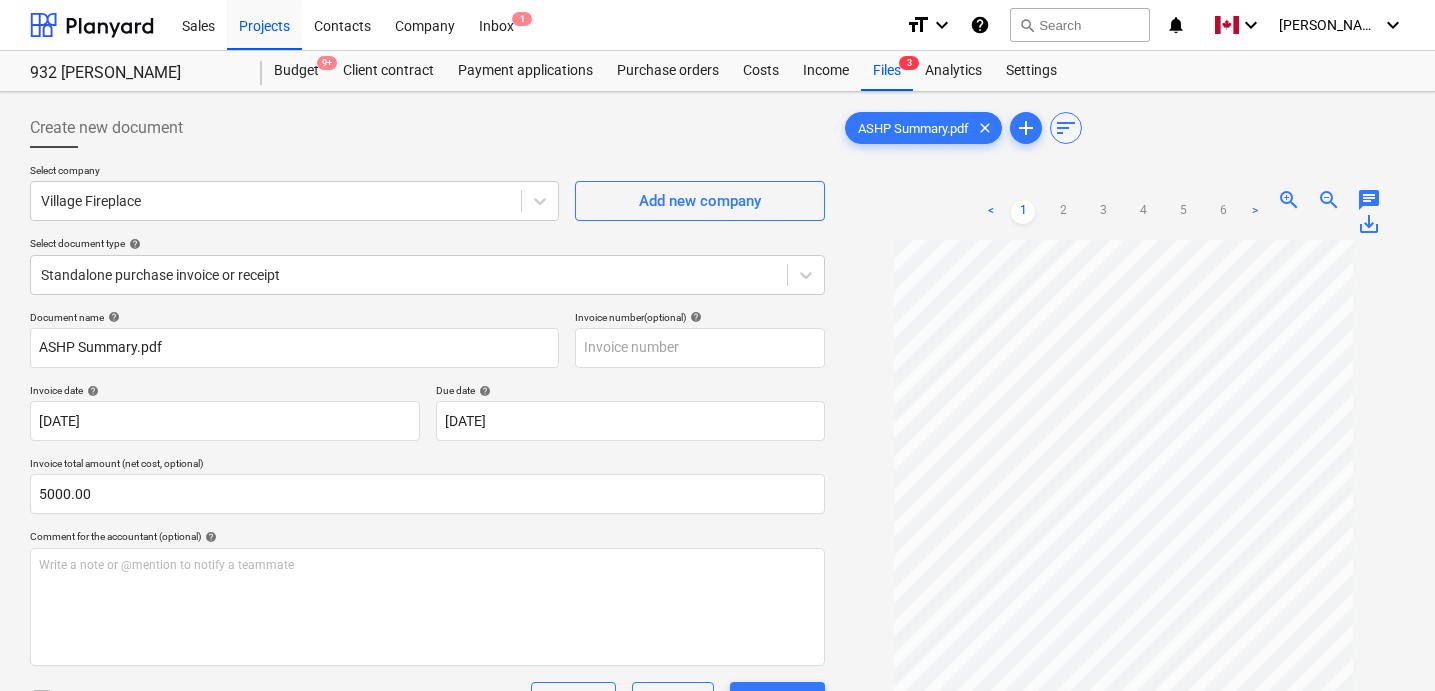 click on "Create new document" at bounding box center (427, 128) 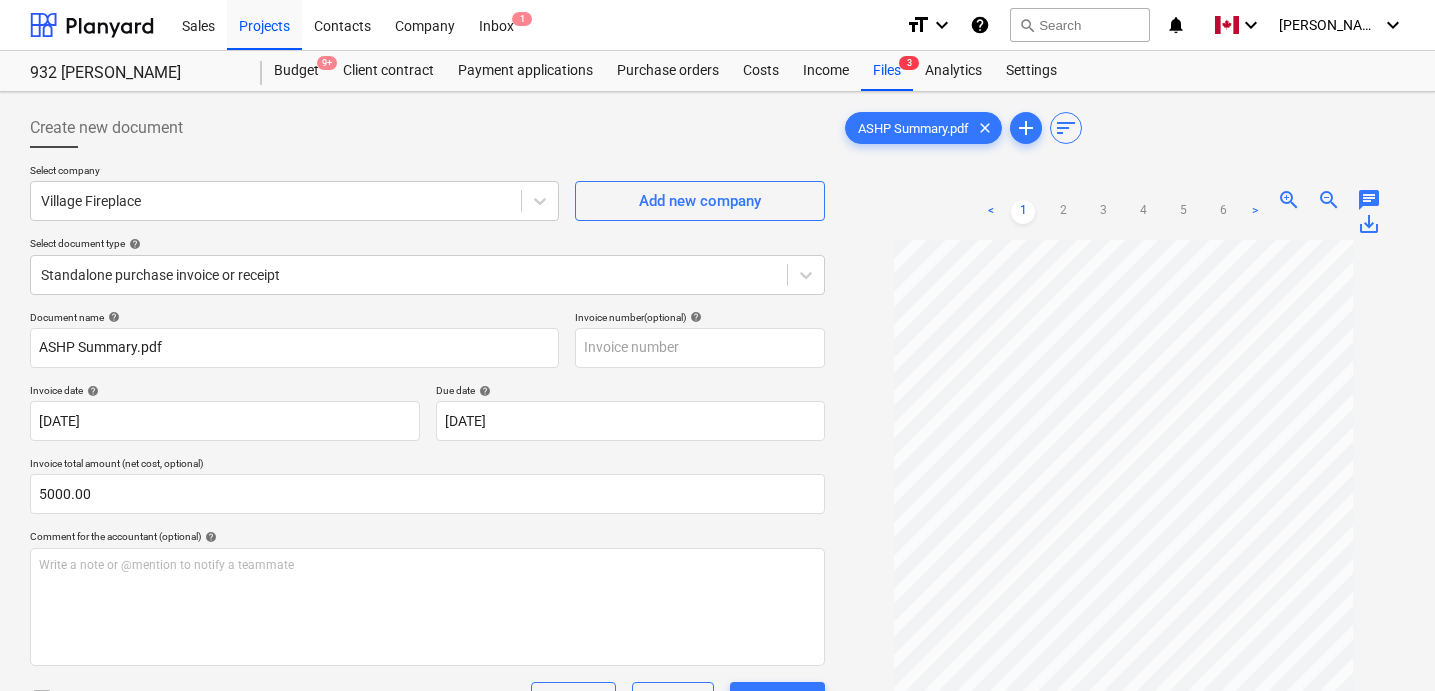 click on "Create new document" at bounding box center (427, 128) 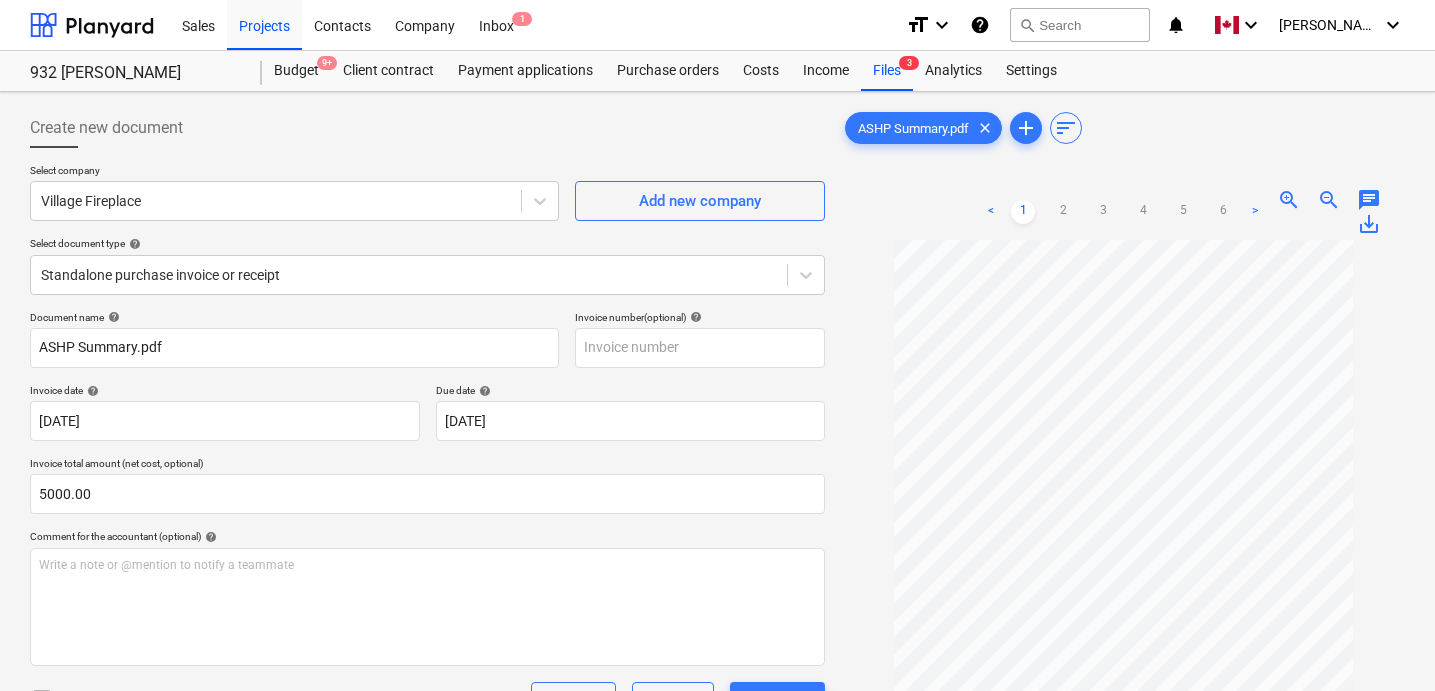 scroll, scrollTop: 209, scrollLeft: 0, axis: vertical 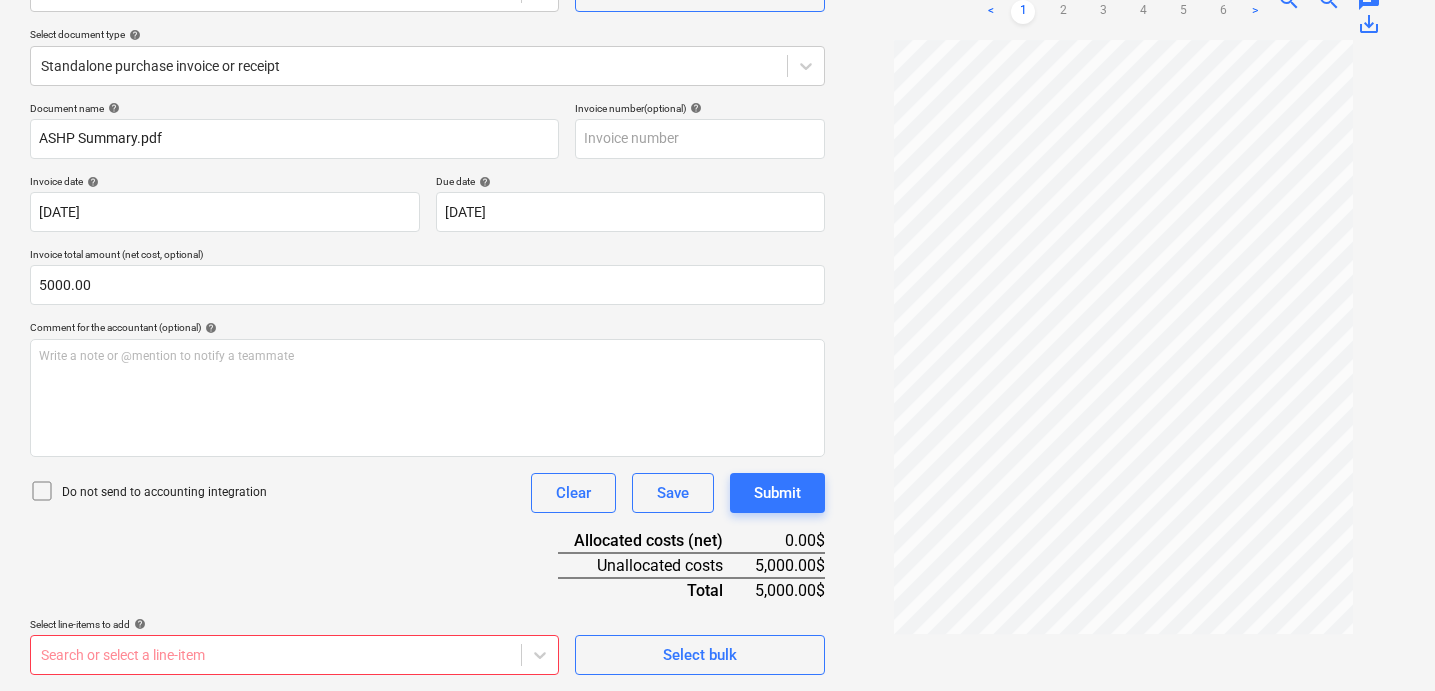 click on "Document name help ASHP Summary.pdf Invoice number  (optional) help Invoice date help [DATE] 07.07.2025 Press the down arrow key to interact with the calendar and
select a date. Press the question mark key to get the keyboard shortcuts for changing dates. Due date help [DATE] 07.07.2025 Press the down arrow key to interact with the calendar and
select a date. Press the question mark key to get the keyboard shortcuts for changing dates. Invoice total amount (net cost, optional) 5000.00 Comment for the accountant (optional) help Write a note or @mention to notify a teammate ﻿ Do not send to accounting integration Clear Save Submit Allocated costs (net) 0.00$ Unallocated costs 5,000.00$ Total 5,000.00$ Select line-items to add help Search or select a line-item Select bulk" at bounding box center (427, 388) 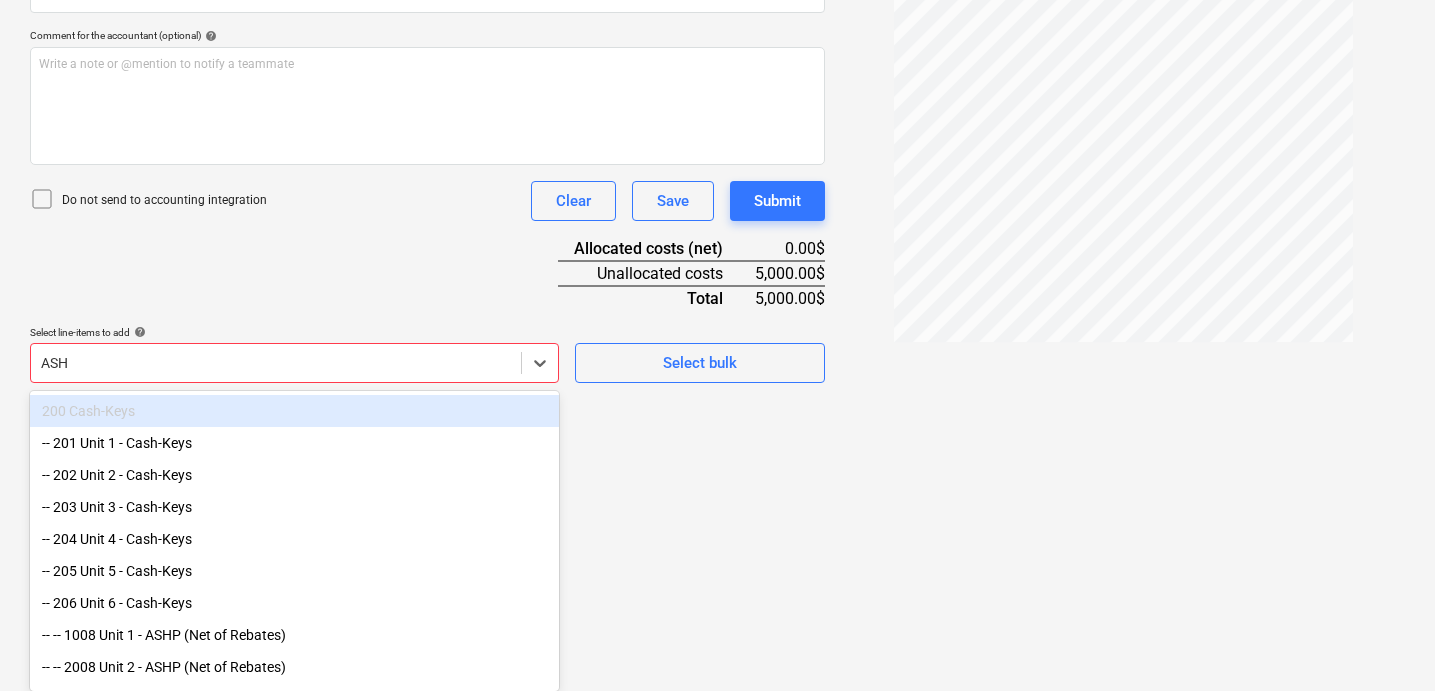 type on "ASHP" 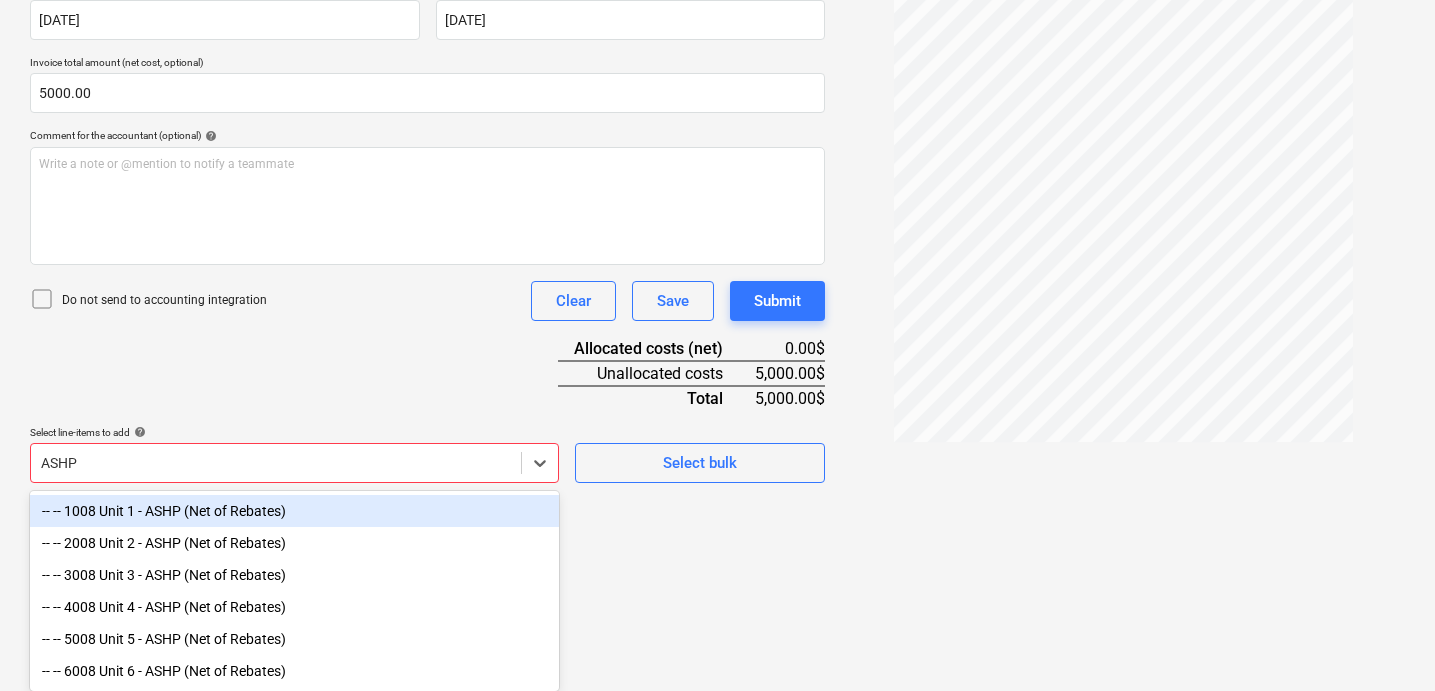 scroll, scrollTop: 401, scrollLeft: 0, axis: vertical 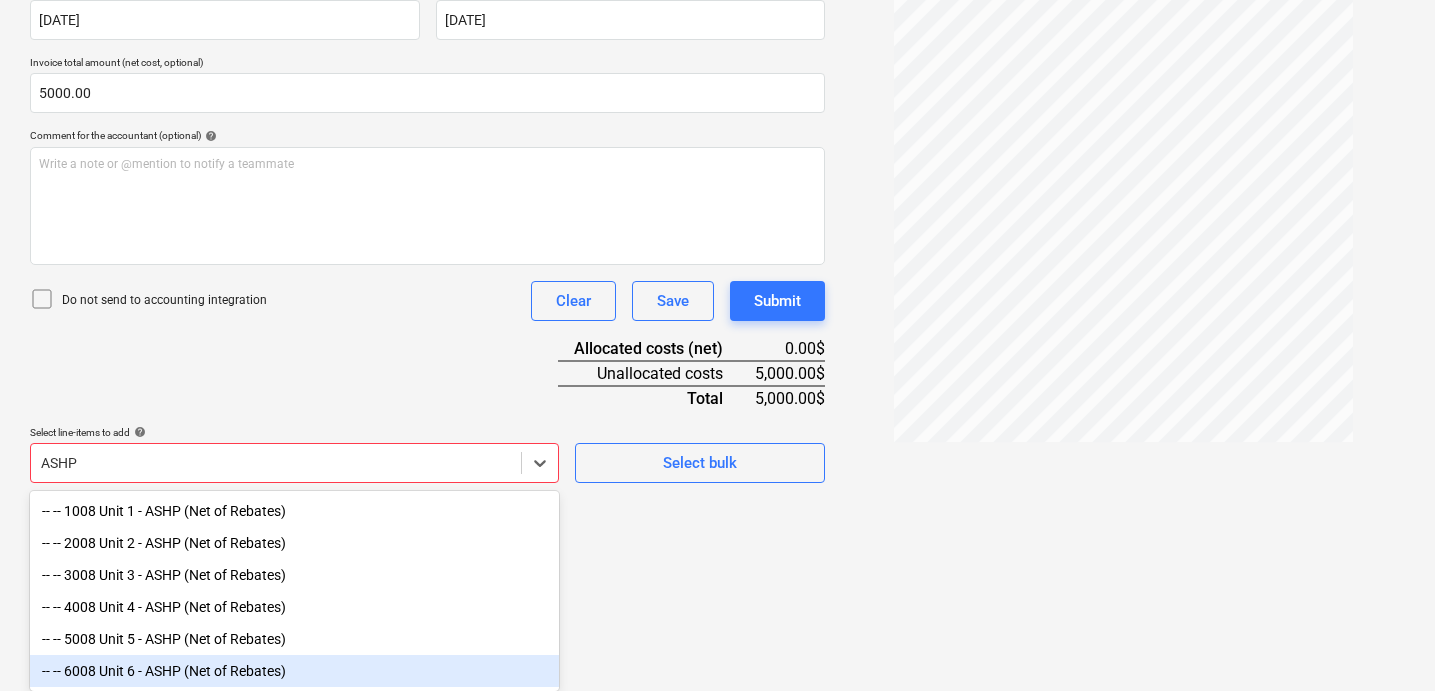 click on "-- --  6008 Unit 6 - ASHP (Net of Rebates)" at bounding box center (294, 671) 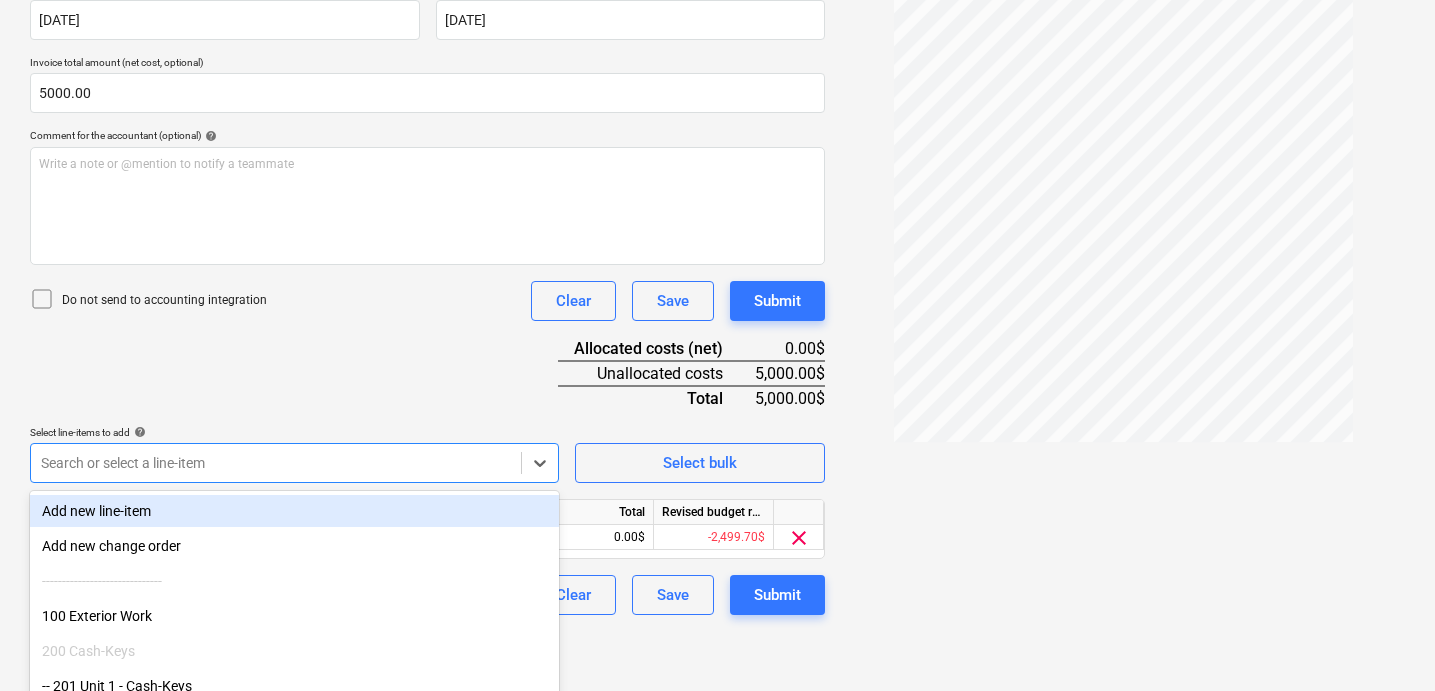 click on "Document name help ASHP Summary.pdf Invoice number  (optional) help Invoice date help [DATE] 07.07.2025 Press the down arrow key to interact with the calendar and
select a date. Press the question mark key to get the keyboard shortcuts for changing dates. Due date help [DATE] 07.07.2025 Press the down arrow key to interact with the calendar and
select a date. Press the question mark key to get the keyboard shortcuts for changing dates. Invoice total amount (net cost, optional) 5000.00 Comment for the accountant (optional) help Write a note or @mention to notify a teammate ﻿ Do not send to accounting integration Clear Save Submit Allocated costs (net) 0.00$ Unallocated costs 5,000.00$ Total 5,000.00$ Select line-items to add help option -- --  6008 Unit 6 - ASHP (Net of Rebates), selected. Search or select a line-item Select bulk Line-item name Unit Quantity Unit price Total Revised budget remaining 6008 Unit 6 - ASHP (Net of Rebates) 0.00 0.00 0.00$ -2,499.70$ clear Clear Save Submit" at bounding box center [427, 262] 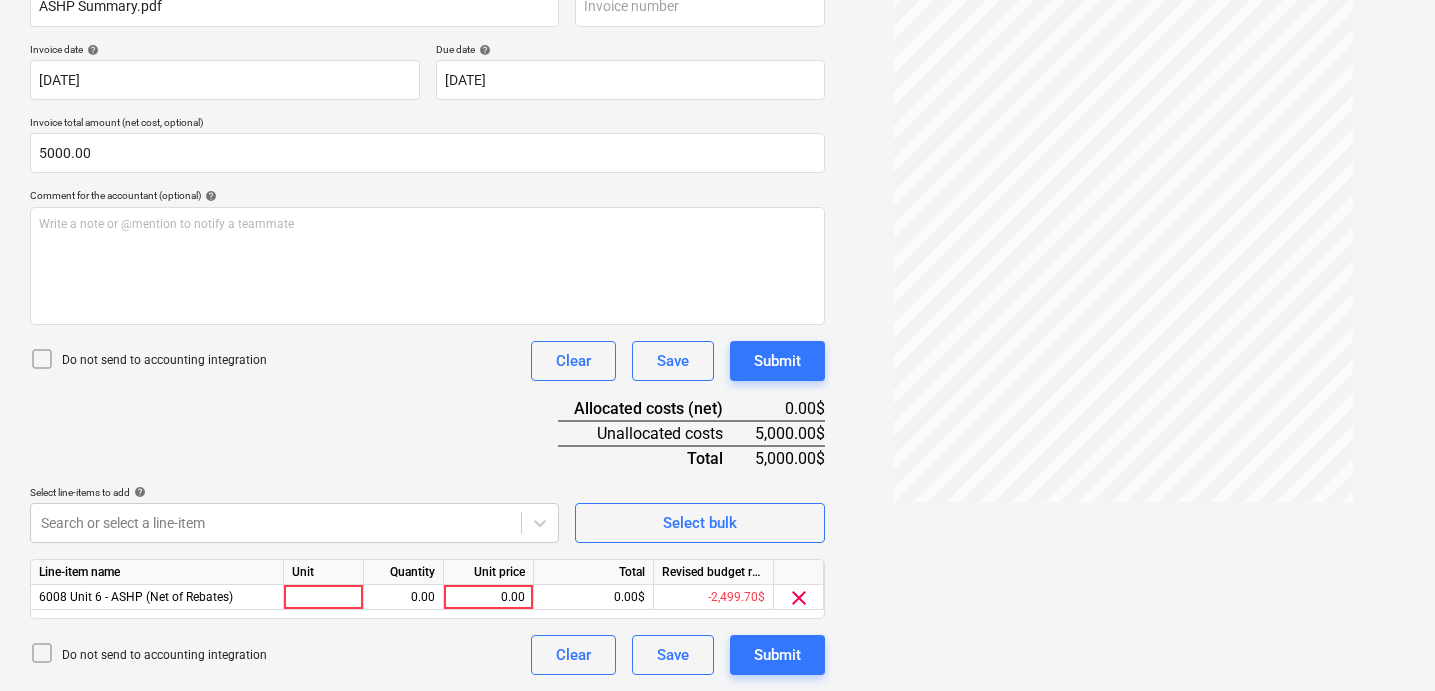 scroll, scrollTop: 341, scrollLeft: 0, axis: vertical 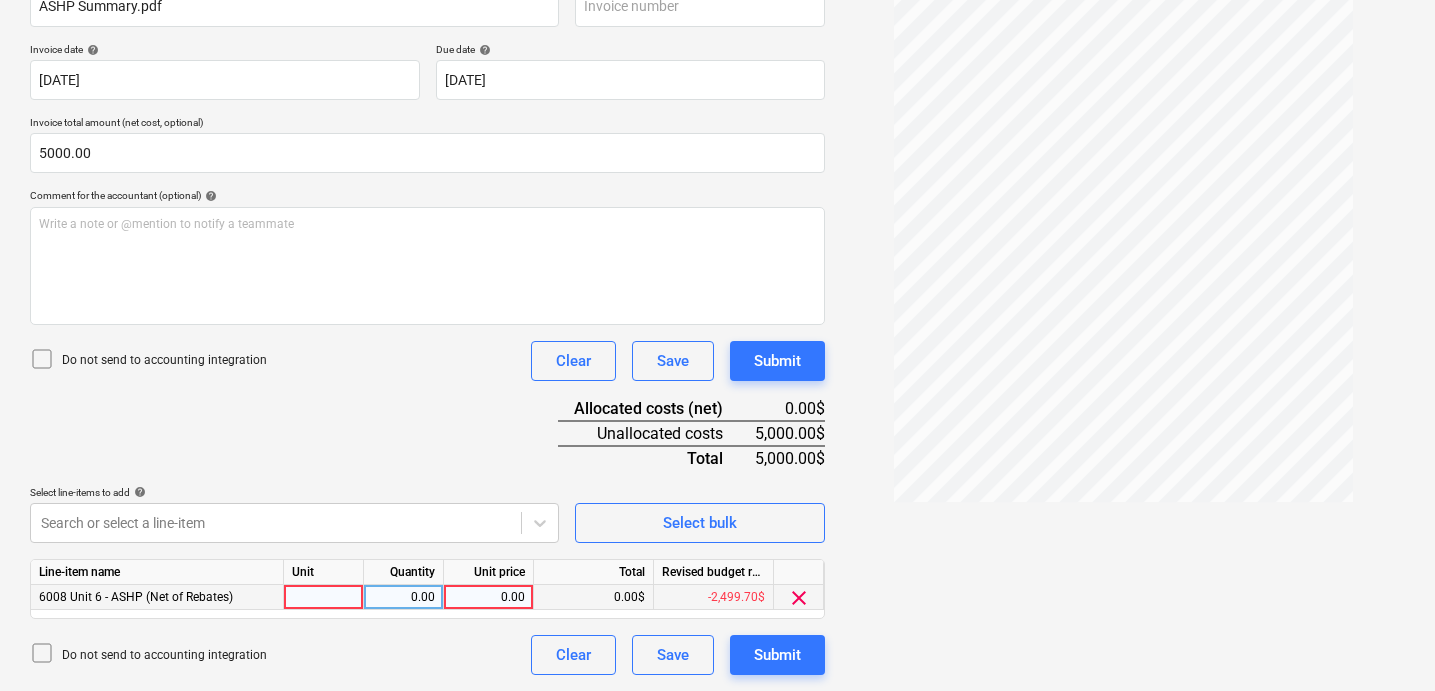 click at bounding box center (324, 597) 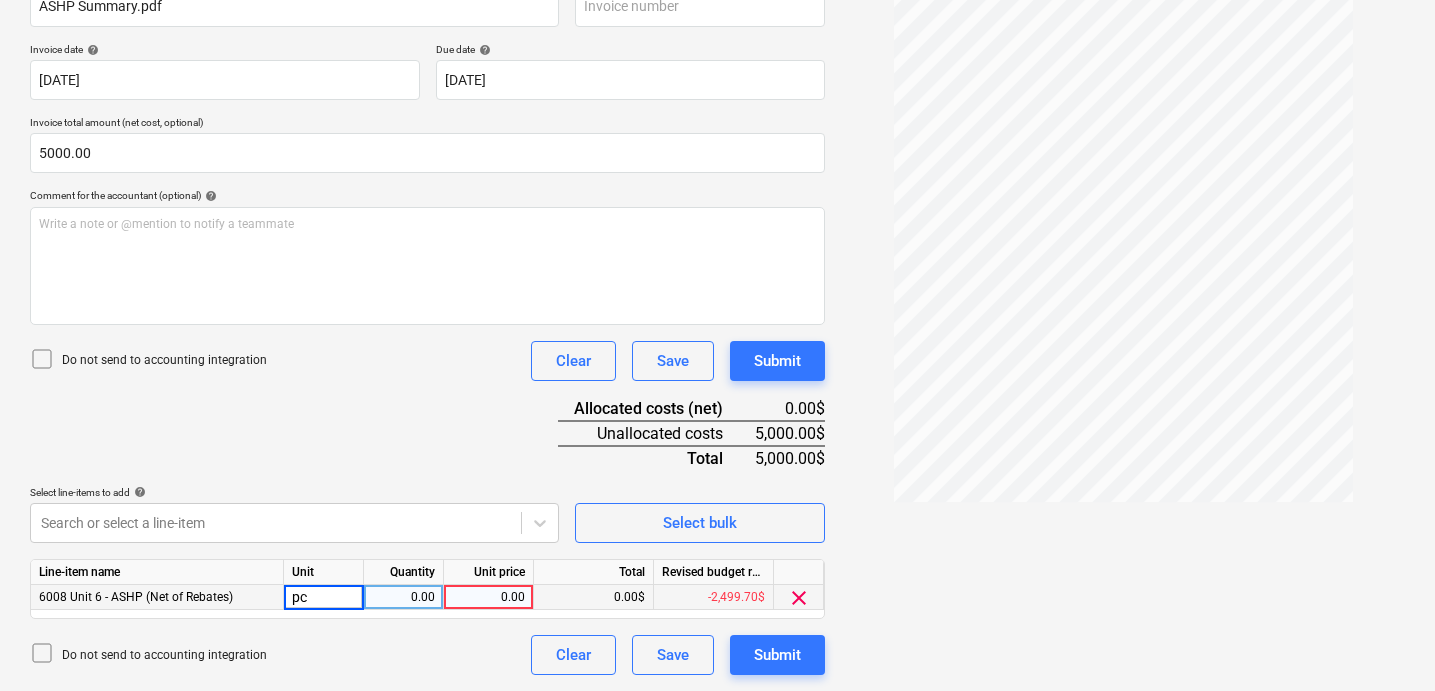 type on "pcs" 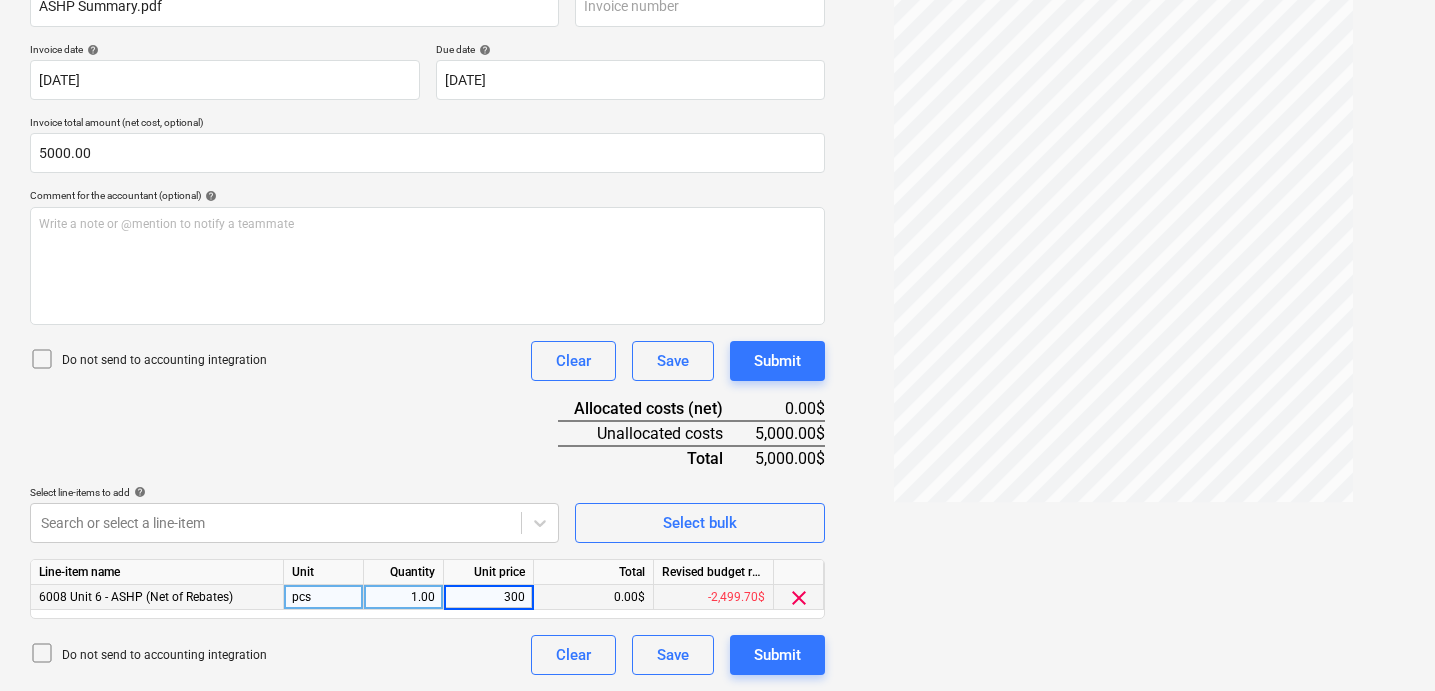 type on "3000" 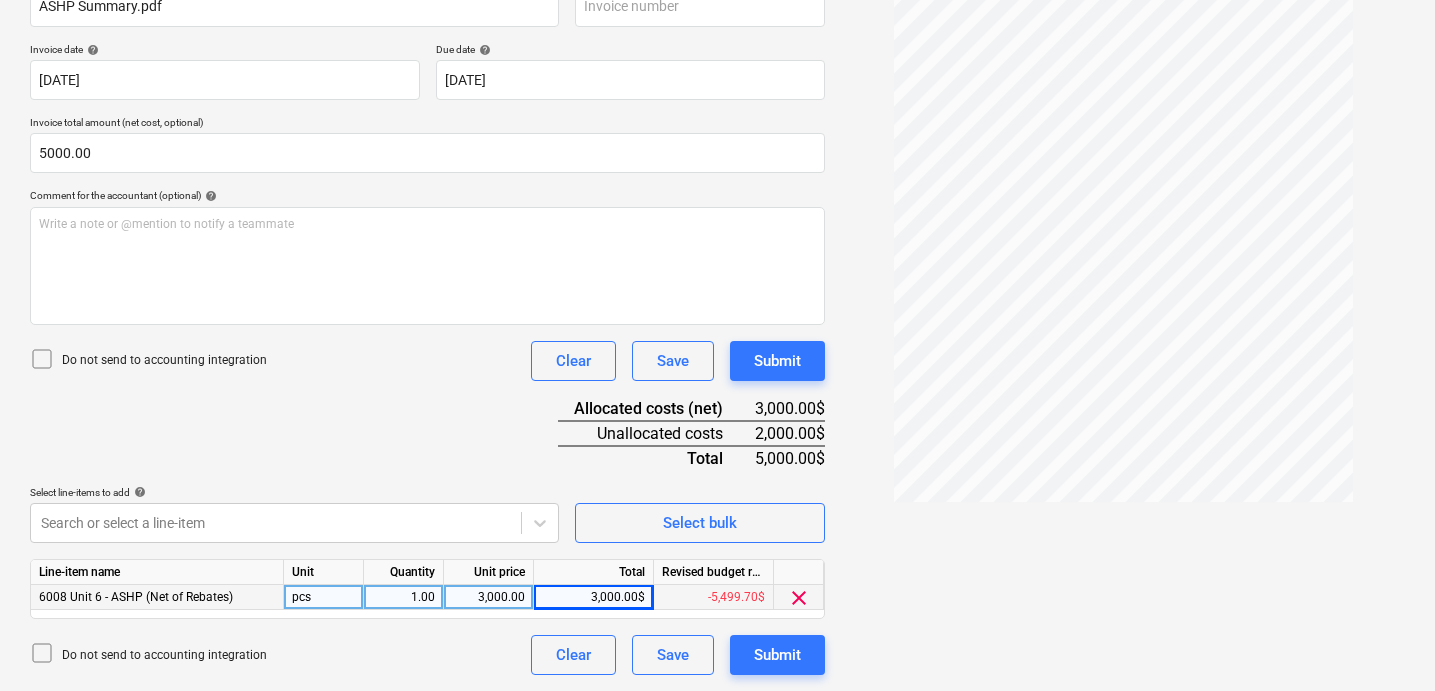 click on "Do not send to accounting integration Clear Save Submit" at bounding box center [427, 361] 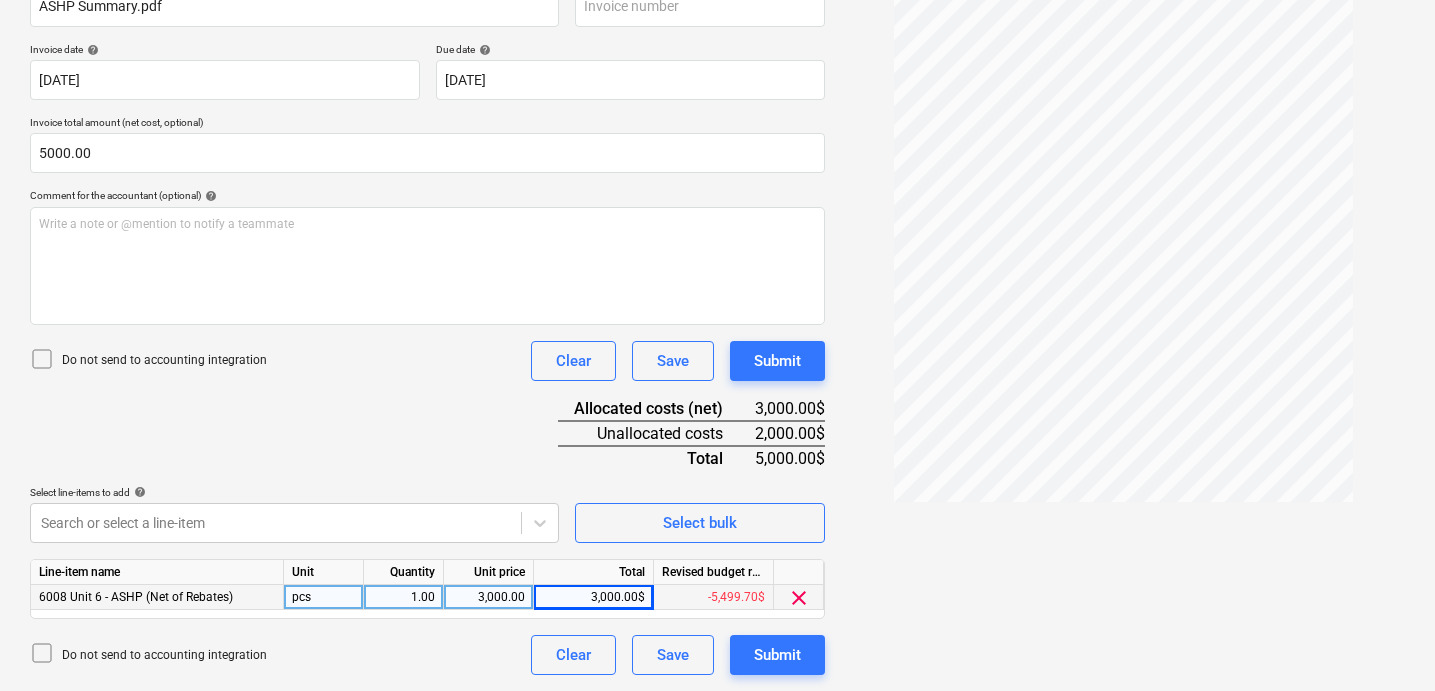 click on "Document name help ASHP Summary.pdf Invoice number  (optional) help Invoice date help [DATE] 07.07.2025 Press the down arrow key to interact with the calendar and
select a date. Press the question mark key to get the keyboard shortcuts for changing dates. Due date help [DATE] 07.07.2025 Press the down arrow key to interact with the calendar and
select a date. Press the question mark key to get the keyboard shortcuts for changing dates. Invoice total amount (net cost, optional) 5000.00 Comment for the accountant (optional) help Write a note or @mention to notify a teammate ﻿ Do not send to accounting integration Clear Save Submit Allocated costs (net) 3,000.00$ Unallocated costs 2,000.00$ Total 5,000.00$ Select line-items to add help Search or select a line-item Select bulk Line-item name Unit Quantity Unit price Total Revised budget remaining 6008 Unit 6 - ASHP (Net of Rebates) pcs 1.00 3,000.00 3,000.00$ -5,499.70$ clear Do not send to accounting integration Clear Save Submit" at bounding box center [427, 322] 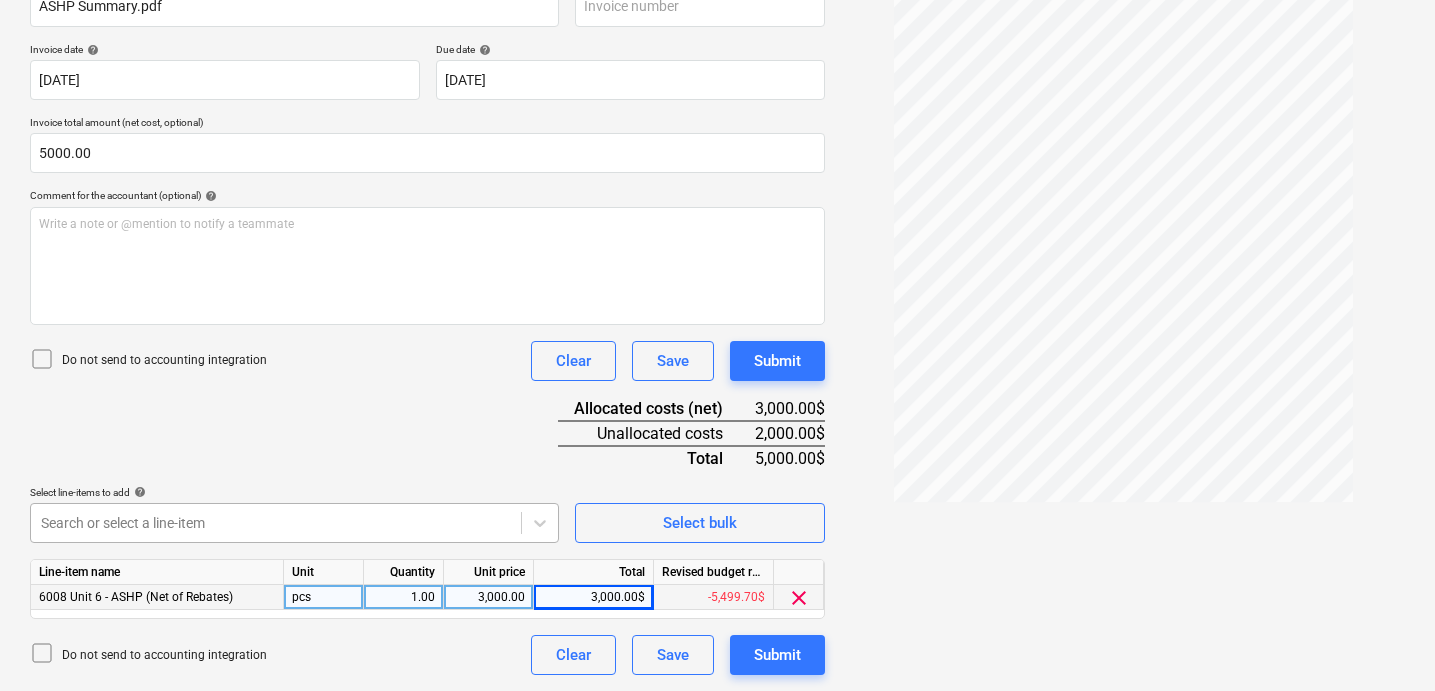 click on "Sales Projects Contacts Company Inbox 1 format_size keyboard_arrow_down help search Search notifications 0 keyboard_arrow_down [PERSON_NAME] keyboard_arrow_down 932 [PERSON_NAME] 932 [PERSON_NAME] Budget 9+ Client contract Payment applications Purchase orders Costs Income Files 3 Analytics Settings Create new document Select company Village Fireplace   Add new company Select document type help Standalone purchase invoice or receipt Document name help ASHP Summary.pdf Invoice number  (optional) help Invoice date help [DATE] 07.07.2025 Press the down arrow key to interact with the calendar and
select a date. Press the question mark key to get the keyboard shortcuts for changing dates. Due date help [DATE] 07.07.2025 Press the down arrow key to interact with the calendar and
select a date. Press the question mark key to get the keyboard shortcuts for changing dates. Invoice total amount (net cost, optional) 5000.00 Comment for the accountant (optional) help Write a note or @mention to notify a teammate ﻿" at bounding box center [717, 4] 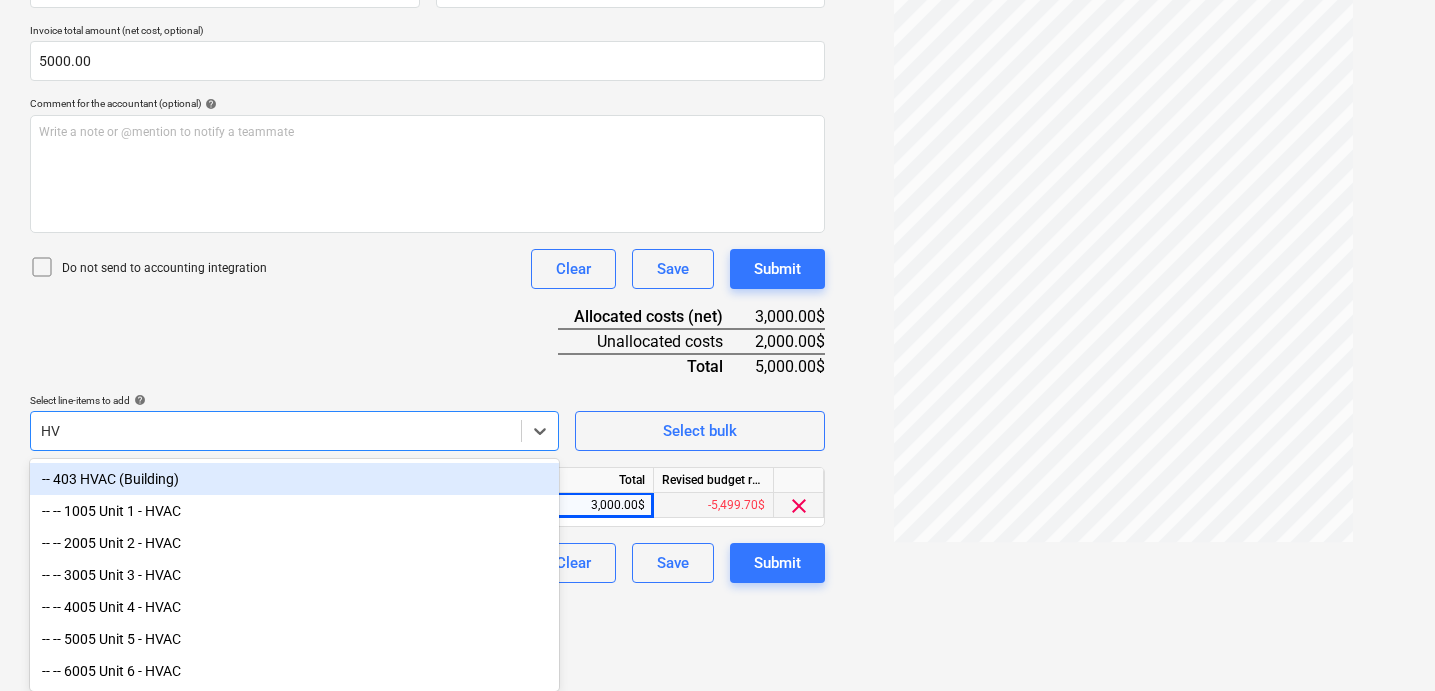 scroll, scrollTop: 433, scrollLeft: 0, axis: vertical 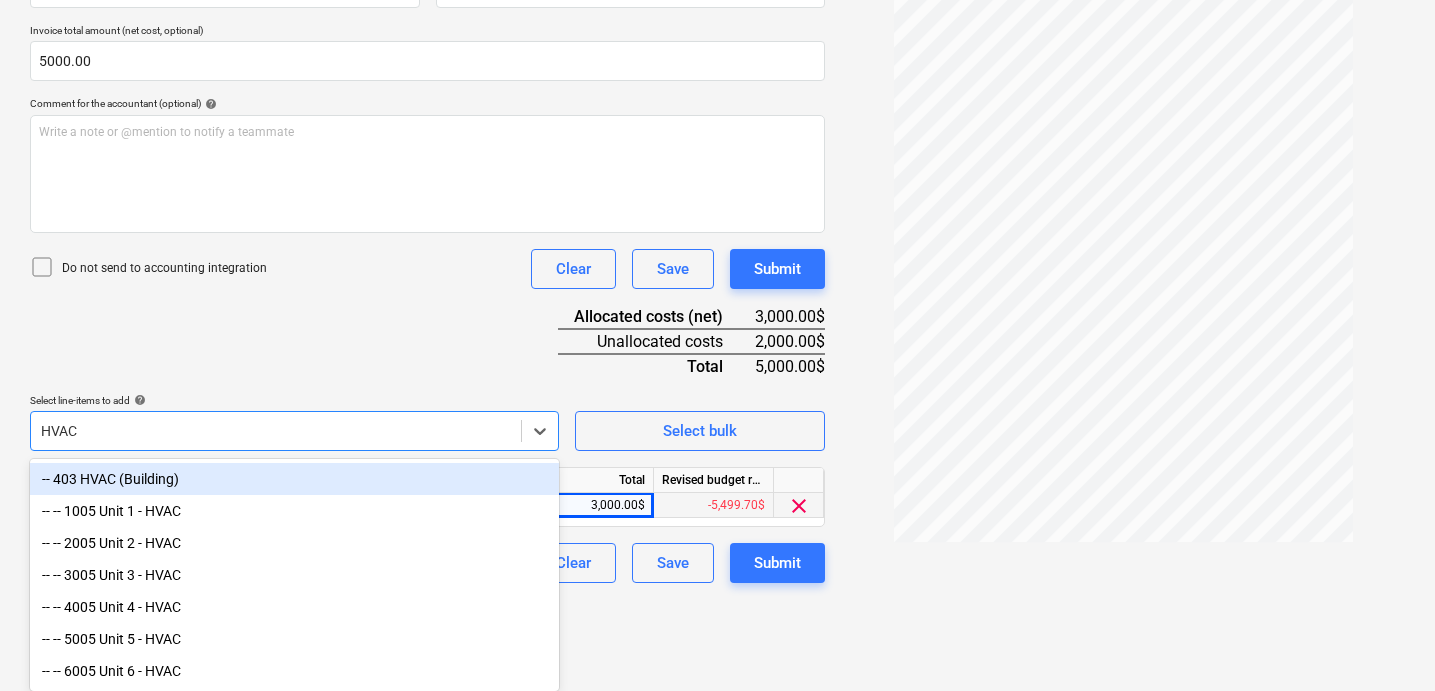 type on "HVAC" 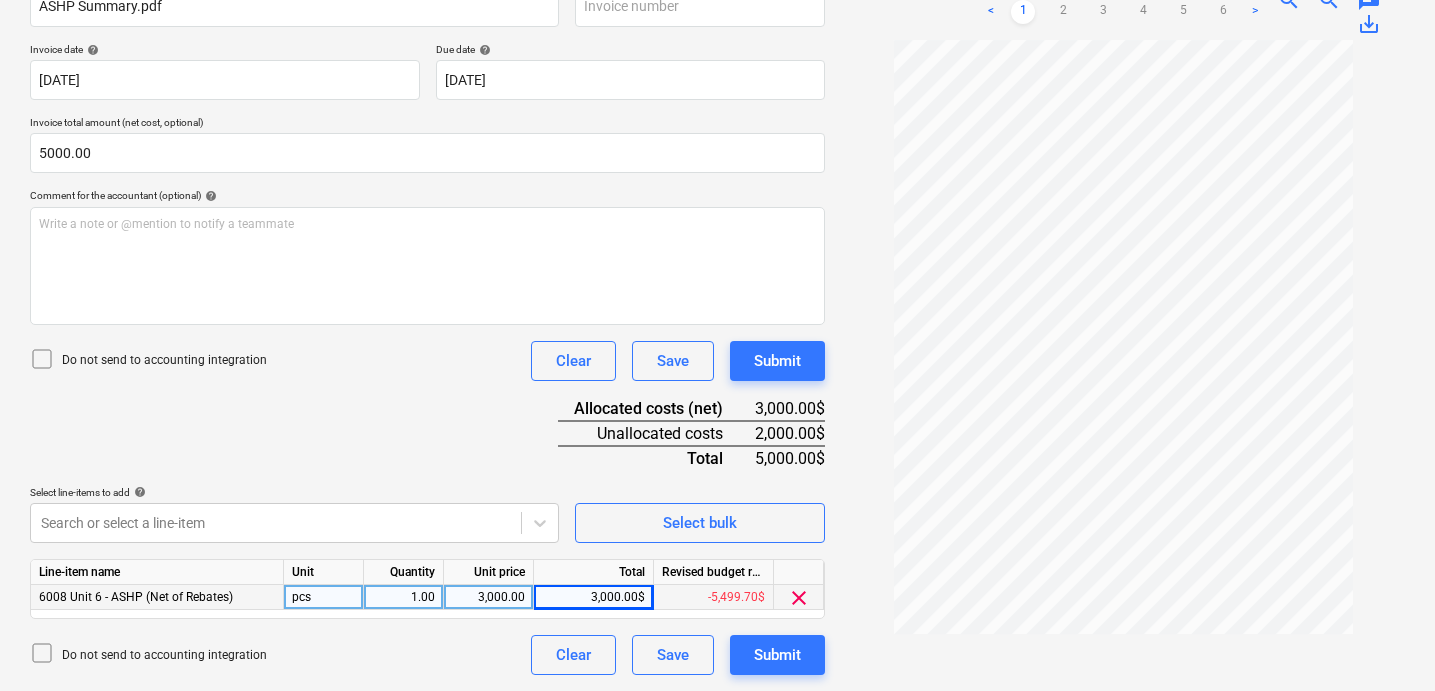 scroll, scrollTop: 341, scrollLeft: 0, axis: vertical 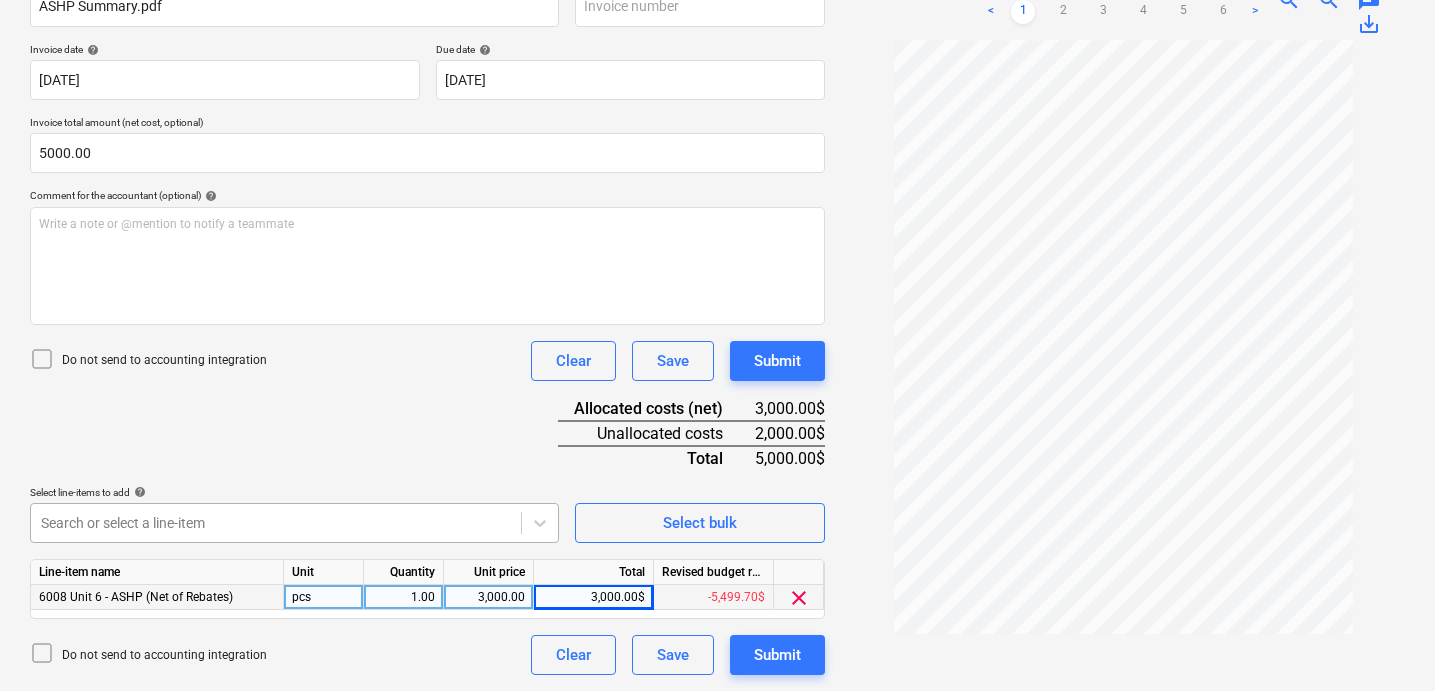 click on "Sales Projects Contacts Company Inbox 1 format_size keyboard_arrow_down help search Search notifications 0 keyboard_arrow_down [PERSON_NAME] keyboard_arrow_down 932 [PERSON_NAME] 932 [PERSON_NAME] Budget 9+ Client contract Payment applications Purchase orders Costs Income Files 3 Analytics Settings Create new document Select company Village Fireplace   Add new company Select document type help Standalone purchase invoice or receipt Document name help ASHP Summary.pdf Invoice number  (optional) help Invoice date help [DATE] 07.07.2025 Press the down arrow key to interact with the calendar and
select a date. Press the question mark key to get the keyboard shortcuts for changing dates. Due date help [DATE] 07.07.2025 Press the down arrow key to interact with the calendar and
select a date. Press the question mark key to get the keyboard shortcuts for changing dates. Invoice total amount (net cost, optional) 5000.00 Comment for the accountant (optional) help Write a note or @mention to notify a teammate ﻿" at bounding box center (717, 4) 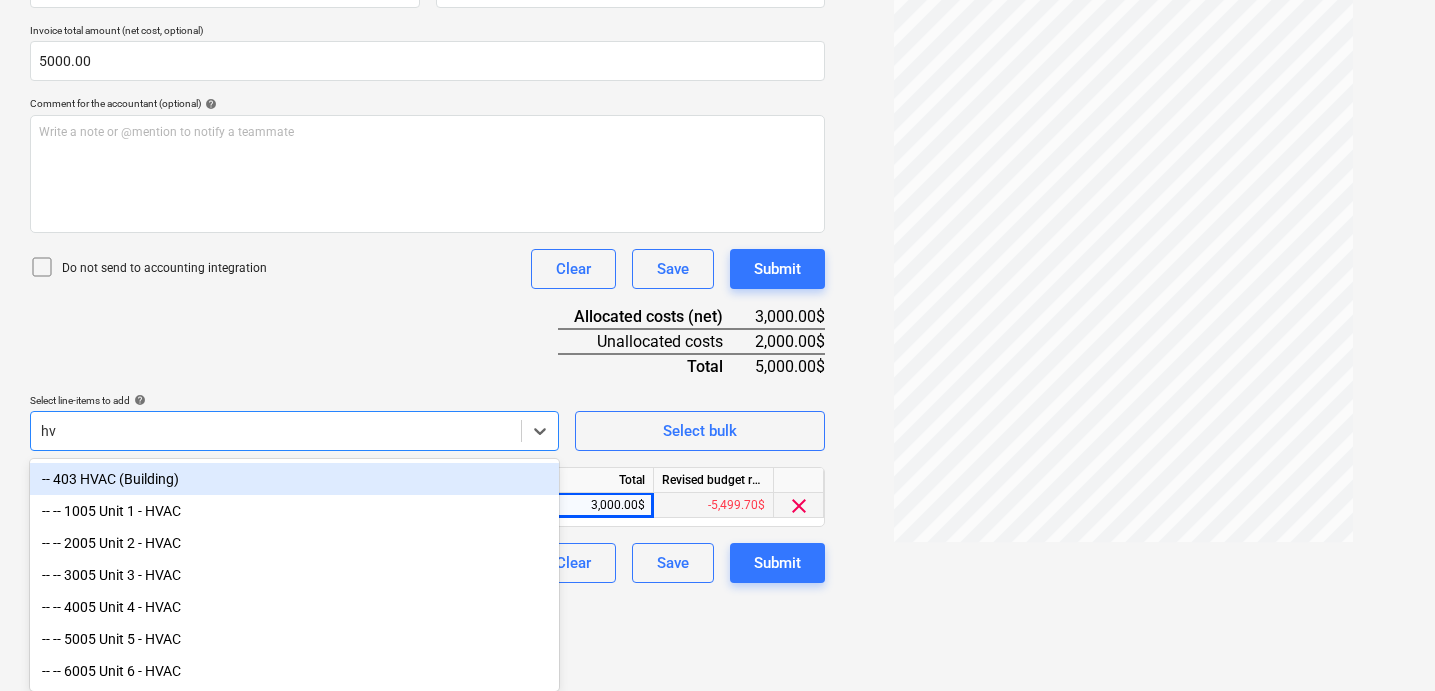 scroll, scrollTop: 433, scrollLeft: 0, axis: vertical 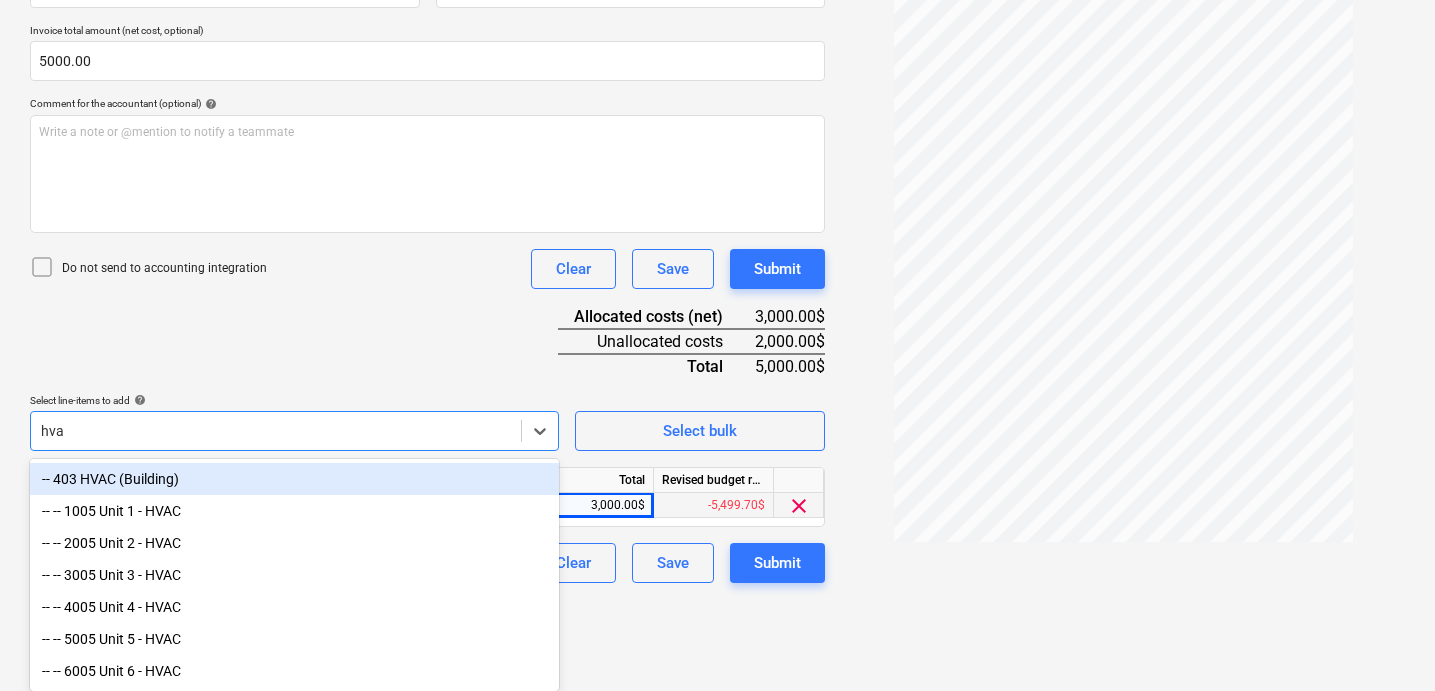 type on "hvac" 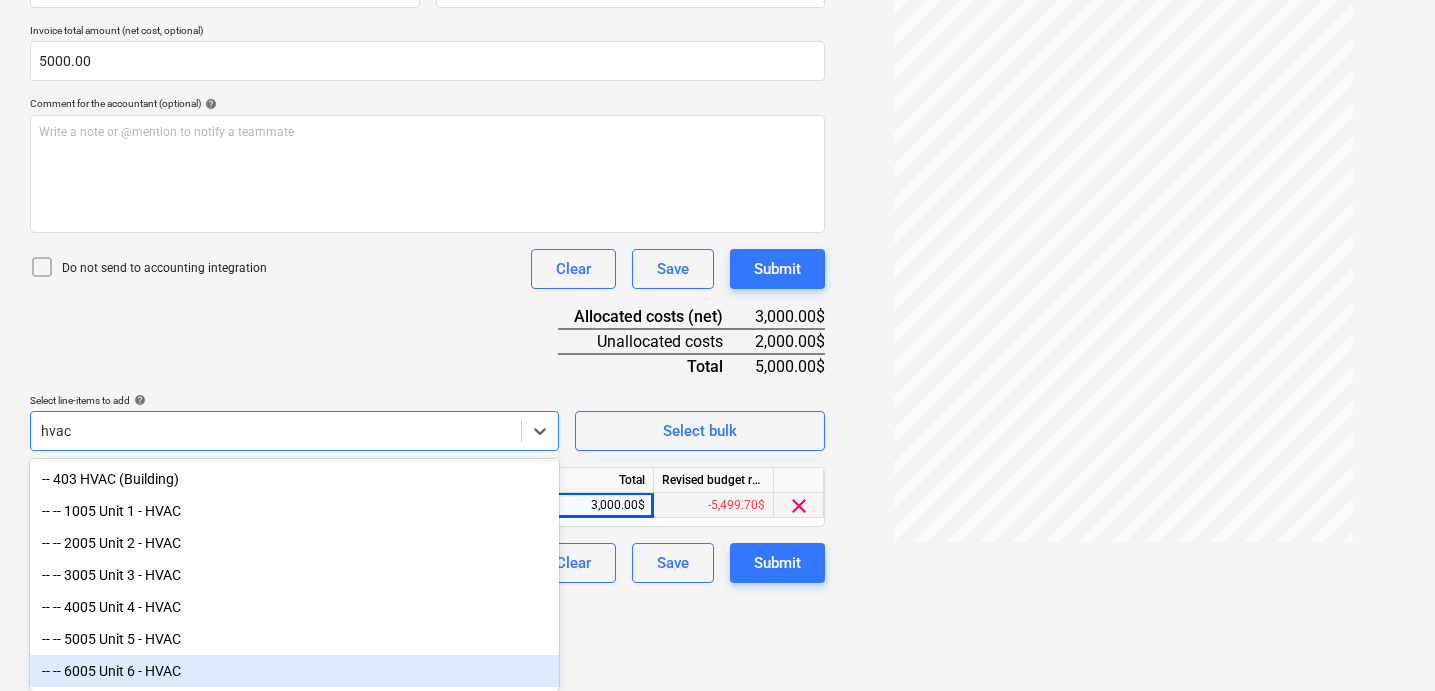 click on "-- --  6005 Unit 6 - HVAC" at bounding box center [294, 671] 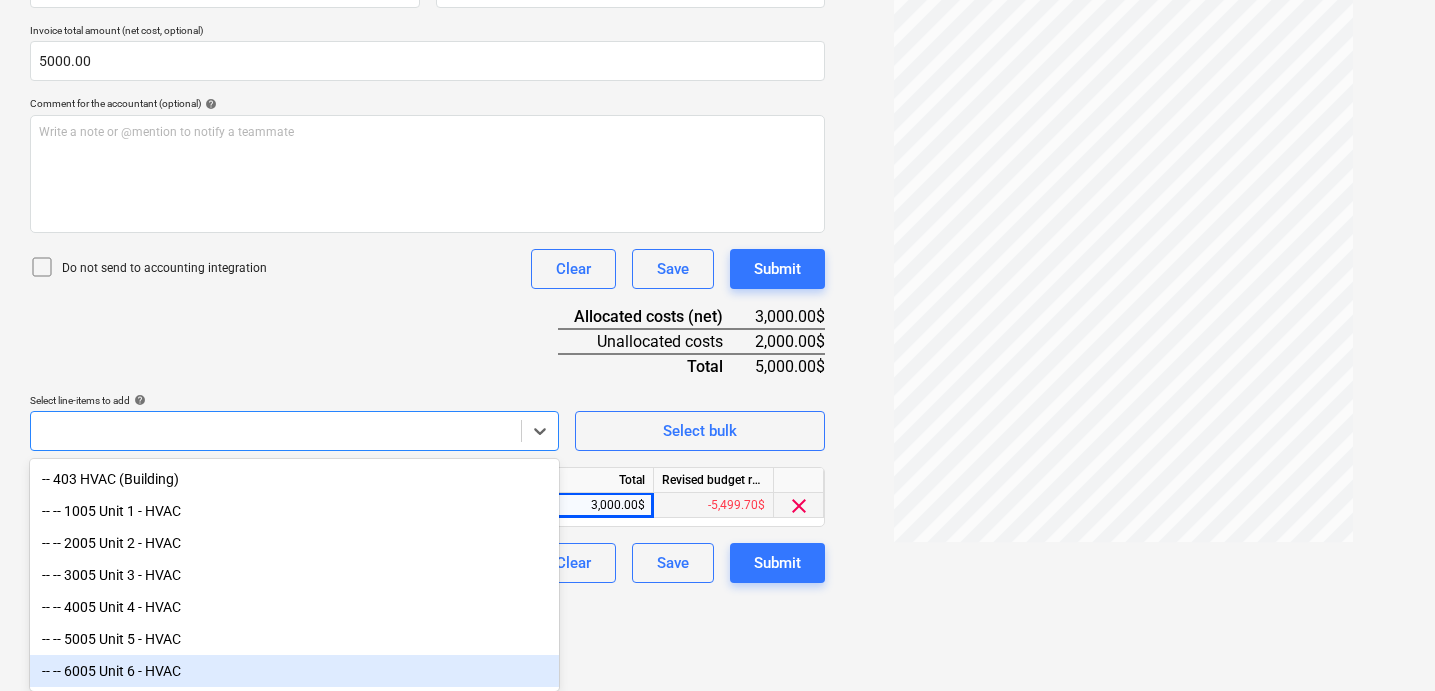 scroll, scrollTop: 505, scrollLeft: 0, axis: vertical 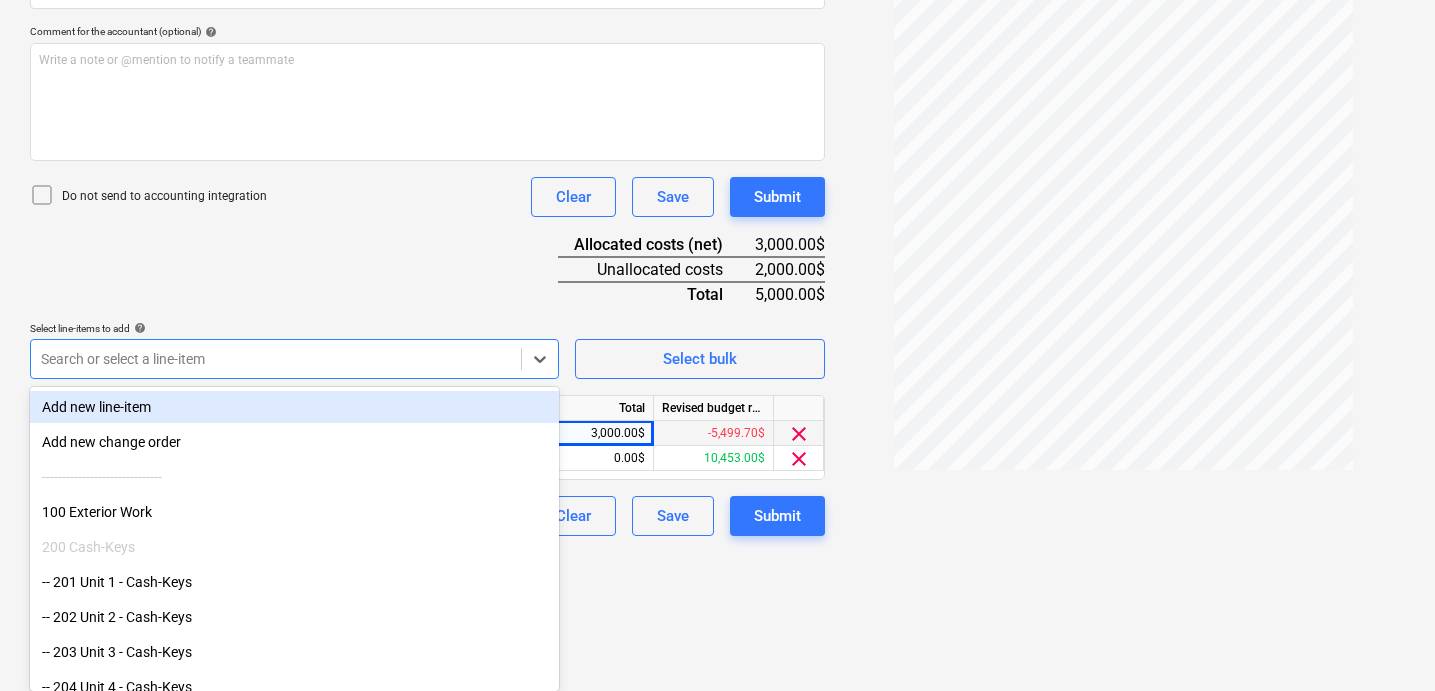 click on "Document name help ASHP Summary.pdf Invoice number  (optional) help Invoice date help [DATE] 07.07.2025 Press the down arrow key to interact with the calendar and
select a date. Press the question mark key to get the keyboard shortcuts for changing dates. Due date help [DATE] 07.07.2025 Press the down arrow key to interact with the calendar and
select a date. Press the question mark key to get the keyboard shortcuts for changing dates. Invoice total amount (net cost, optional) 5000.00 Comment for the accountant (optional) help Write a note or @mention to notify a teammate ﻿ Do not send to accounting integration Clear Save Submit Allocated costs (net) 3,000.00$ Unallocated costs 2,000.00$ Total 5,000.00$ Select line-items to add help option -- --  6005 Unit 6 - HVAC, selected. Search or select a line-item Select bulk Line-item name Unit Quantity Unit price Total Revised budget remaining 6008 Unit 6 - ASHP (Net of Rebates) pcs 1.00 3,000.00 3,000.00$ -5,499.70$ clear 6005 Unit 6 - HVAC 0.00 0.00" at bounding box center [427, 171] 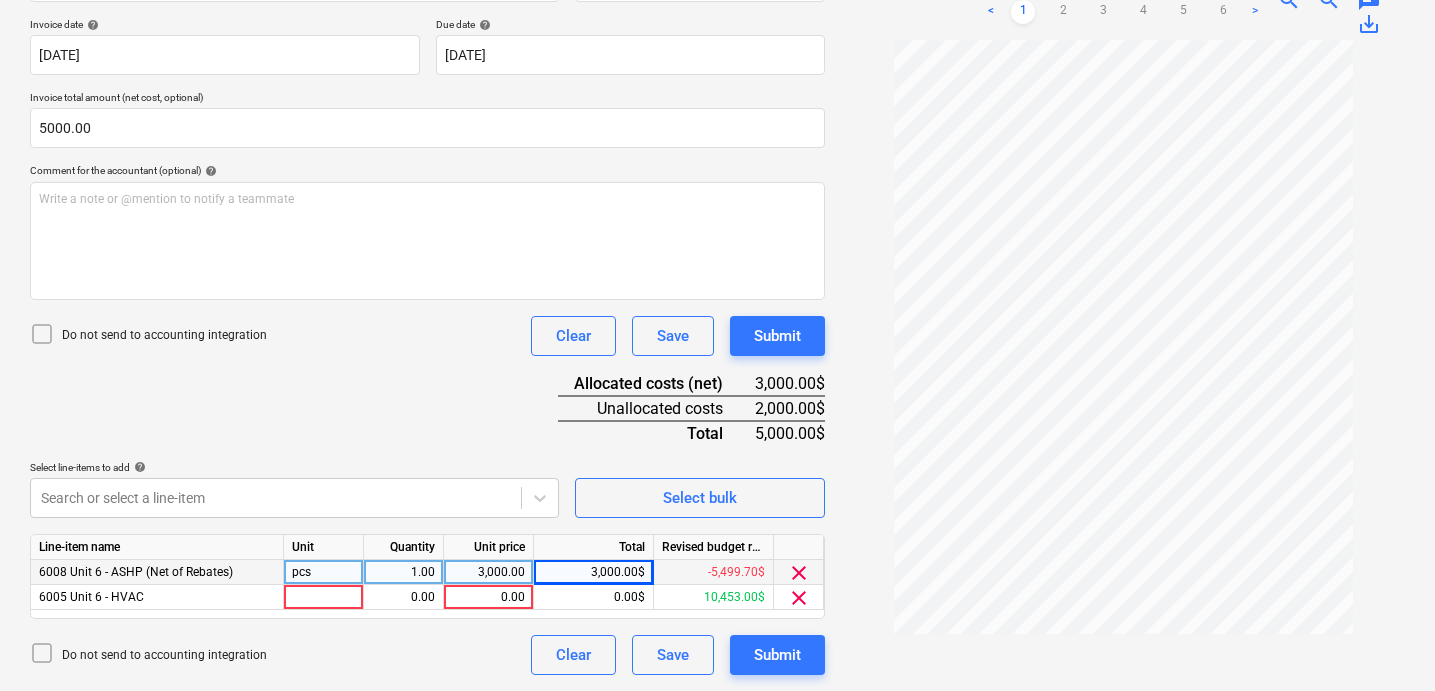 scroll, scrollTop: 366, scrollLeft: 0, axis: vertical 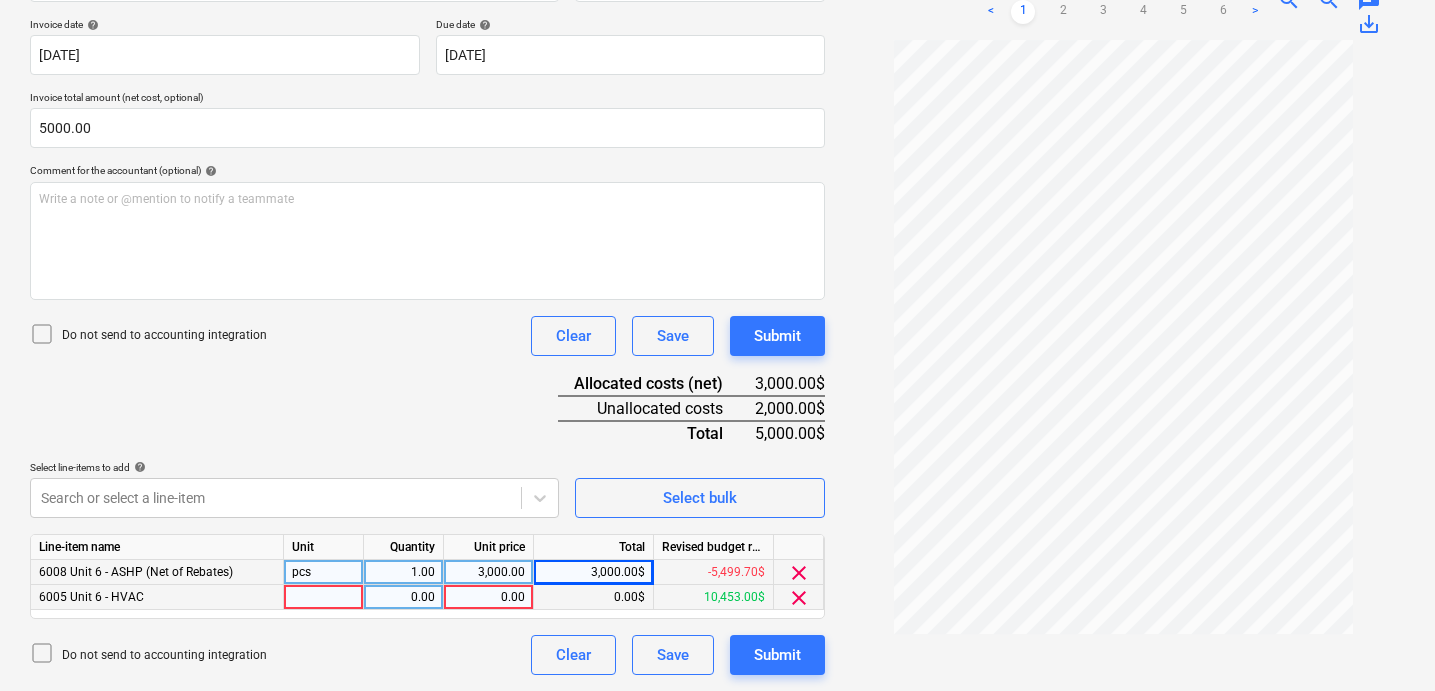 click at bounding box center (324, 597) 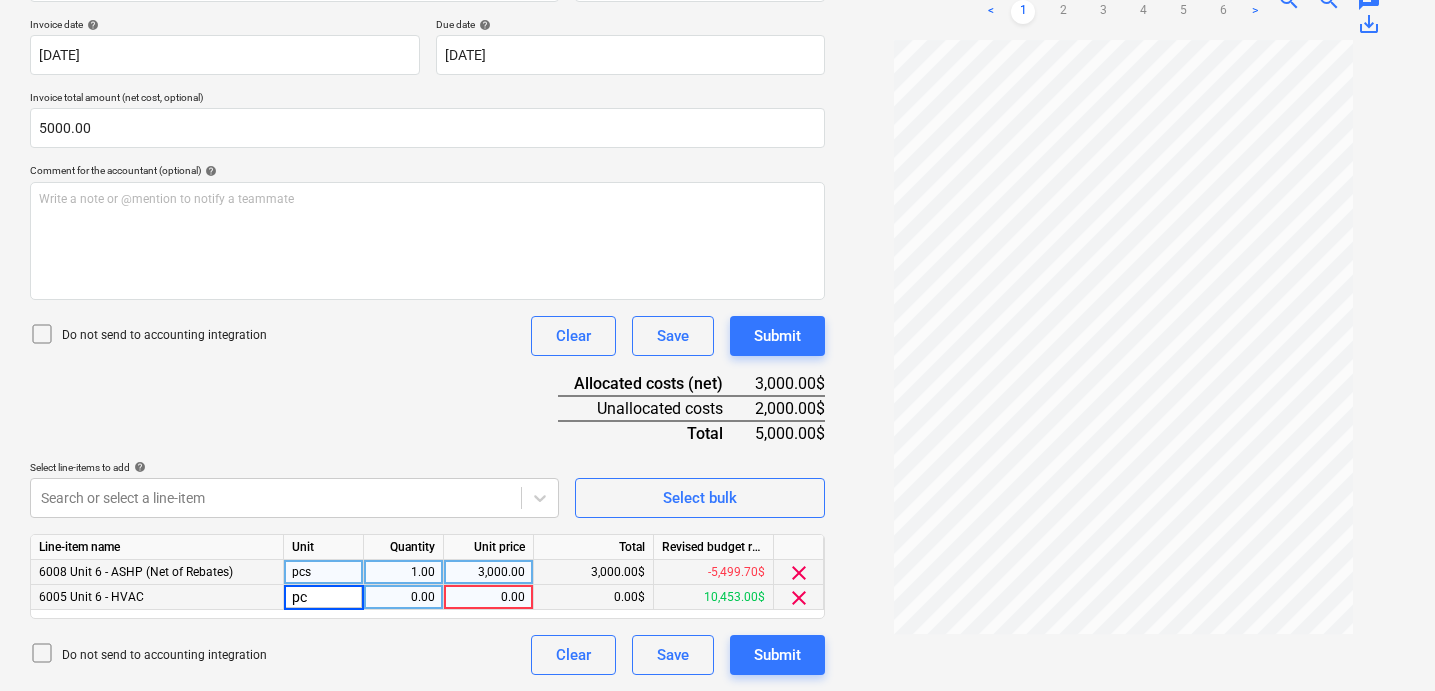 type on "pcs" 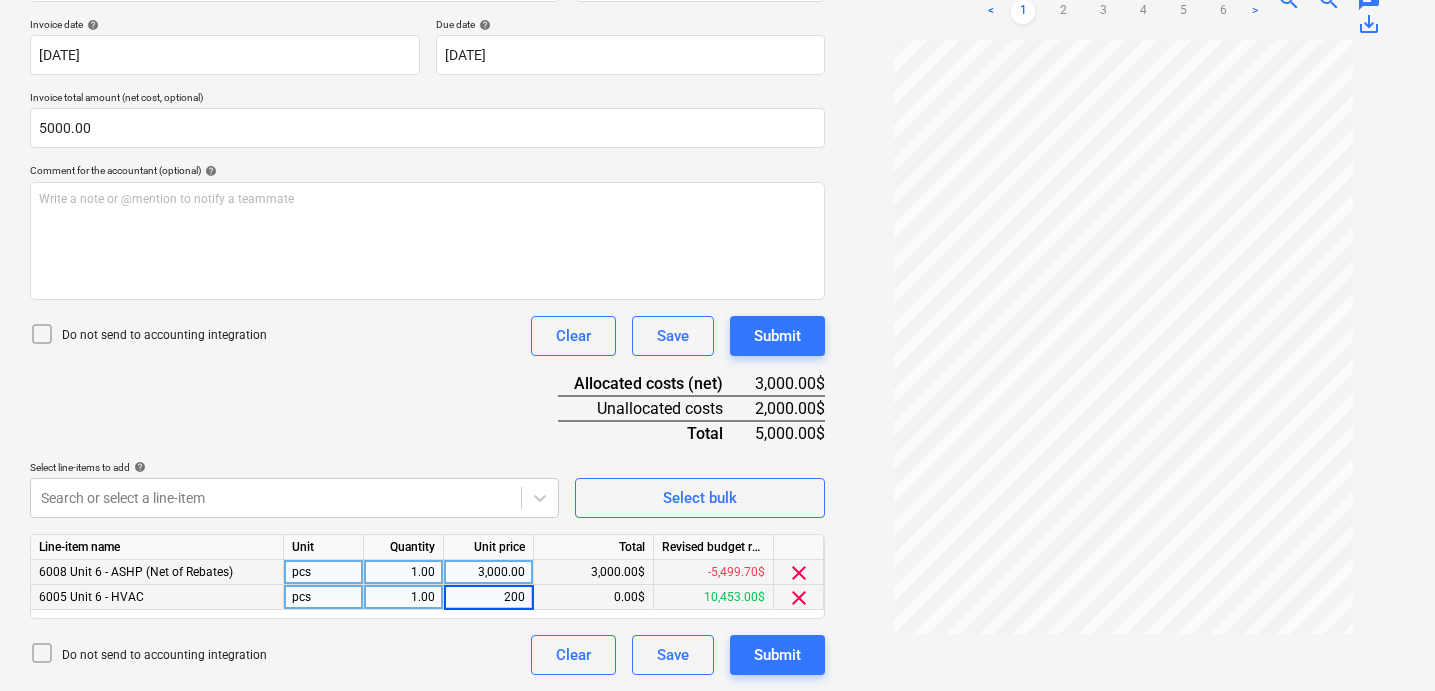 type on "2000" 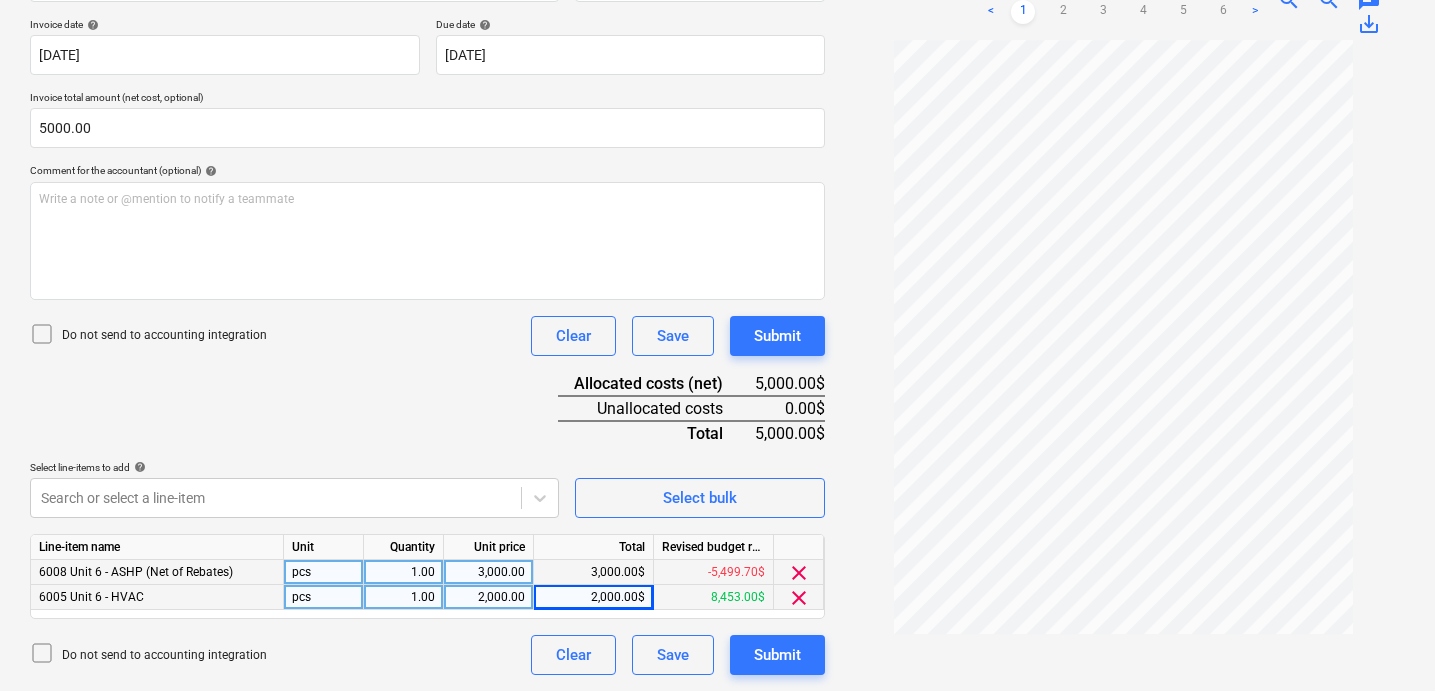 click on "Document name help ASHP Summary.pdf Invoice number  (optional) help Invoice date help [DATE] 07.07.2025 Press the down arrow key to interact with the calendar and
select a date. Press the question mark key to get the keyboard shortcuts for changing dates. Due date help [DATE] 07.07.2025 Press the down arrow key to interact with the calendar and
select a date. Press the question mark key to get the keyboard shortcuts for changing dates. Invoice total amount (net cost, optional) 5000.00 Comment for the accountant (optional) help Write a note or @mention to notify a teammate ﻿ Do not send to accounting integration Clear Save Submit Allocated costs (net) 5,000.00$ Unallocated costs 0.00$ Total 5,000.00$ Select line-items to add help Search or select a line-item Select bulk Line-item name Unit Quantity Unit price Total Revised budget remaining 6008 Unit 6 - ASHP (Net of Rebates) pcs 1.00 3,000.00 3,000.00$ -5,499.70$ clear 6005 Unit 6 - HVAC pcs 1.00 2,000.00 2,000.00$ 8,453.00$ clear Clear Save" at bounding box center [427, 310] 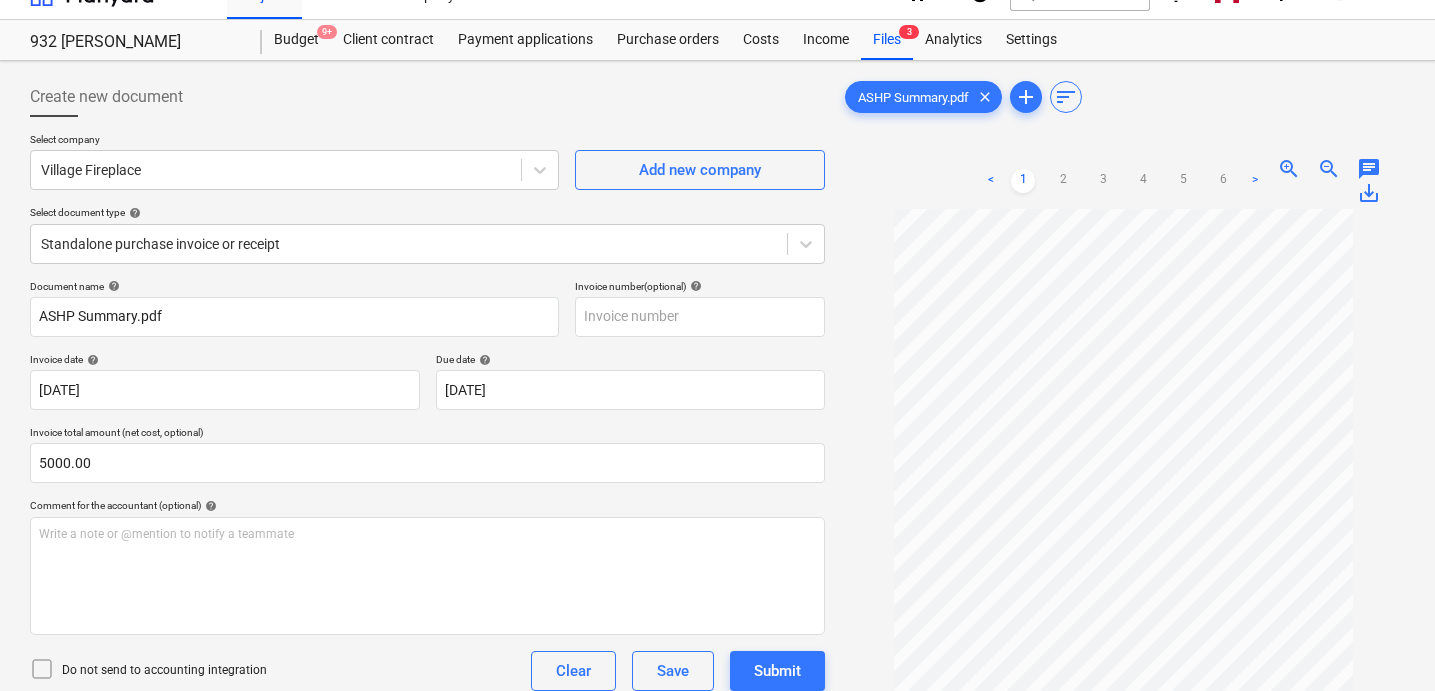 scroll, scrollTop: 0, scrollLeft: 0, axis: both 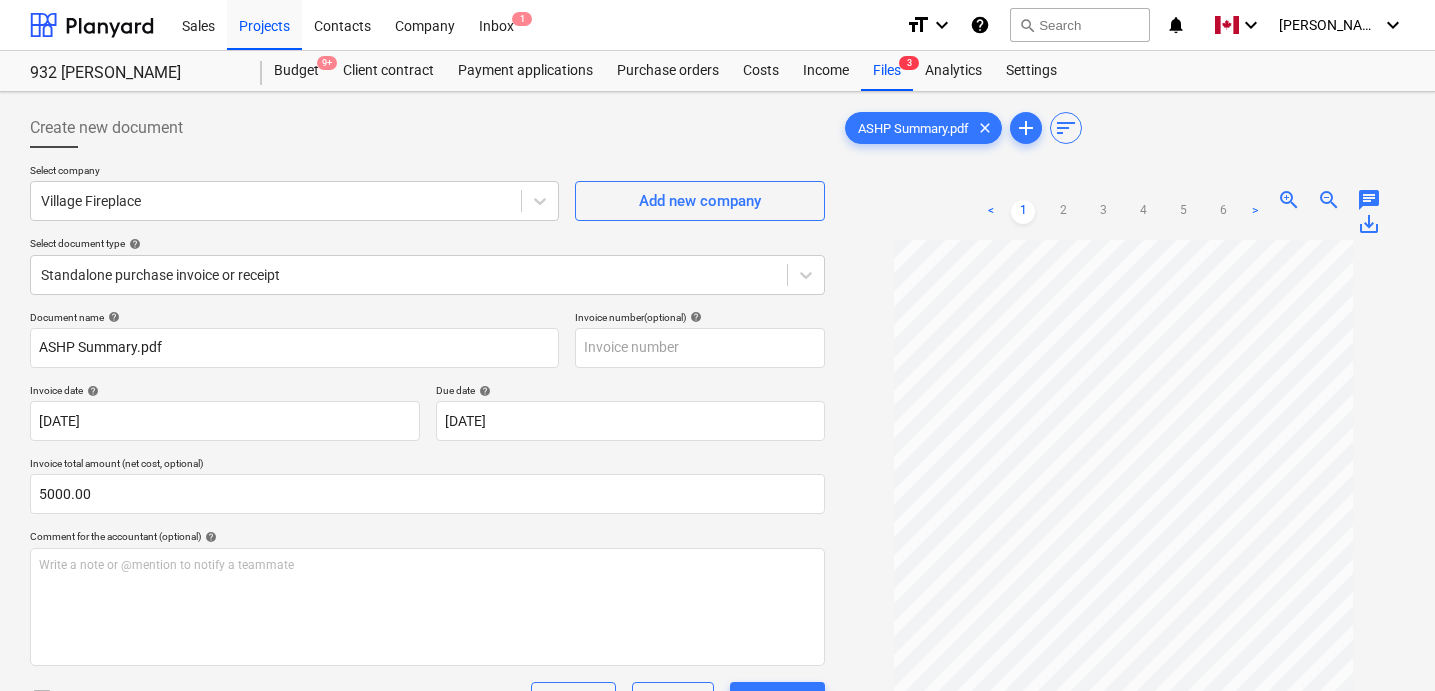 click on "Create new document" at bounding box center [427, 128] 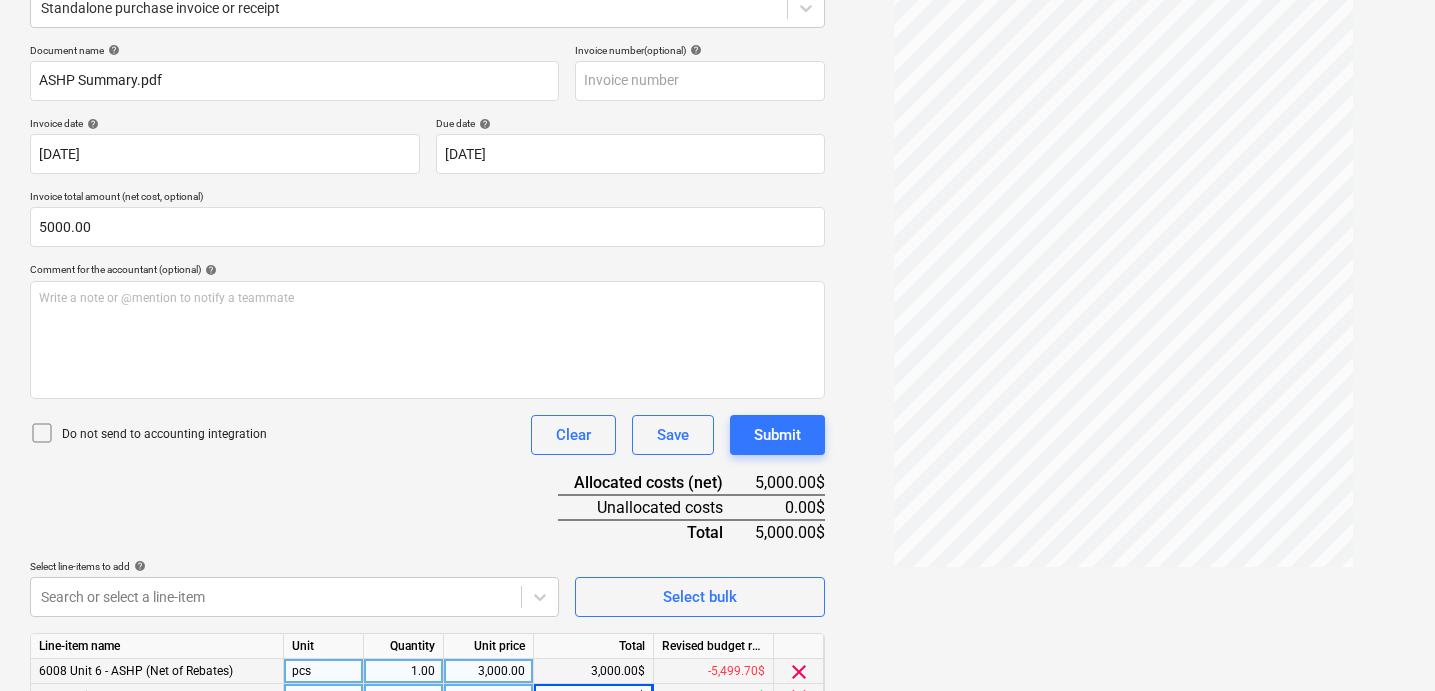 scroll, scrollTop: 366, scrollLeft: 0, axis: vertical 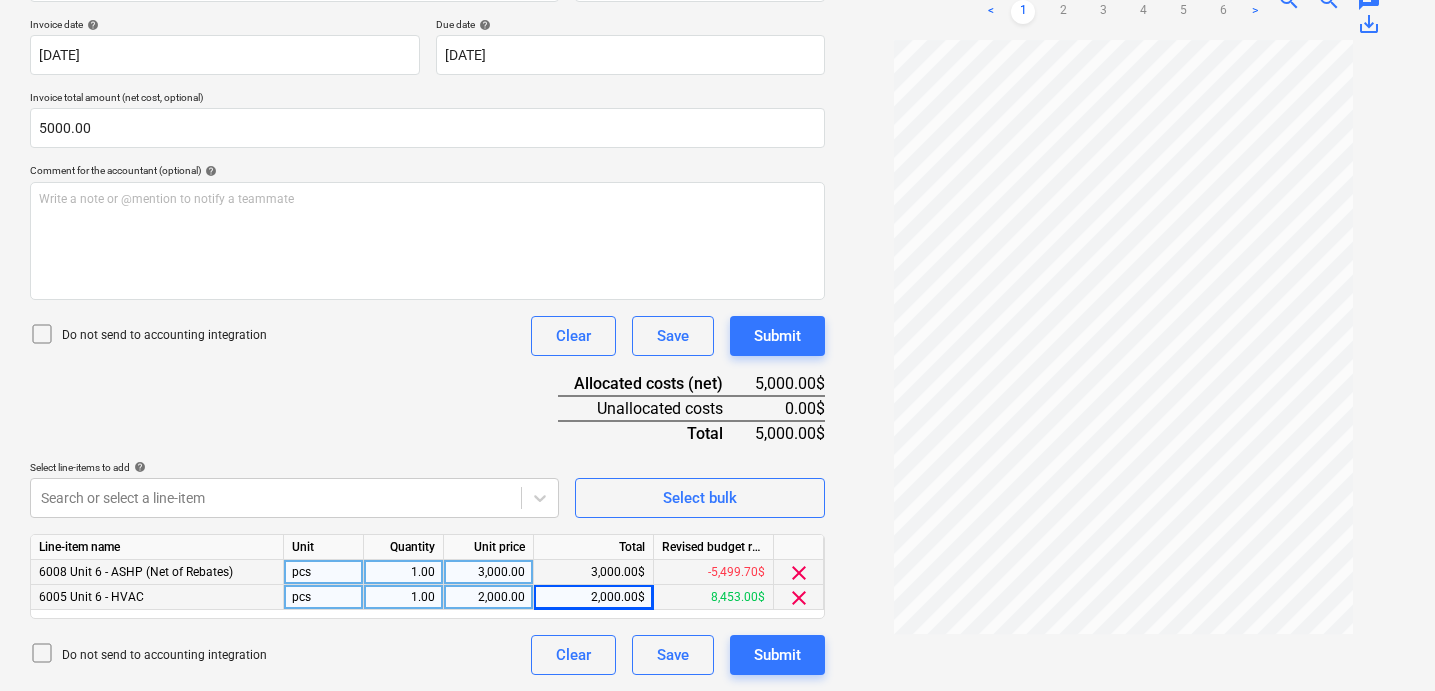 click on "Document name help ASHP Summary.pdf Invoice number  (optional) help Invoice date help [DATE] 07.07.2025 Press the down arrow key to interact with the calendar and
select a date. Press the question mark key to get the keyboard shortcuts for changing dates. Due date help [DATE] 07.07.2025 Press the down arrow key to interact with the calendar and
select a date. Press the question mark key to get the keyboard shortcuts for changing dates. Invoice total amount (net cost, optional) 5000.00 Comment for the accountant (optional) help Write a note or @mention to notify a teammate ﻿ Do not send to accounting integration Clear Save Submit Allocated costs (net) 5,000.00$ Unallocated costs 0.00$ Total 5,000.00$ Select line-items to add help Search or select a line-item Select bulk Line-item name Unit Quantity Unit price Total Revised budget remaining 6008 Unit 6 - ASHP (Net of Rebates) pcs 1.00 3,000.00 3,000.00$ -5,499.70$ clear 6005 Unit 6 - HVAC pcs 1.00 2,000.00 2,000.00$ 8,453.00$ clear Clear Save" at bounding box center (427, 310) 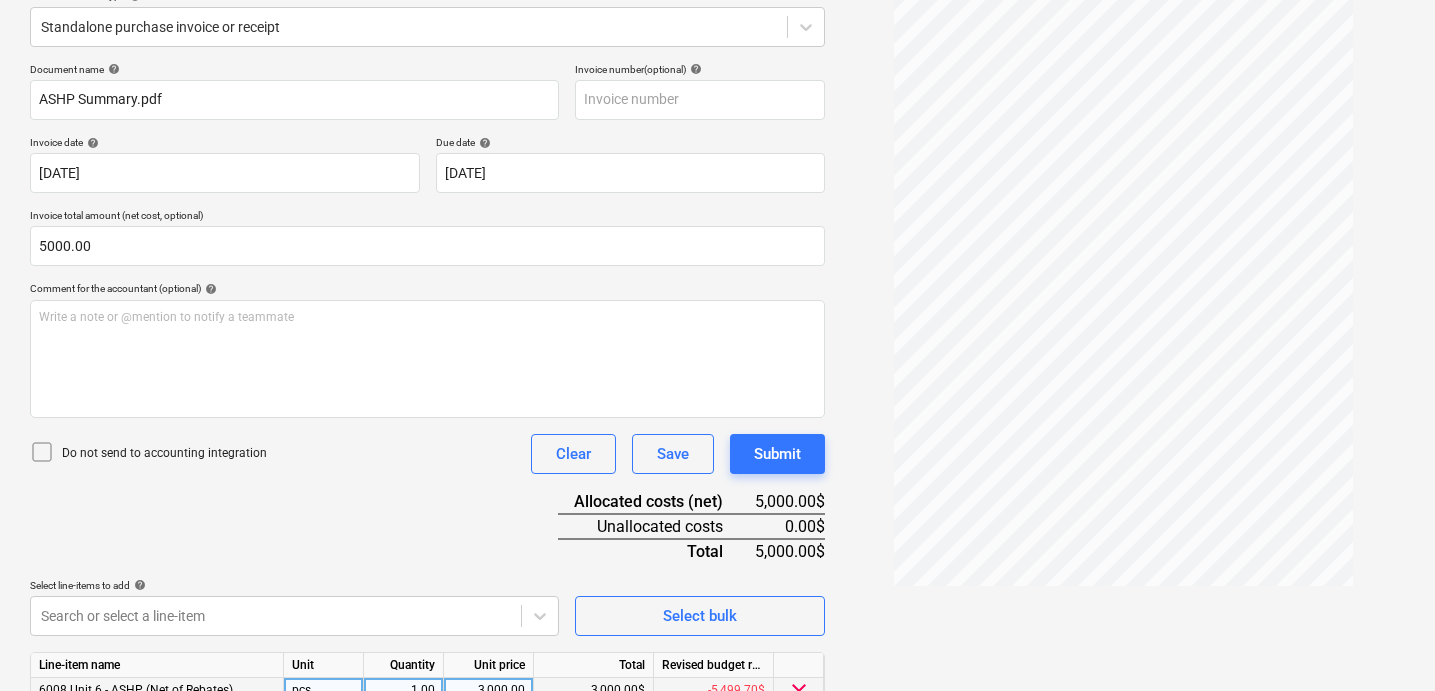 scroll, scrollTop: 0, scrollLeft: 0, axis: both 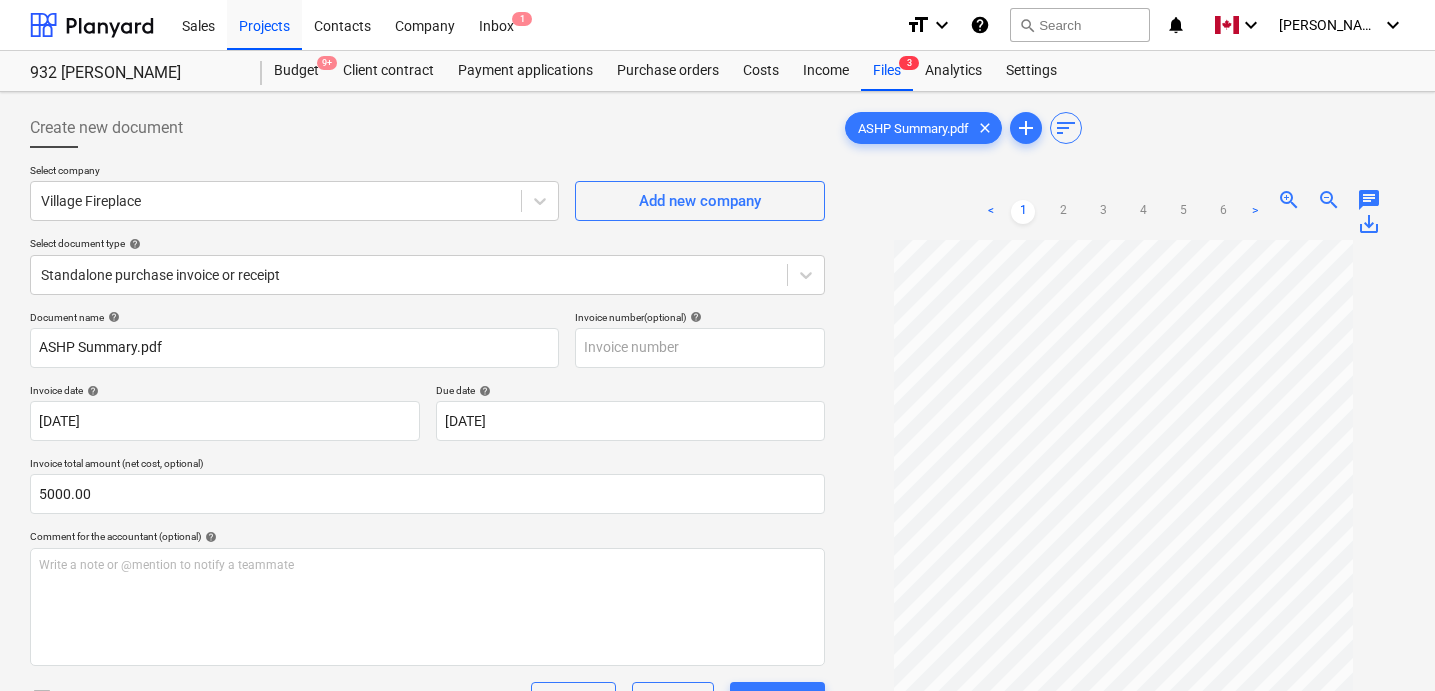 click on "Create new document" at bounding box center [427, 128] 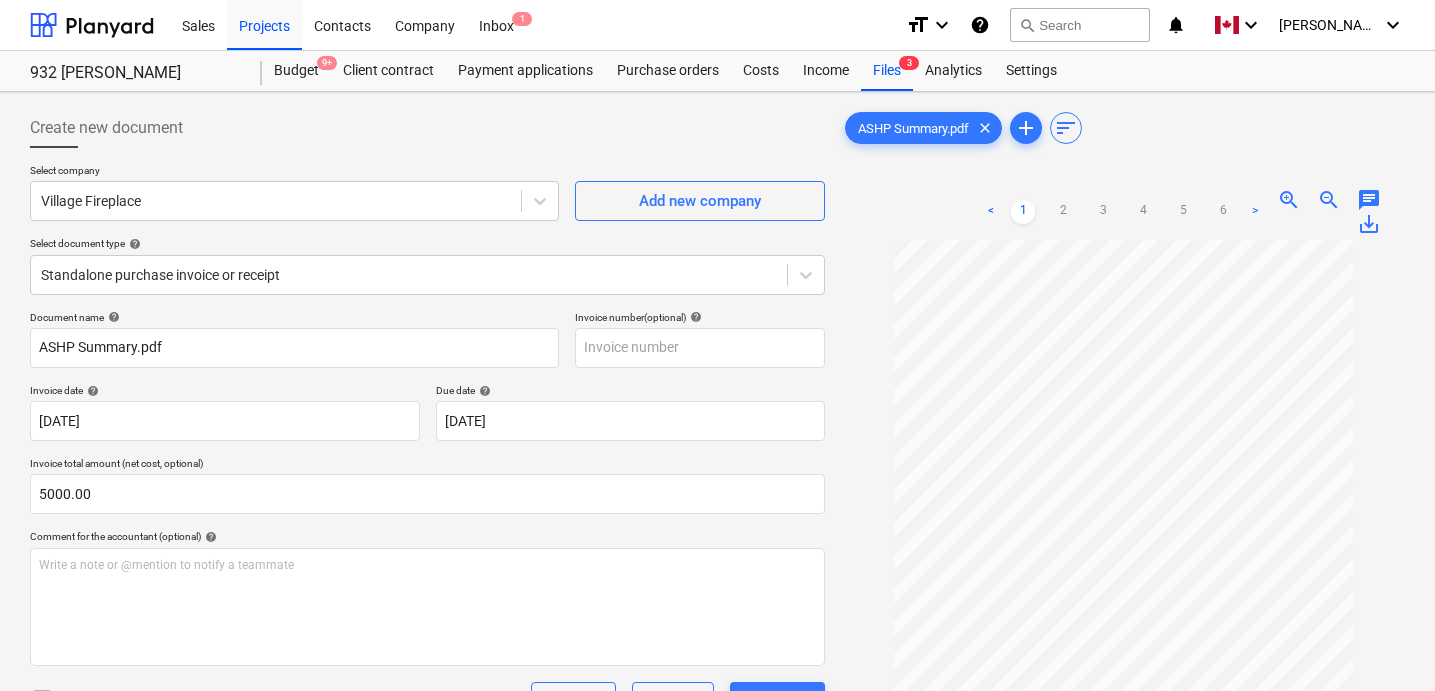 click on "Create new document" at bounding box center [427, 128] 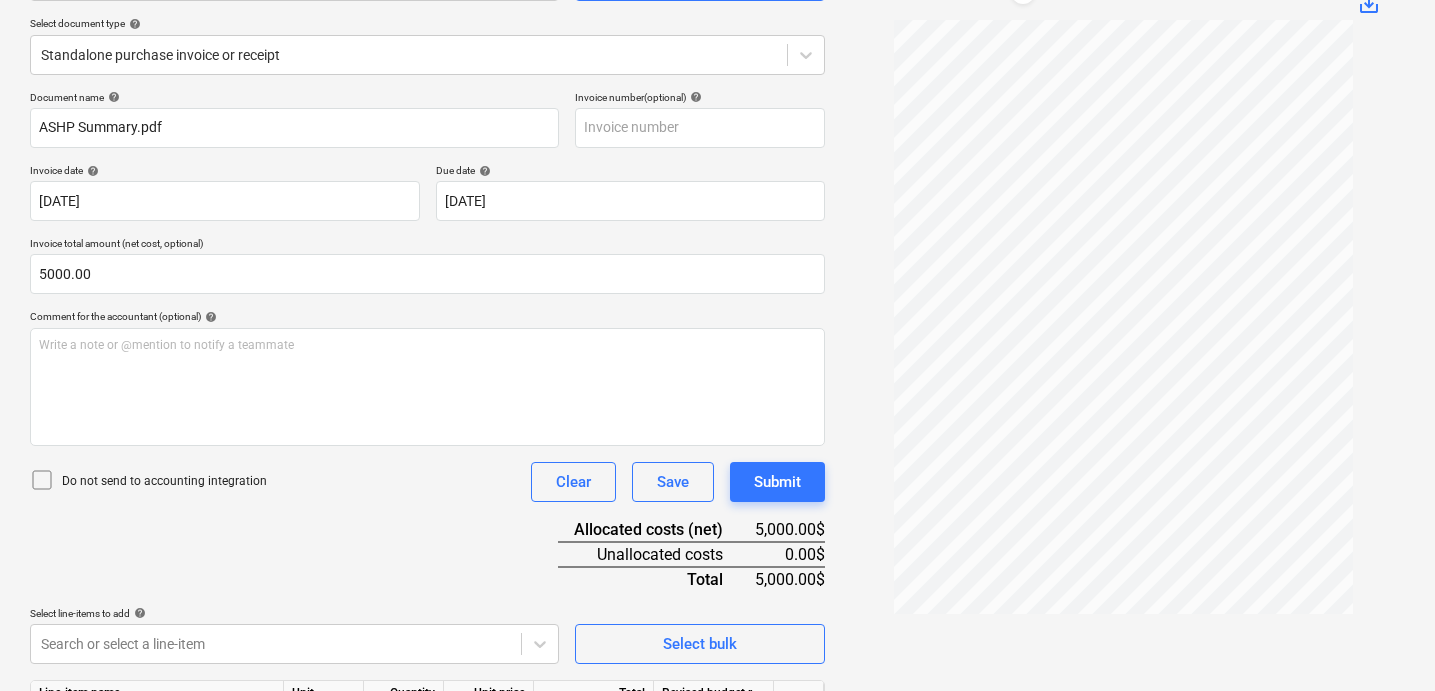 scroll, scrollTop: 366, scrollLeft: 0, axis: vertical 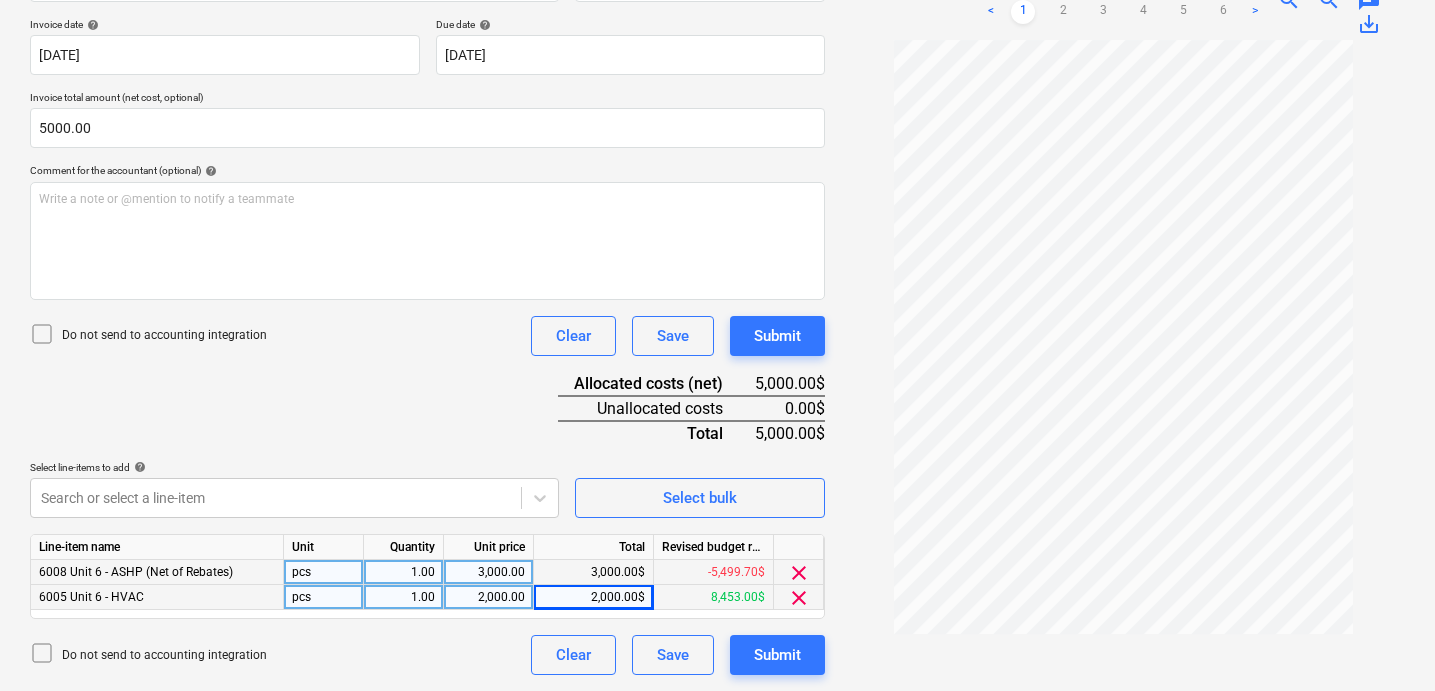 click on "Comment for the accountant (optional) help" at bounding box center (427, 170) 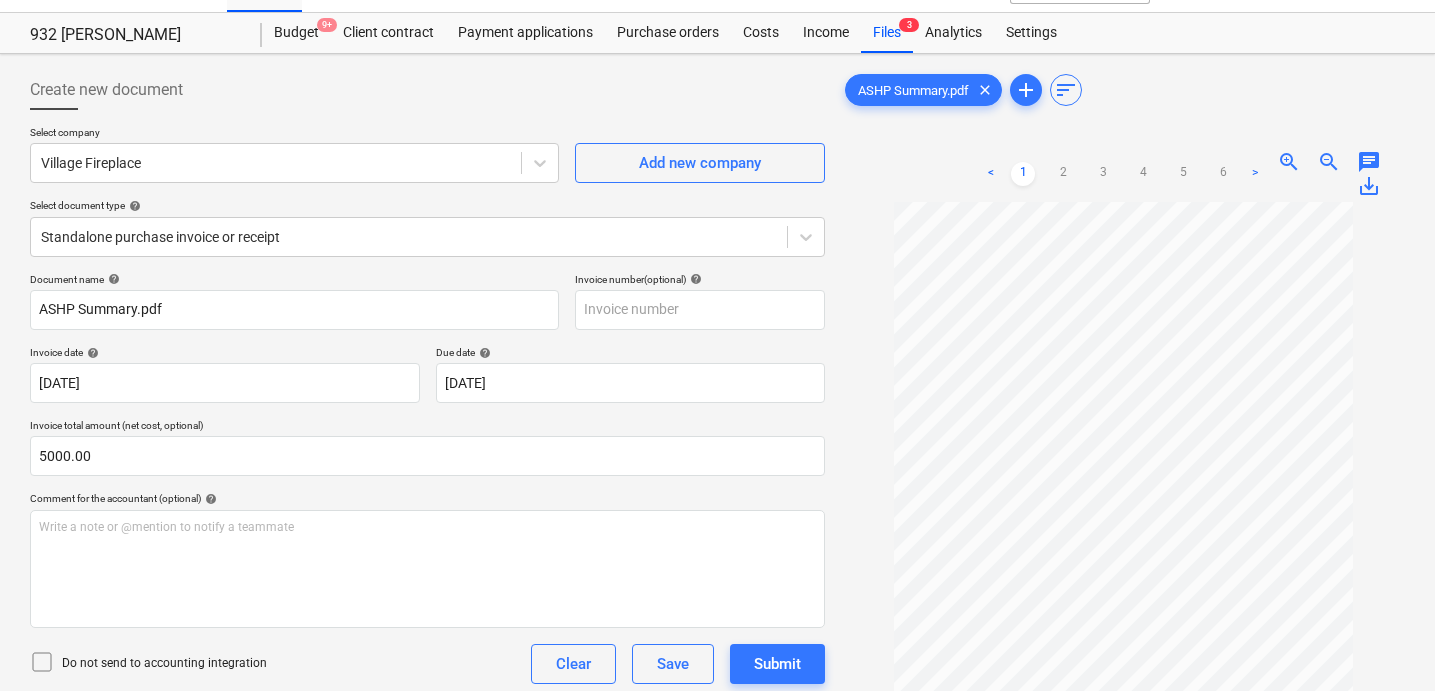 scroll, scrollTop: 0, scrollLeft: 0, axis: both 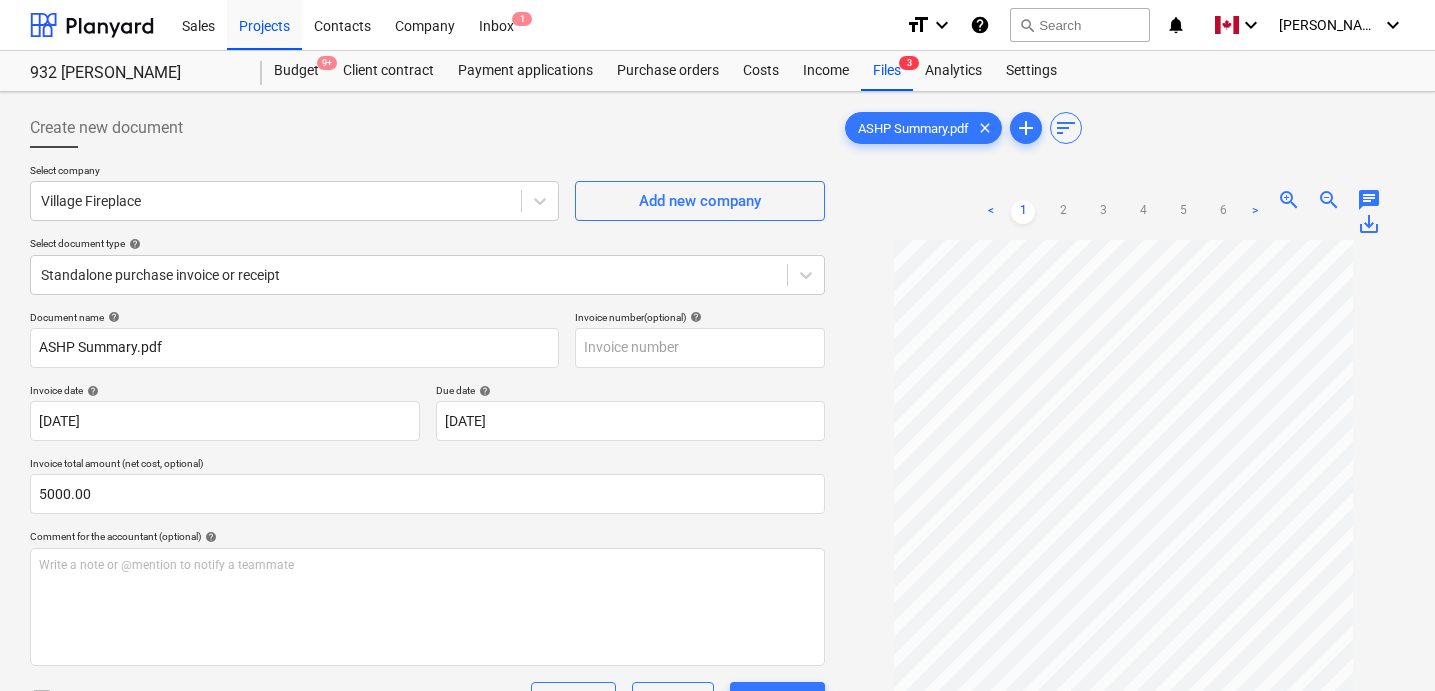 click on "Select company Village Fireplace   Add new company Select document type help Standalone purchase invoice or receipt" at bounding box center [427, 237] 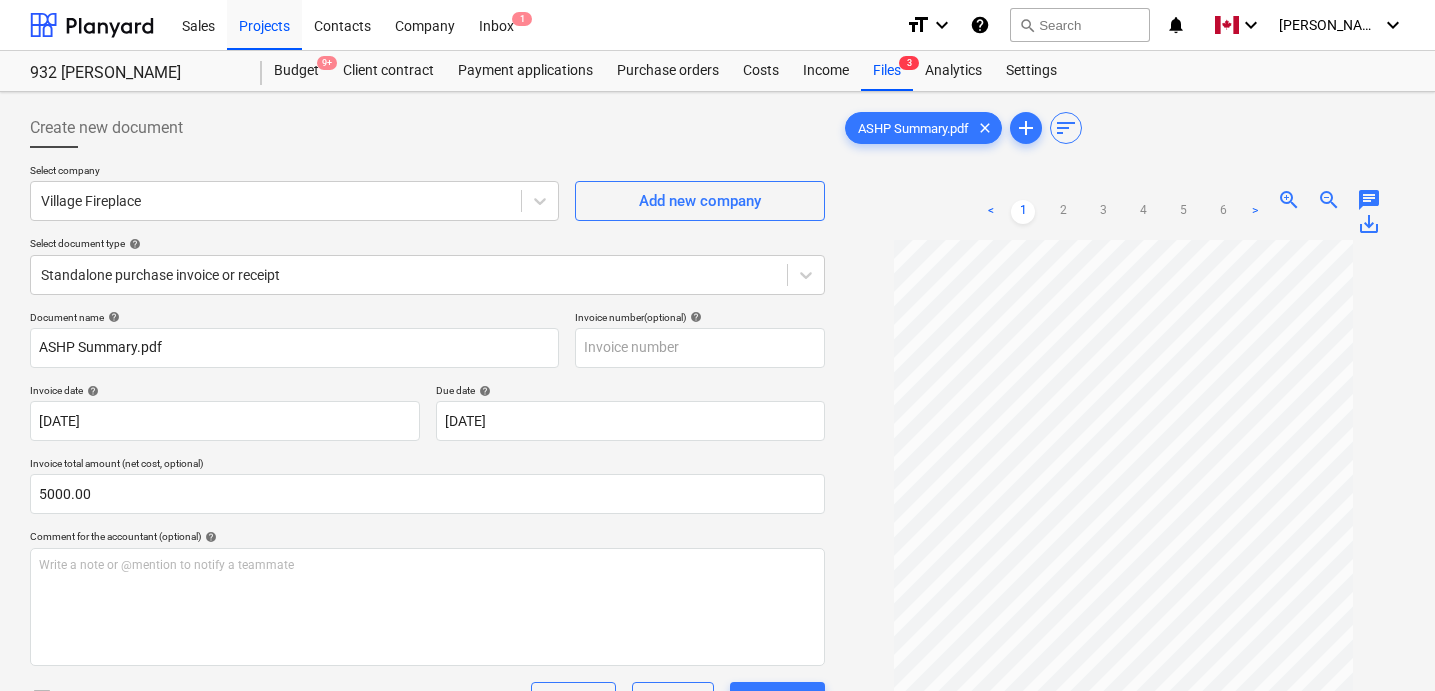click on "Select company Village Fireplace   Add new company Select document type help Standalone purchase invoice or receipt" at bounding box center [427, 237] 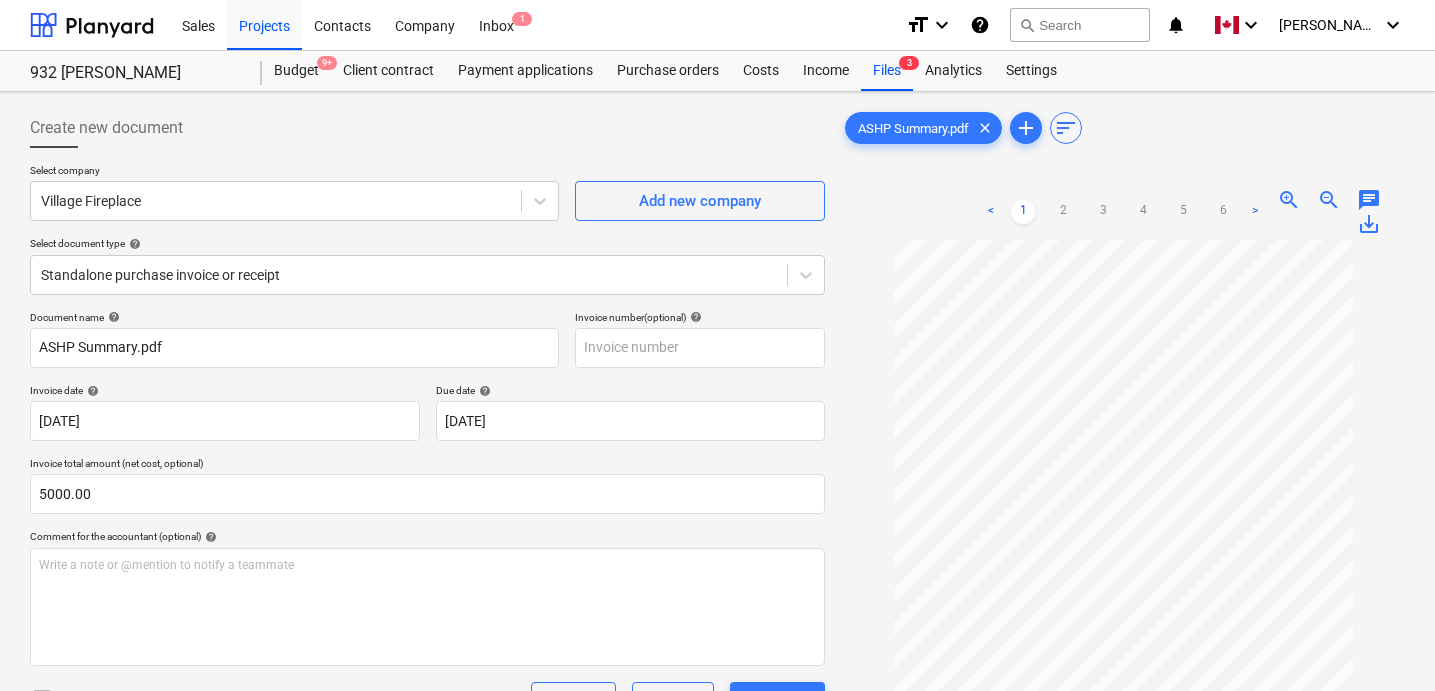 click on "Select company Village Fireplace   Add new company Select document type help Standalone purchase invoice or receipt" at bounding box center [427, 237] 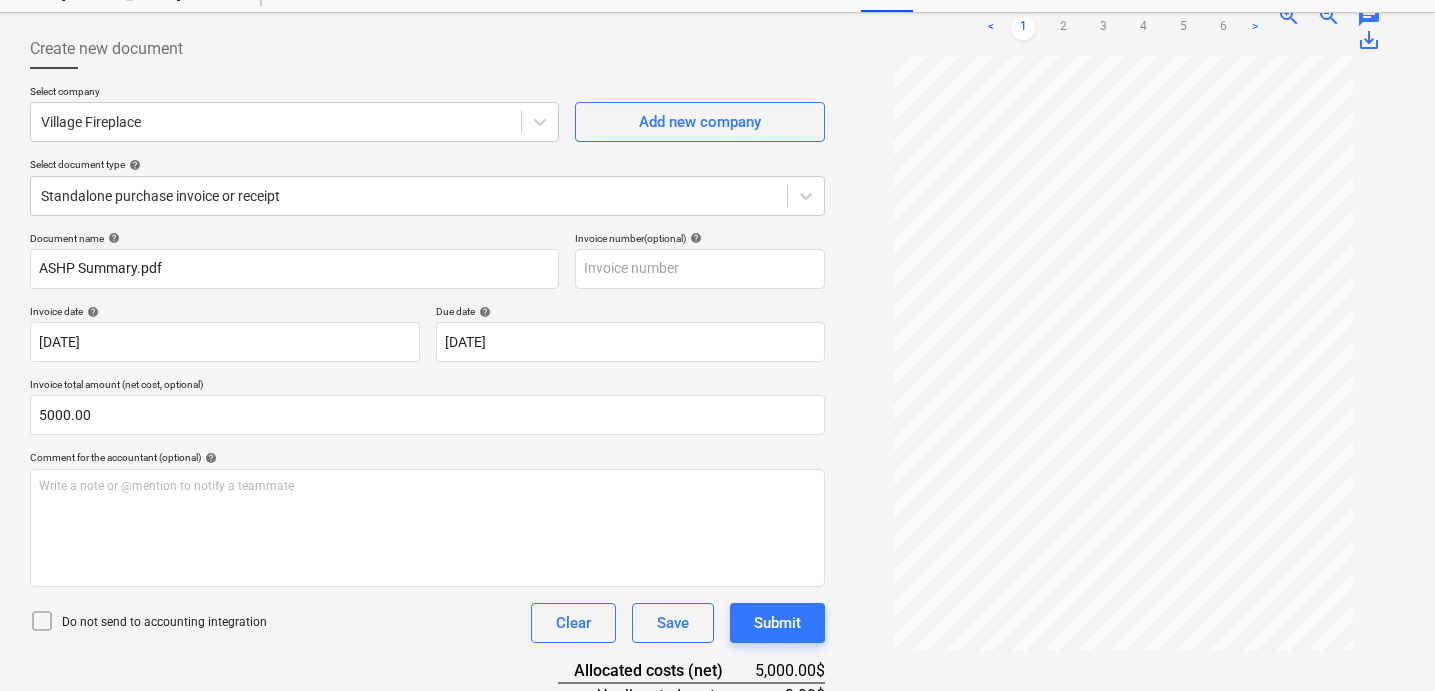 scroll, scrollTop: 366, scrollLeft: 0, axis: vertical 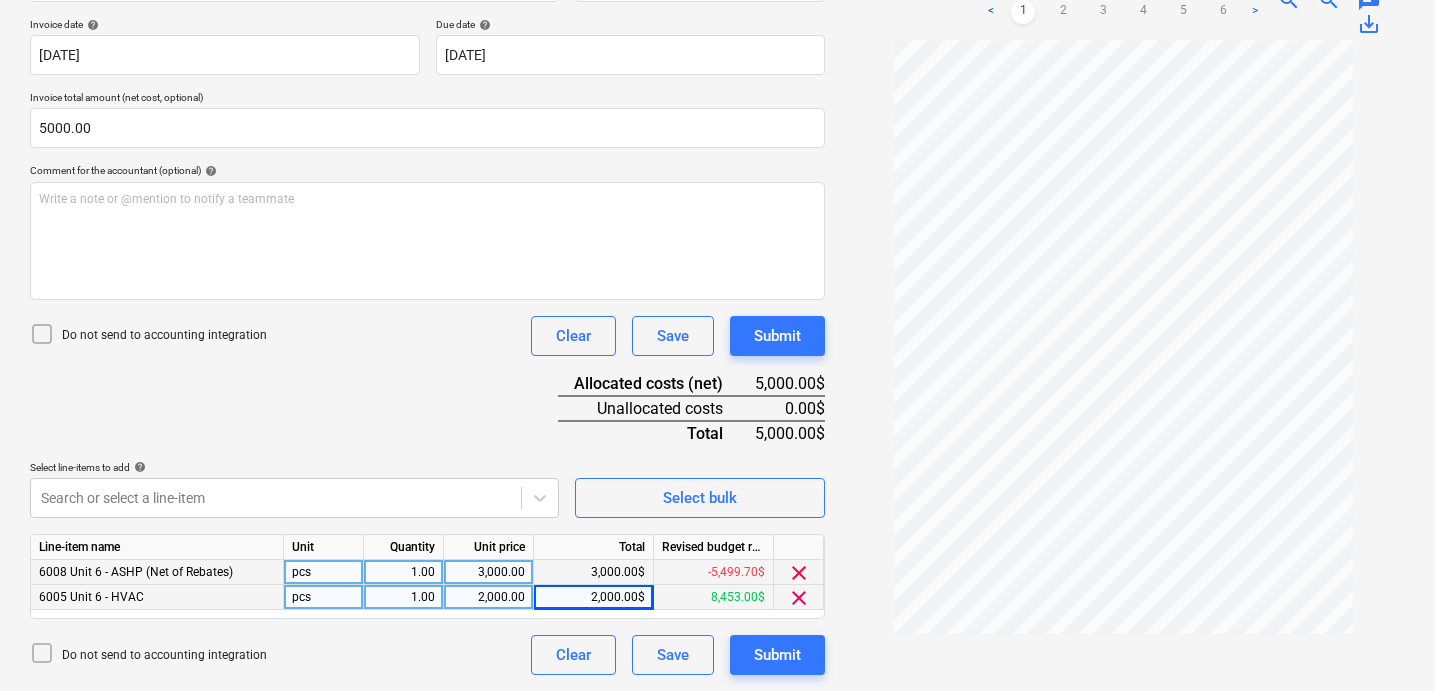 click on "Comment for the accountant (optional) help" at bounding box center [427, 170] 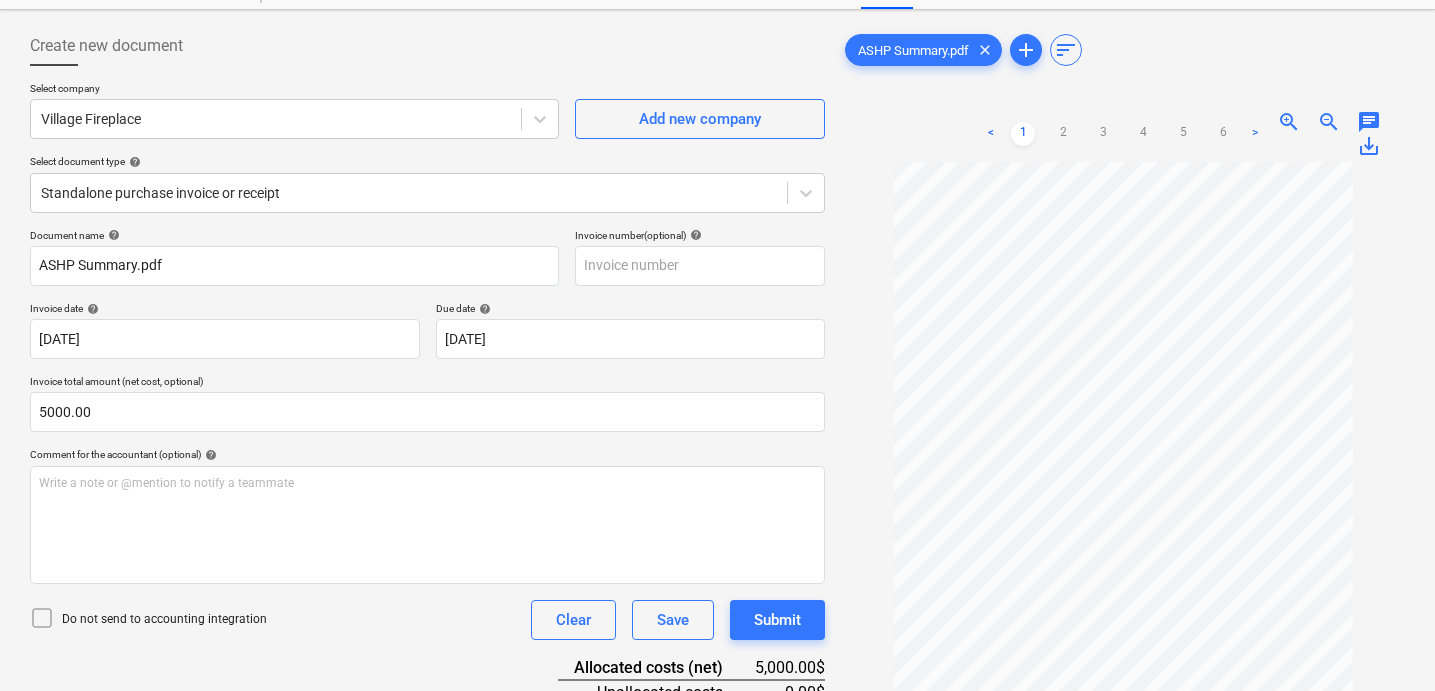 scroll, scrollTop: 0, scrollLeft: 0, axis: both 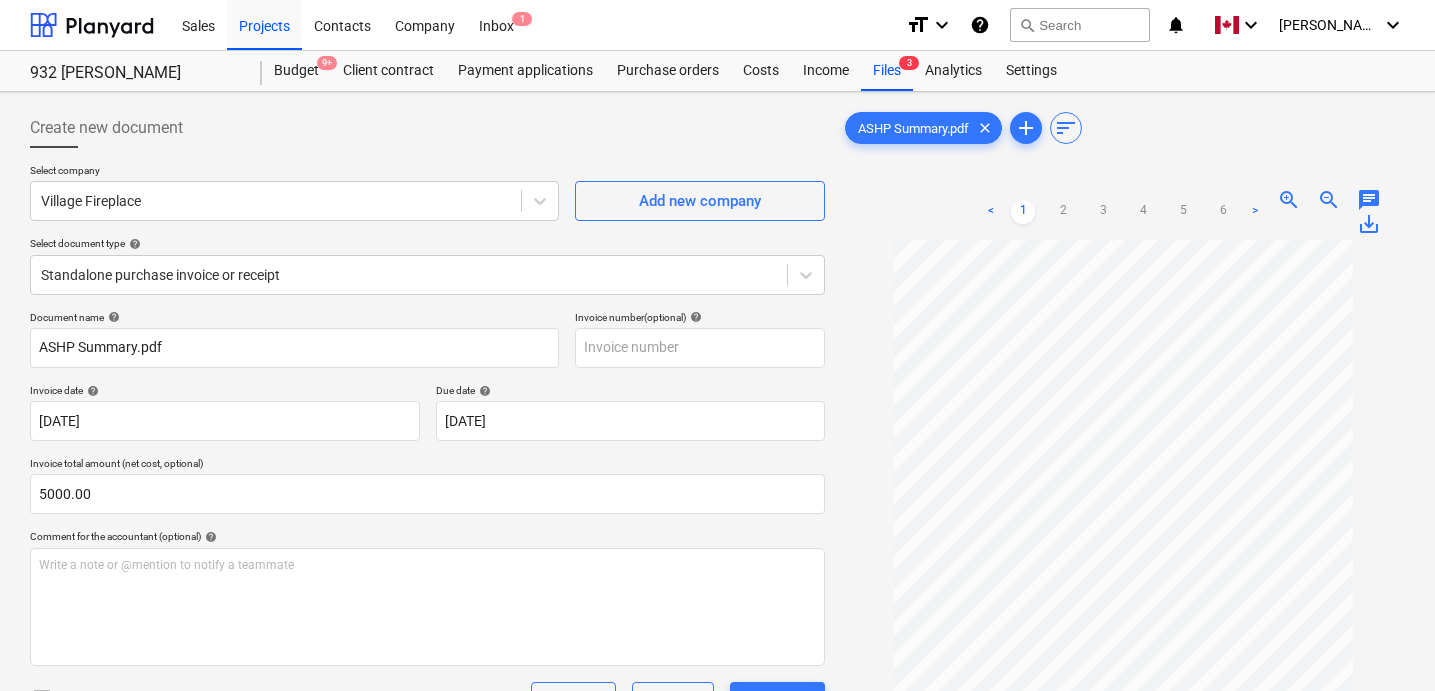 click on "Select company Village Fireplace   Add new company Select document type help Standalone purchase invoice or receipt" at bounding box center (427, 237) 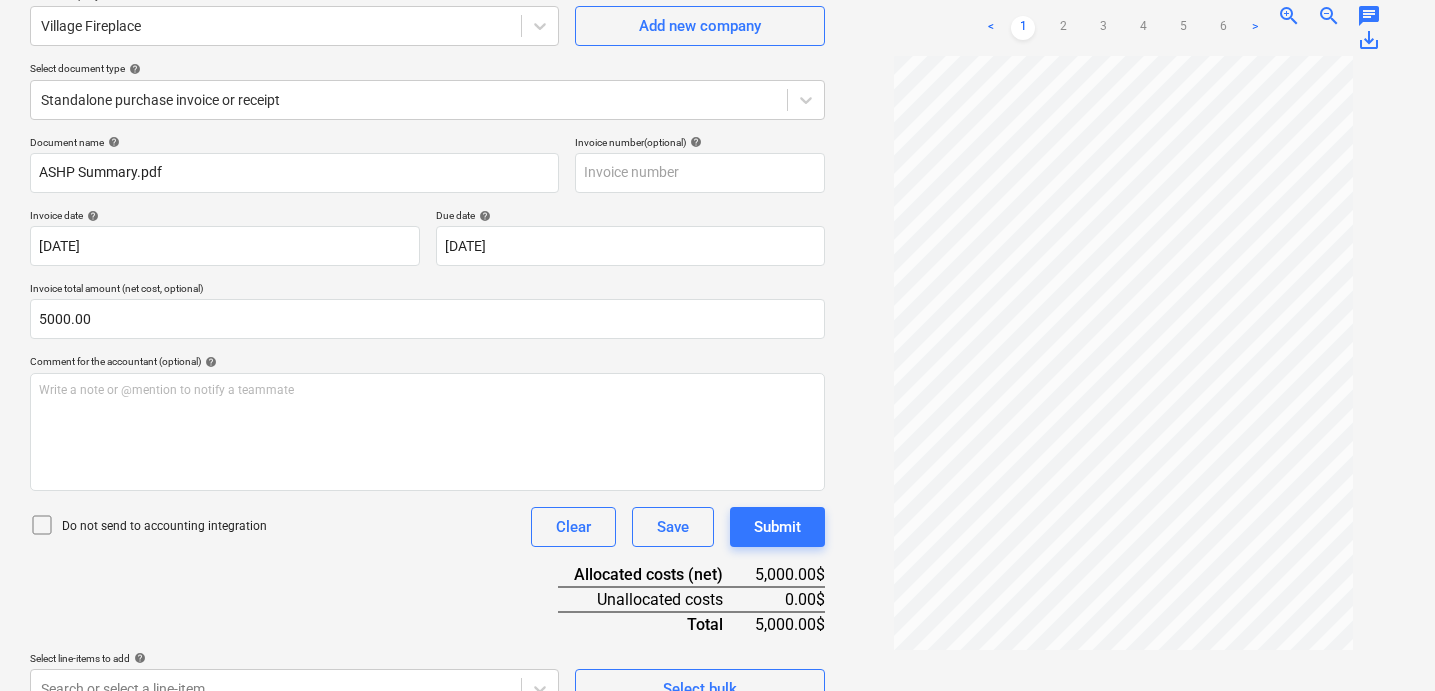 scroll, scrollTop: 366, scrollLeft: 0, axis: vertical 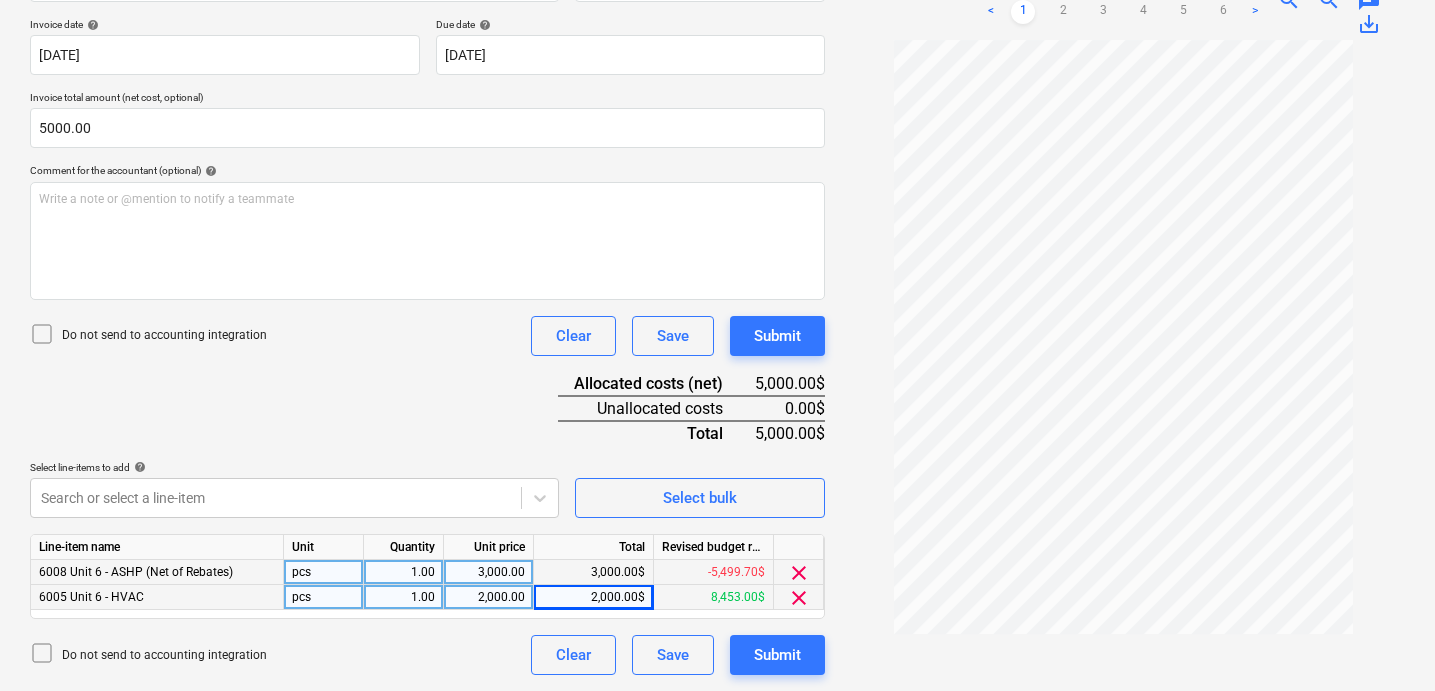 click on "Document name help ASHP Summary.pdf Invoice number  (optional) help Invoice date help [DATE] 07.07.2025 Press the down arrow key to interact with the calendar and
select a date. Press the question mark key to get the keyboard shortcuts for changing dates. Due date help [DATE] 07.07.2025 Press the down arrow key to interact with the calendar and
select a date. Press the question mark key to get the keyboard shortcuts for changing dates. Invoice total amount (net cost, optional) 5000.00 Comment for the accountant (optional) help Write a note or @mention to notify a teammate ﻿ Do not send to accounting integration Clear Save Submit Allocated costs (net) 5,000.00$ Unallocated costs 0.00$ Total 5,000.00$ Select line-items to add help Search or select a line-item Select bulk Line-item name Unit Quantity Unit price Total Revised budget remaining 6008 Unit 6 - ASHP (Net of Rebates) pcs 1.00 3,000.00 3,000.00$ -5,499.70$ clear 6005 Unit 6 - HVAC pcs 1.00 2,000.00 2,000.00$ 8,453.00$ clear Clear Save" at bounding box center [427, 310] 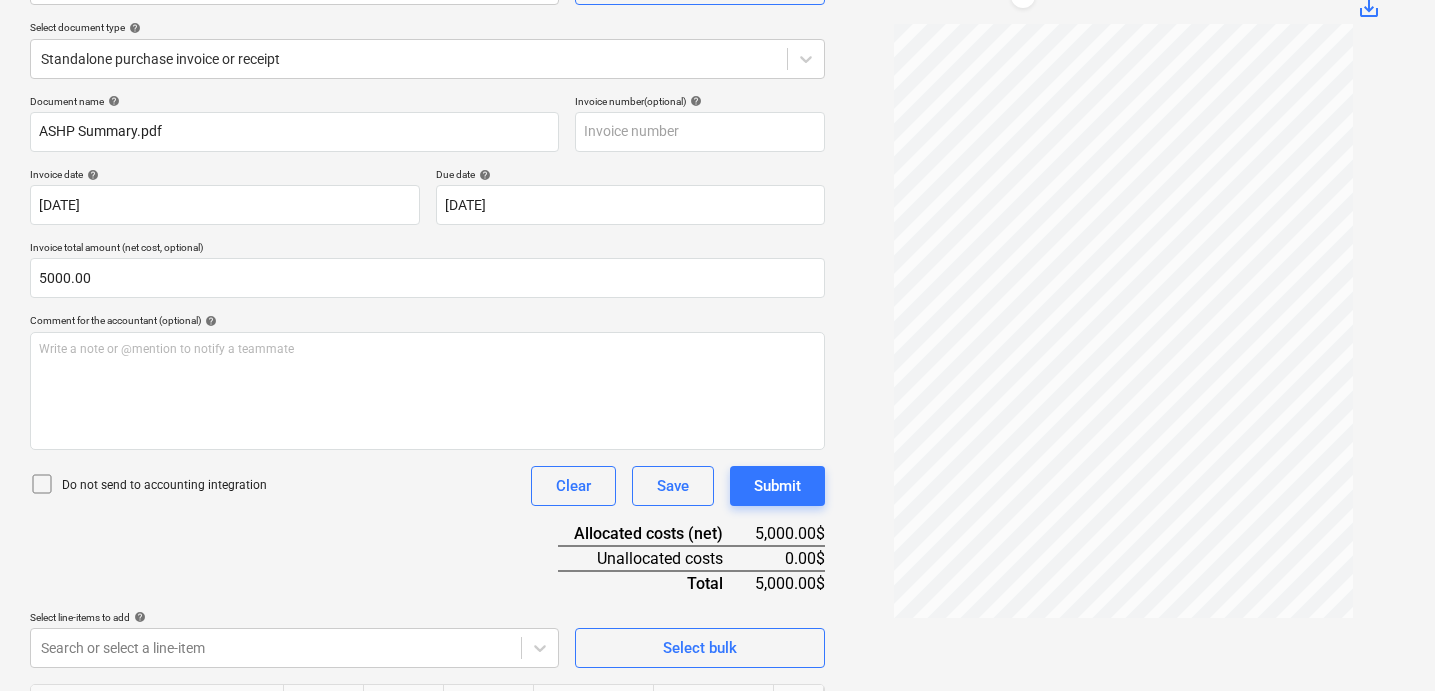 scroll, scrollTop: 0, scrollLeft: 0, axis: both 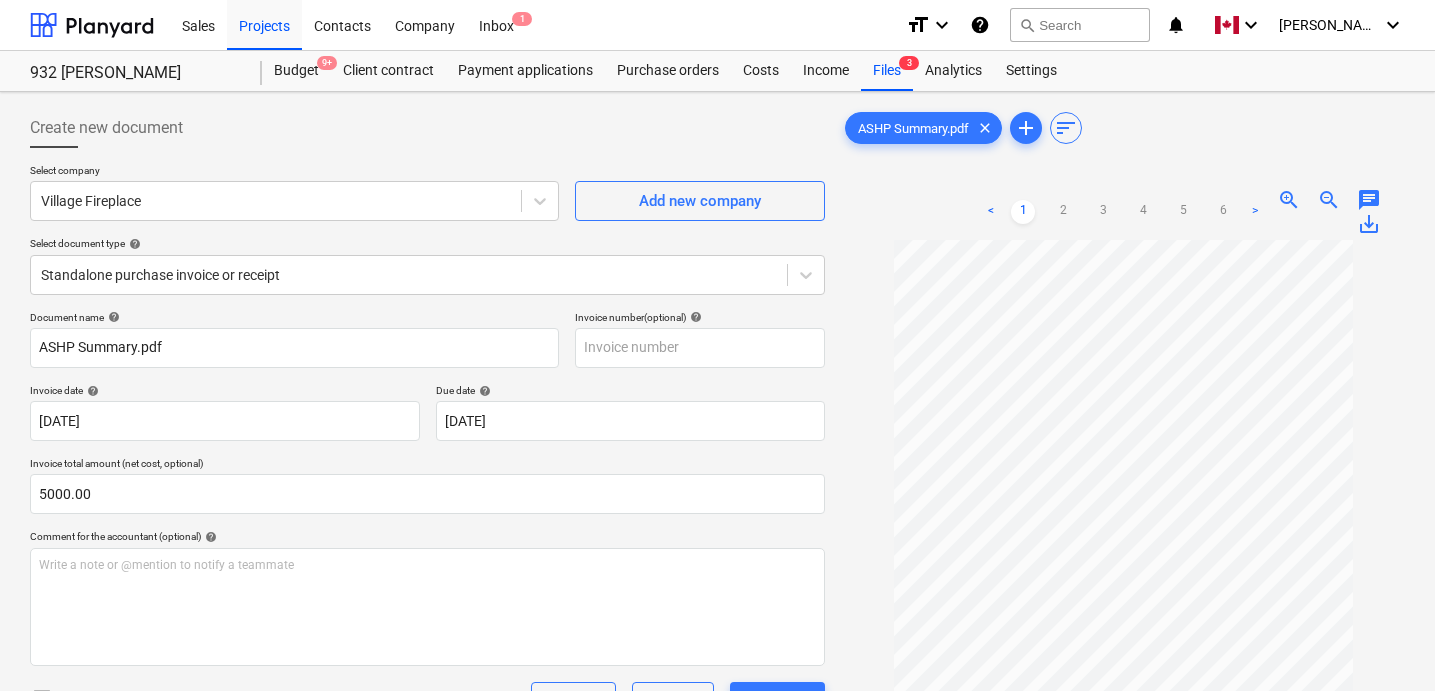 click on "Select company Village Fireplace   Add new company Select document type help Standalone purchase invoice or receipt" at bounding box center [427, 237] 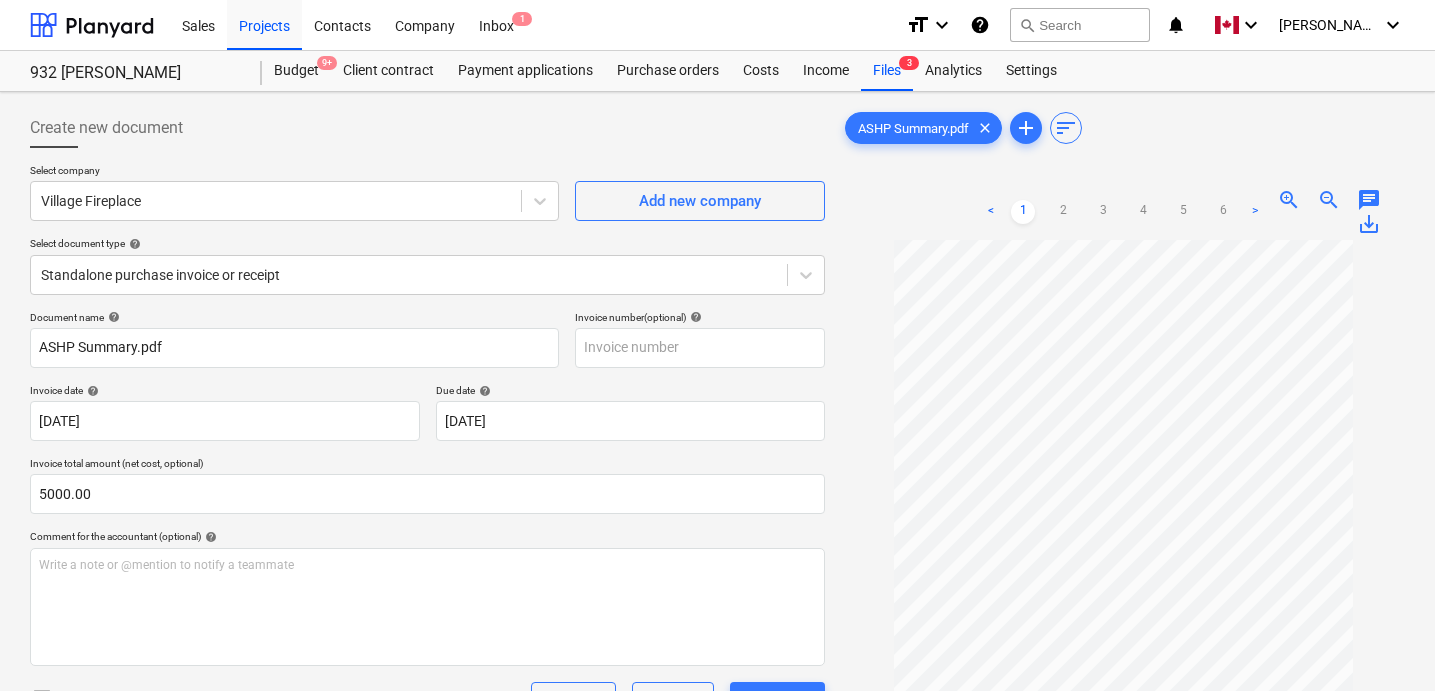 click on "Select document type help" at bounding box center [427, 243] 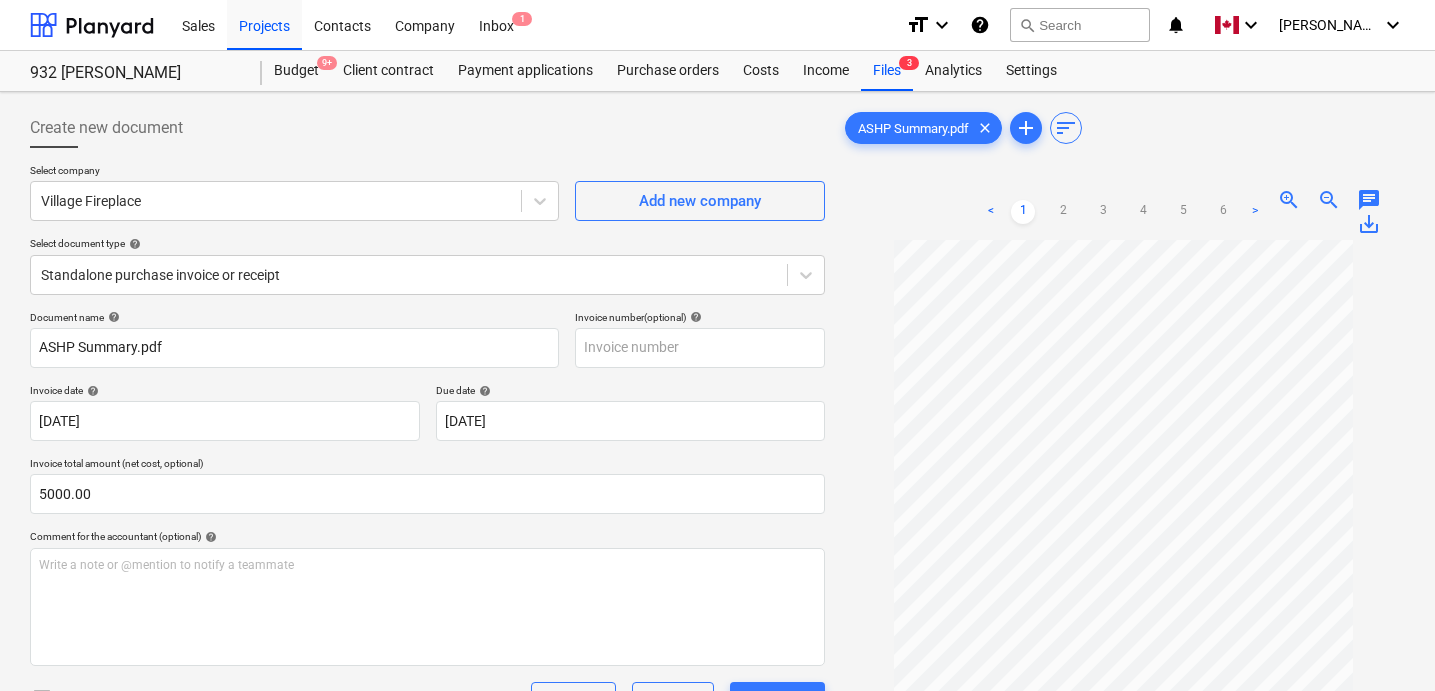 click on "Select document type help" at bounding box center [427, 243] 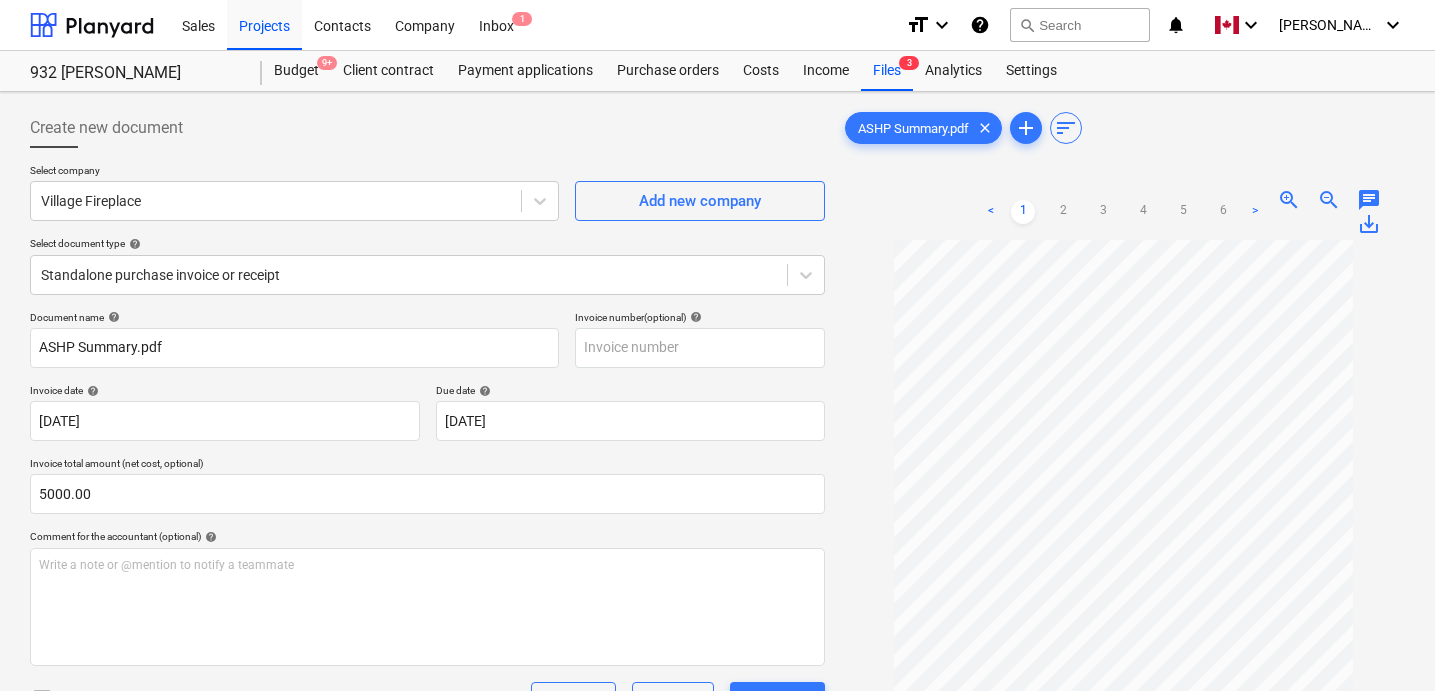 click on "Select document type help" at bounding box center (427, 243) 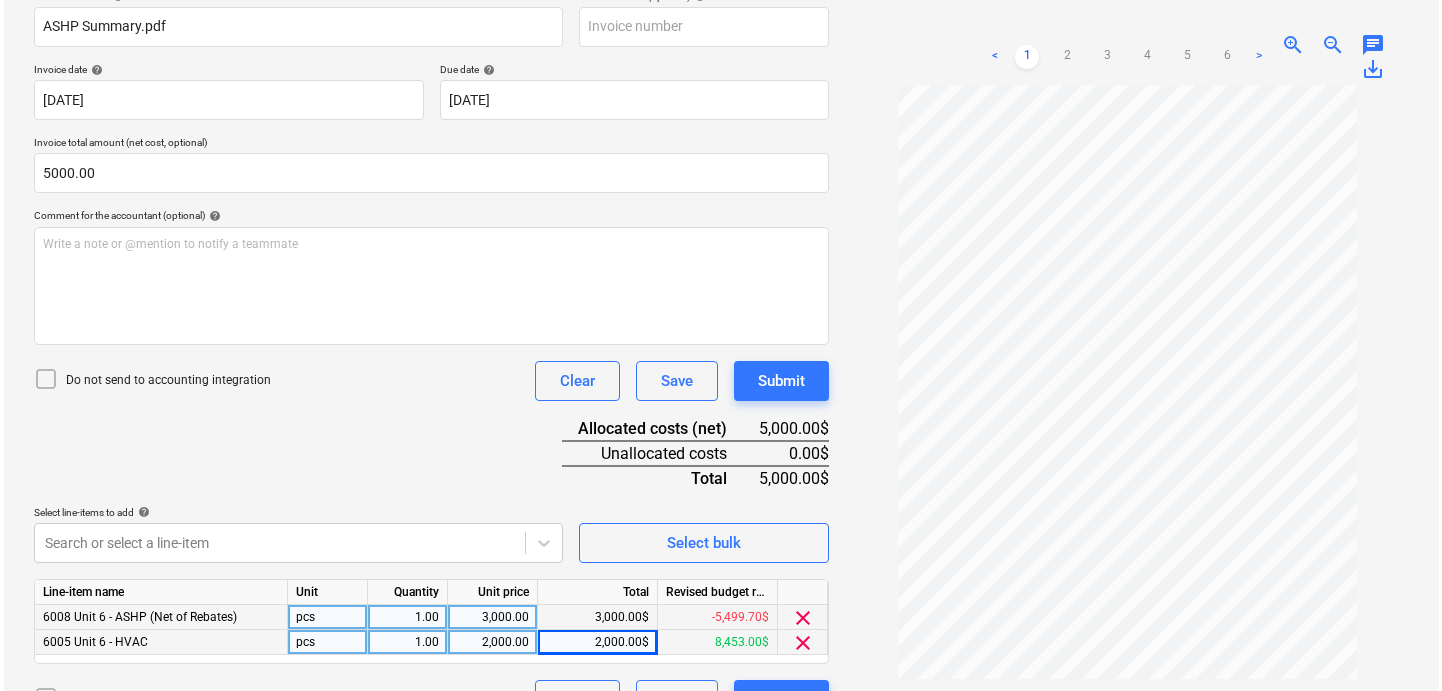 scroll, scrollTop: 366, scrollLeft: 0, axis: vertical 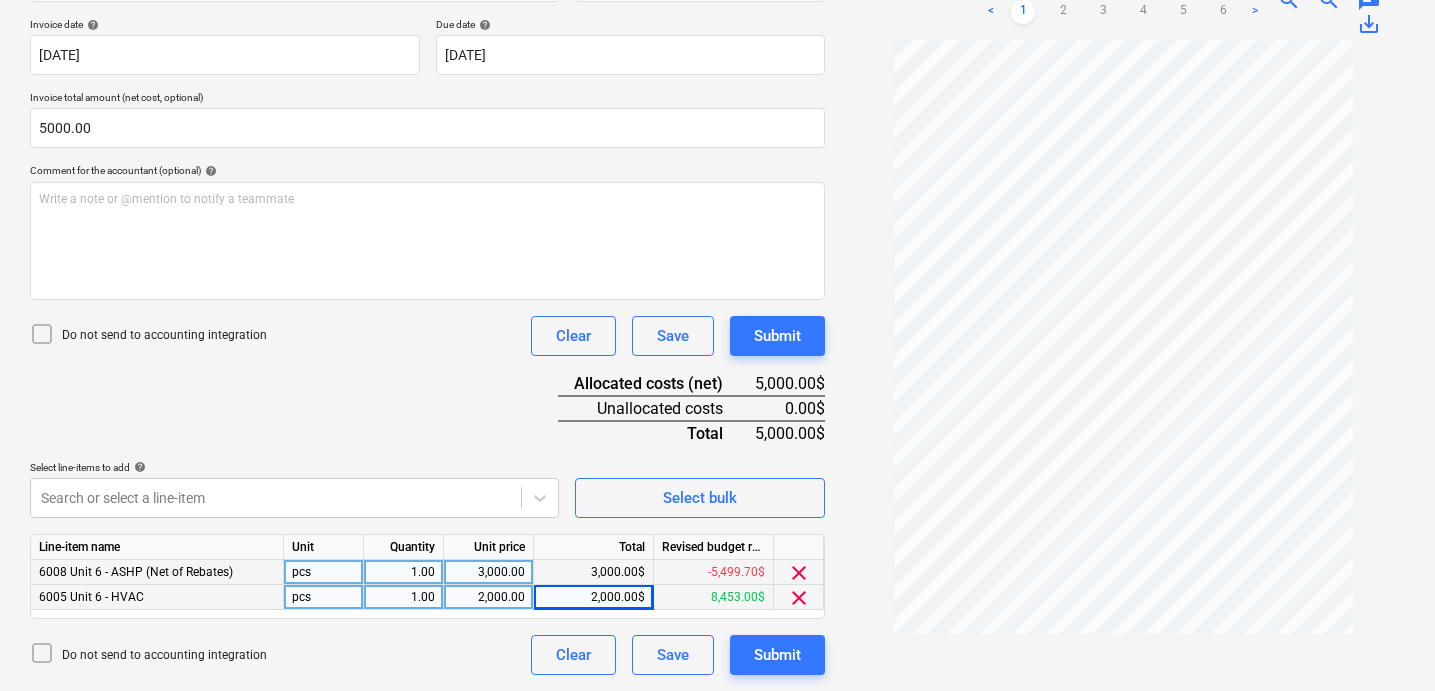 click on "Document name help ASHP Summary.pdf Invoice number  (optional) help Invoice date help [DATE] 07.07.2025 Press the down arrow key to interact with the calendar and
select a date. Press the question mark key to get the keyboard shortcuts for changing dates. Due date help [DATE] 07.07.2025 Press the down arrow key to interact with the calendar and
select a date. Press the question mark key to get the keyboard shortcuts for changing dates. Invoice total amount (net cost, optional) 5000.00 Comment for the accountant (optional) help Write a note or @mention to notify a teammate ﻿ Do not send to accounting integration Clear Save Submit Allocated costs (net) 5,000.00$ Unallocated costs 0.00$ Total 5,000.00$ Select line-items to add help Search or select a line-item Select bulk Line-item name Unit Quantity Unit price Total Revised budget remaining 6008 Unit 6 - ASHP (Net of Rebates) pcs 1.00 3,000.00 3,000.00$ -5,499.70$ clear 6005 Unit 6 - HVAC pcs 1.00 2,000.00 2,000.00$ 8,453.00$ clear Clear Save" at bounding box center (427, 310) 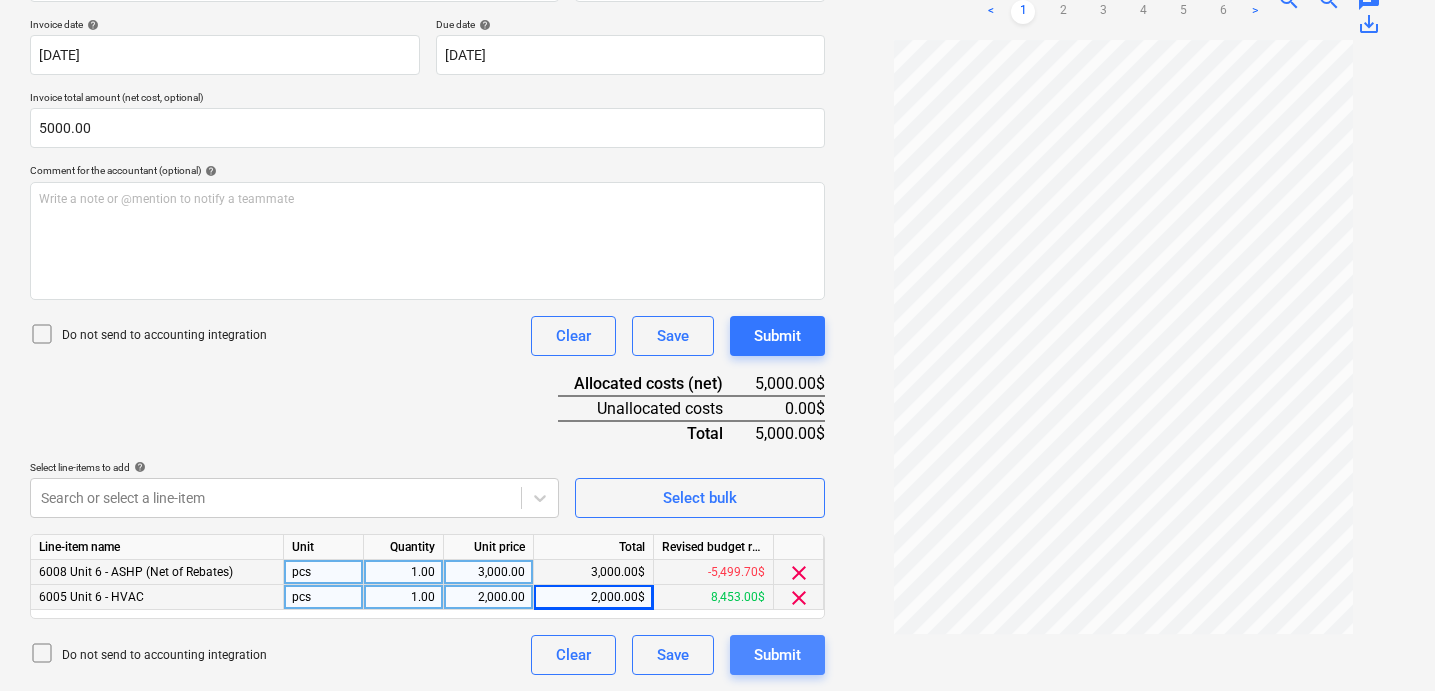 click on "Submit" at bounding box center (777, 655) 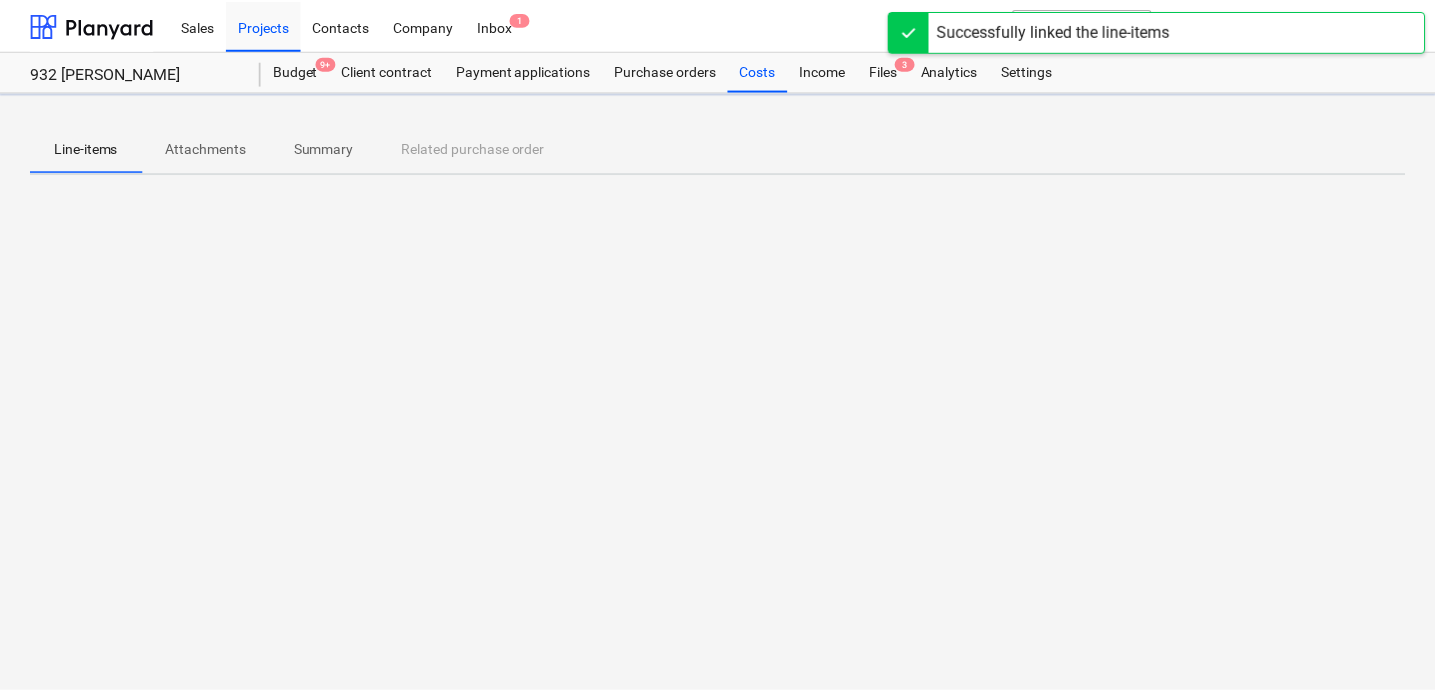 scroll, scrollTop: 0, scrollLeft: 0, axis: both 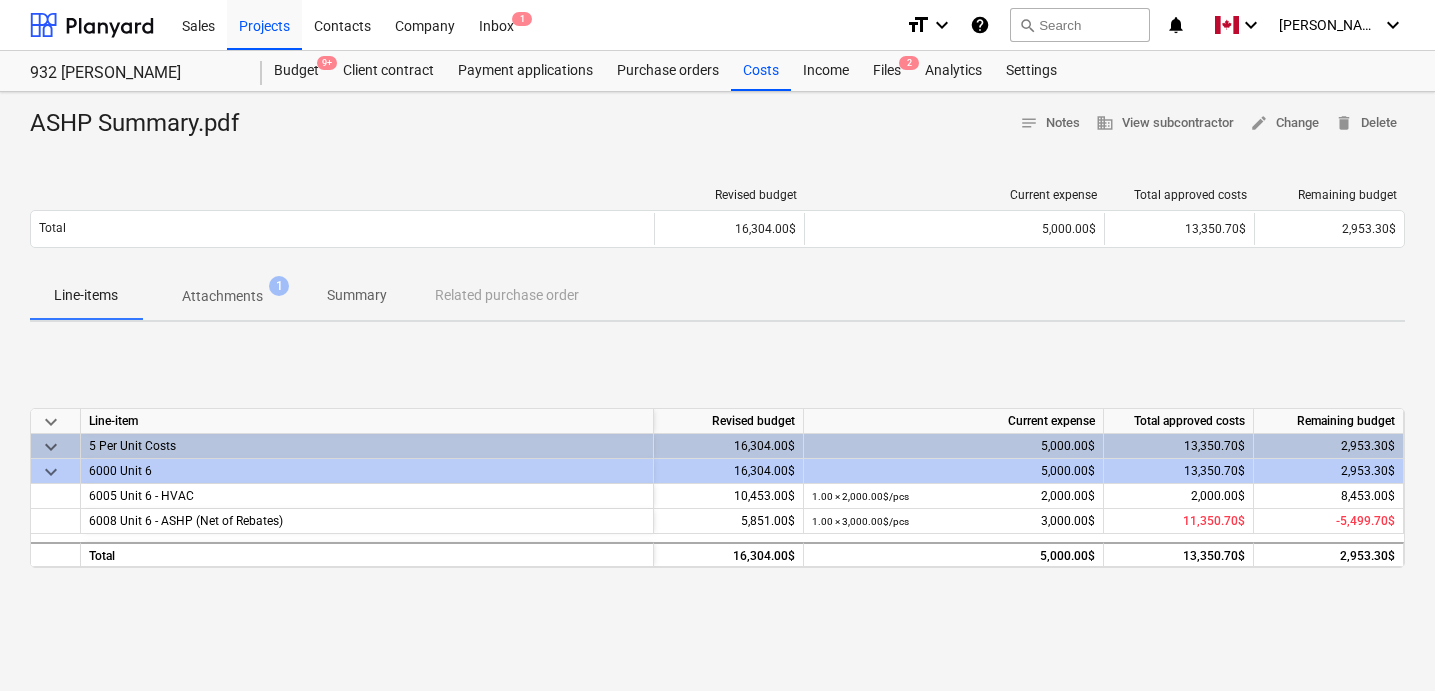 click on "keyboard_arrow_down Line-item Revised budget Current expense Total approved costs Remaining budget keyboard_arrow_down 5 Per Unit Costs 16,304.00$ 5,000.00$ 13,350.70$ 2,953.30$ keyboard_arrow_down 6000 Unit 6 16,304.00$ 5,000.00$ 13,350.70$ 2,953.30$ 6005 Unit 6 - HVAC 10,453.00$ 1.00   ×   2,000.00$ / pcs 2,000.00$ 2,000.00$ 8,453.00$ 6008 Unit 6 - ASHP (Net of Rebates) 5,851.00$ 1.00   ×   3,000.00$ / pcs 3,000.00$ 11,350.70$ -5,499.70$ Total 16,304.00$ 5,000.00$ 13,350.70$ 2,953.30$" at bounding box center [717, 488] 